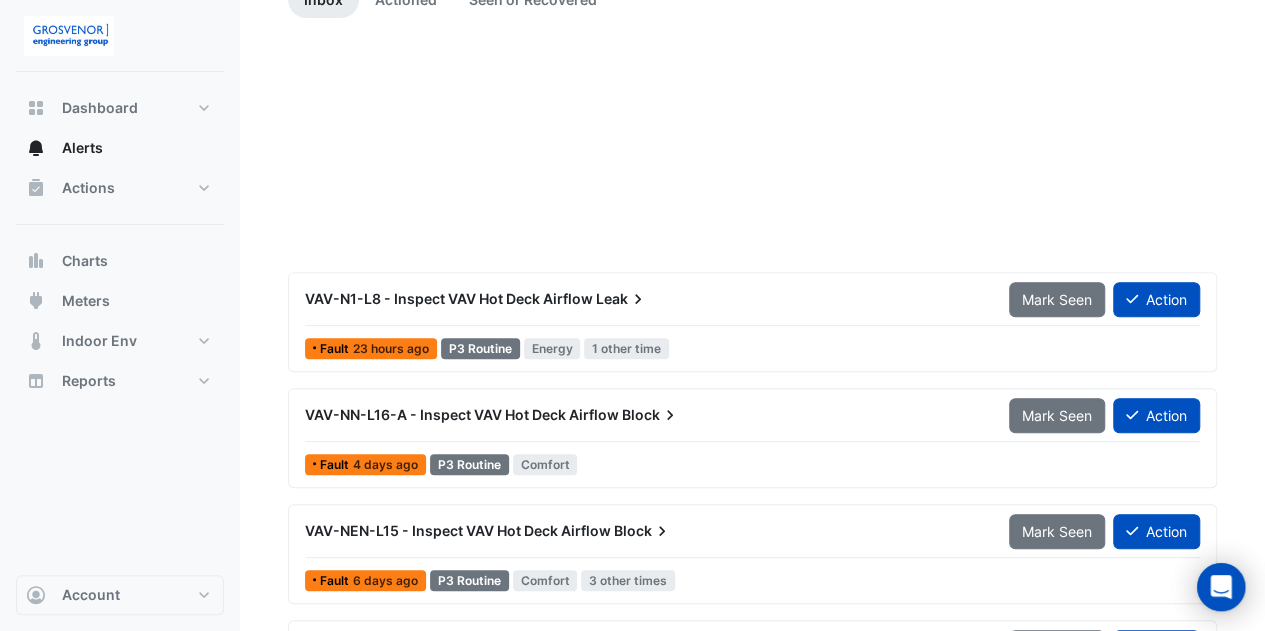 scroll, scrollTop: 0, scrollLeft: 0, axis: both 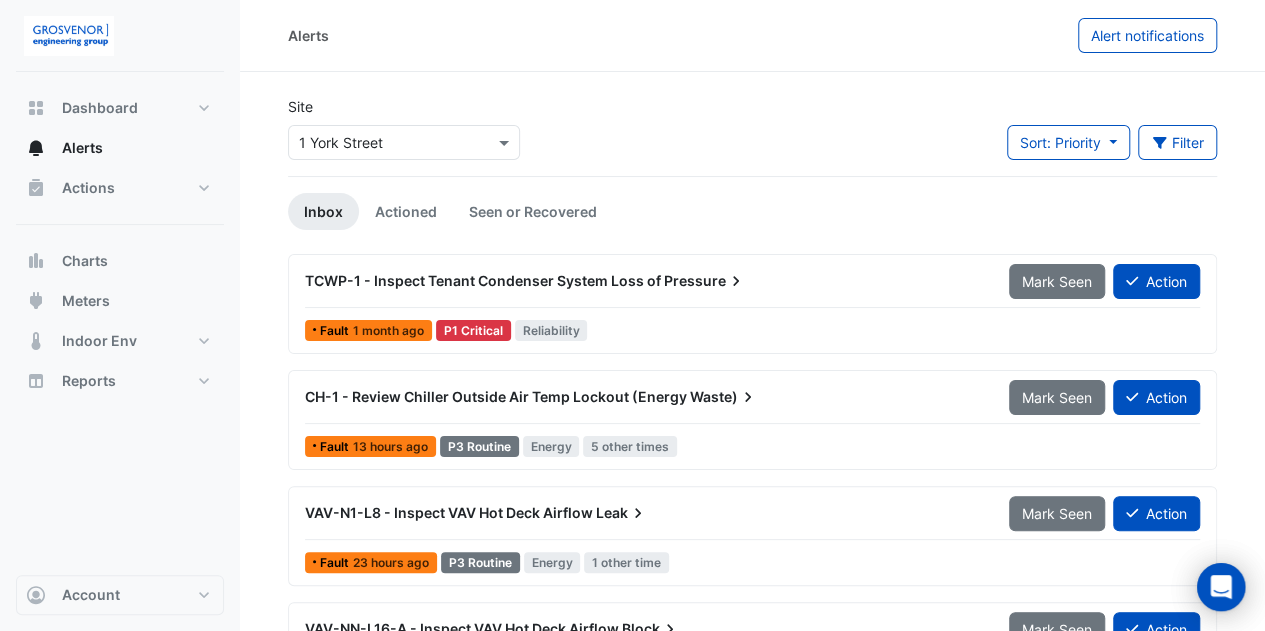 click on "TCWP-1 - Inspect Tenant Condenser System Loss of" at bounding box center (483, 280) 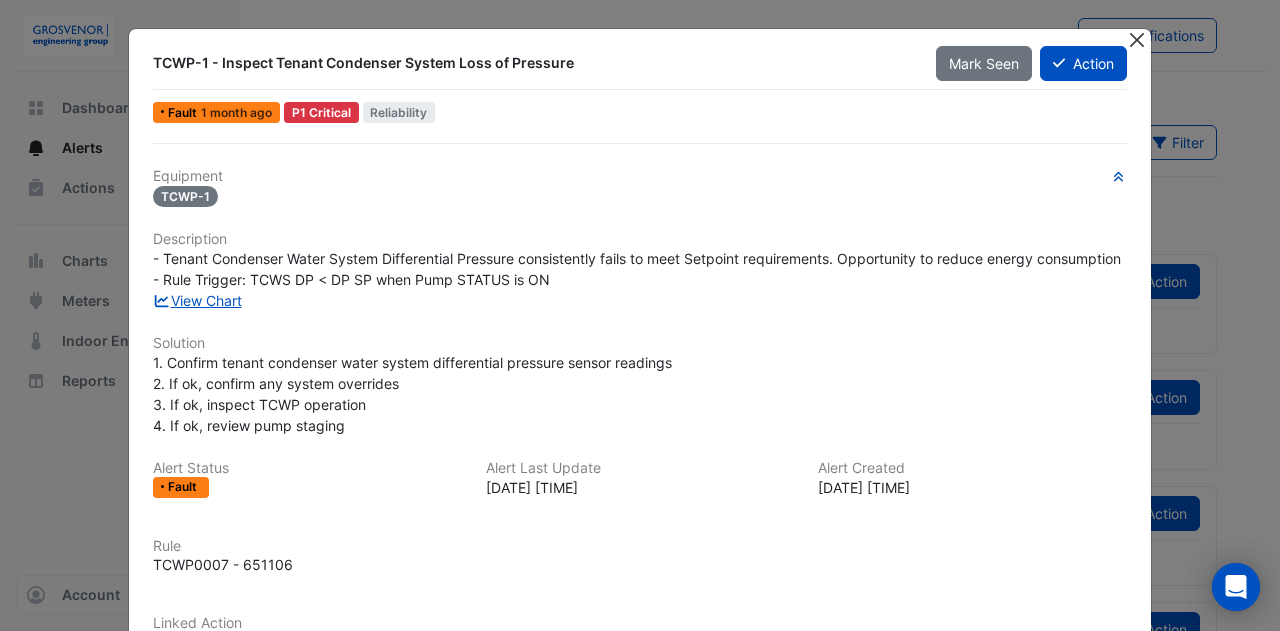 click 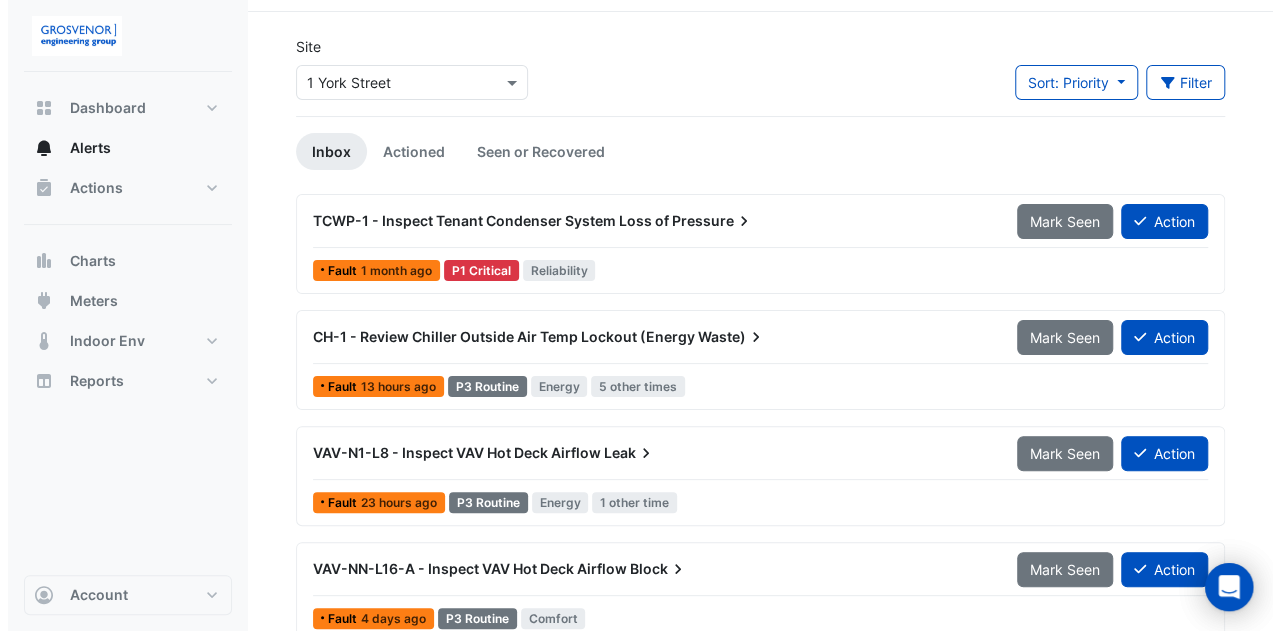 scroll, scrollTop: 0, scrollLeft: 0, axis: both 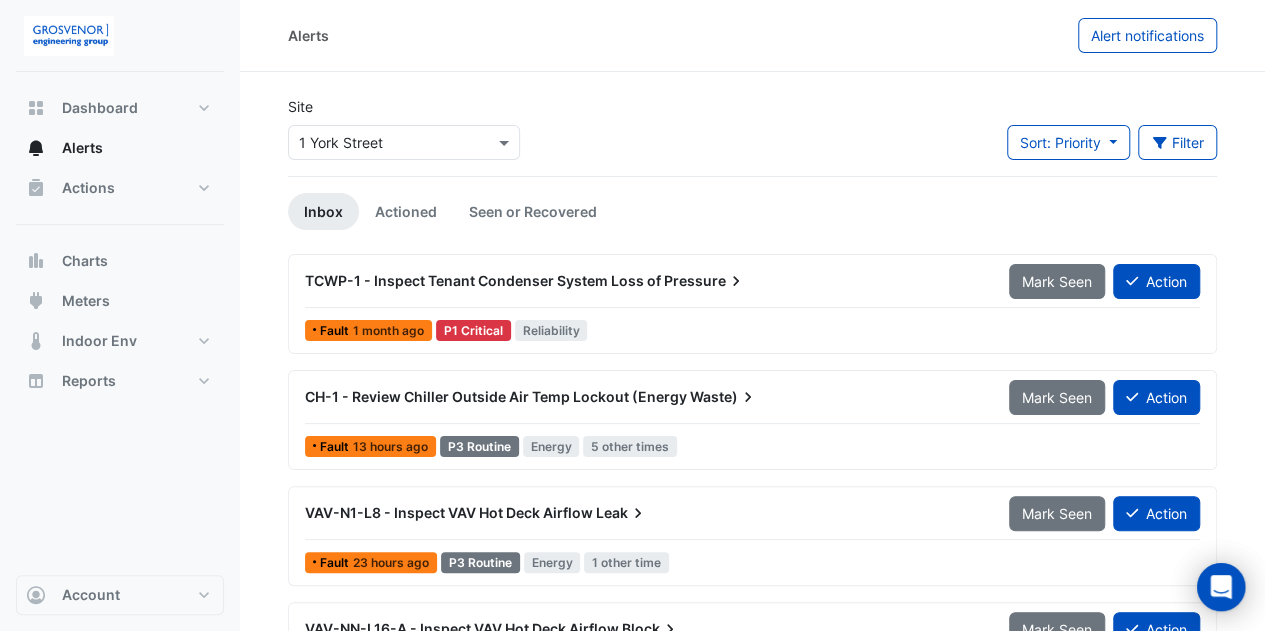 click on "CH-1 - Review Chiller Outside Air Temp Lockout (Energy" at bounding box center [496, 396] 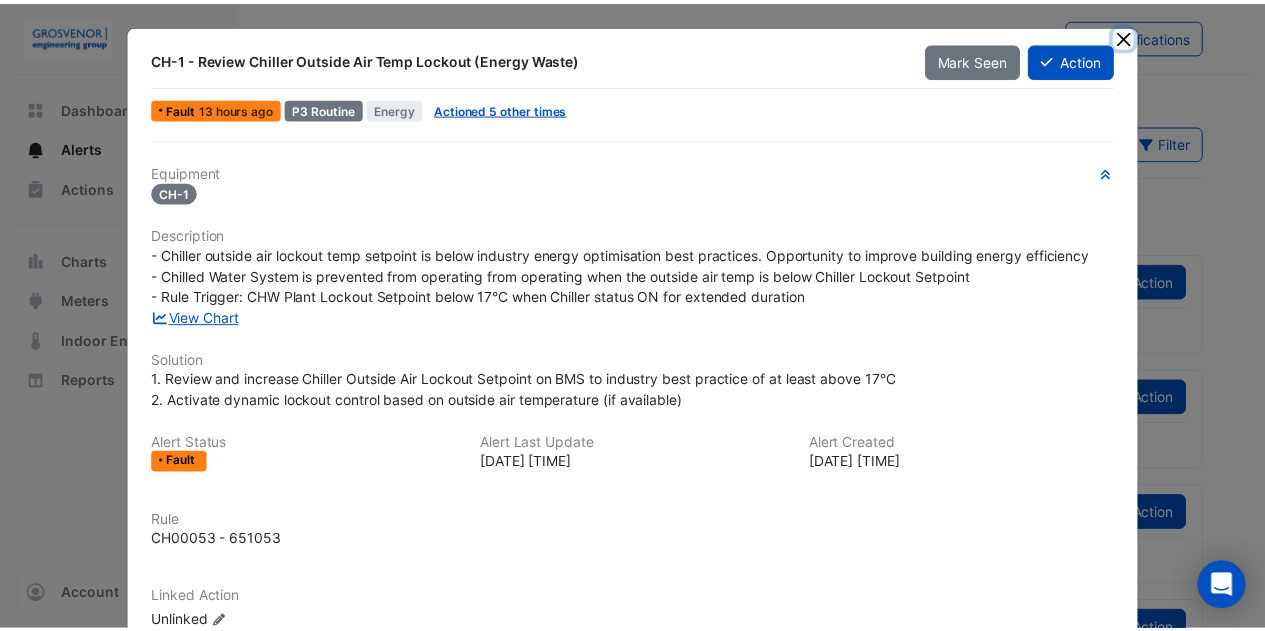 scroll, scrollTop: 0, scrollLeft: 0, axis: both 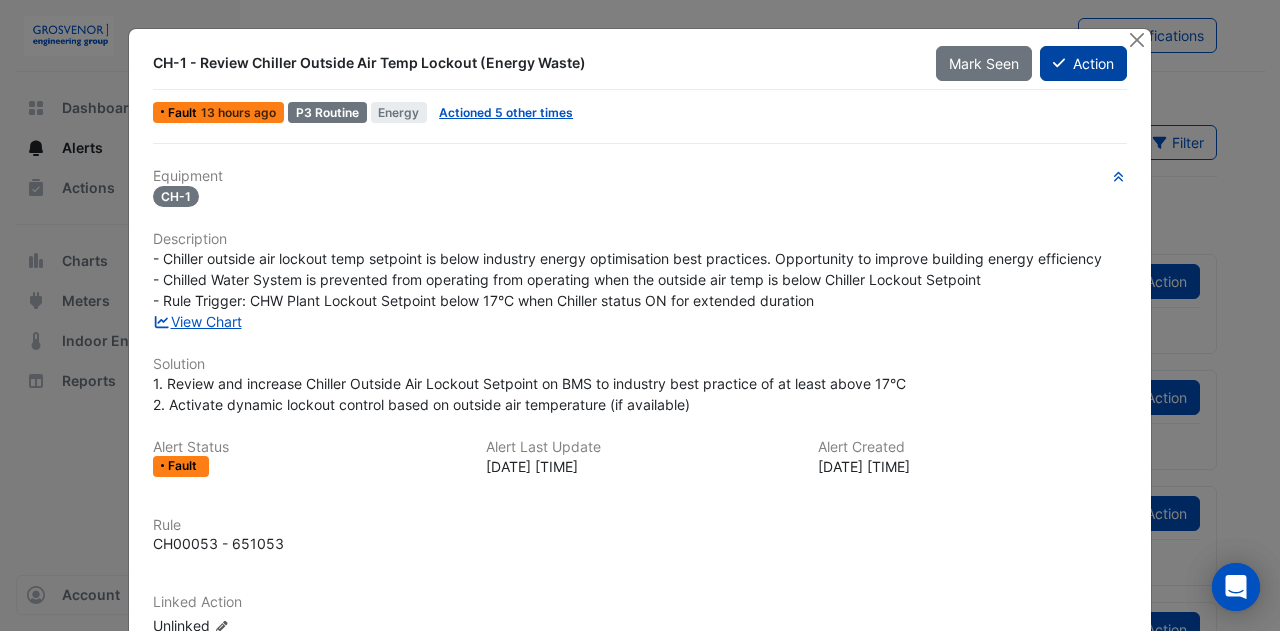 click on "Action" 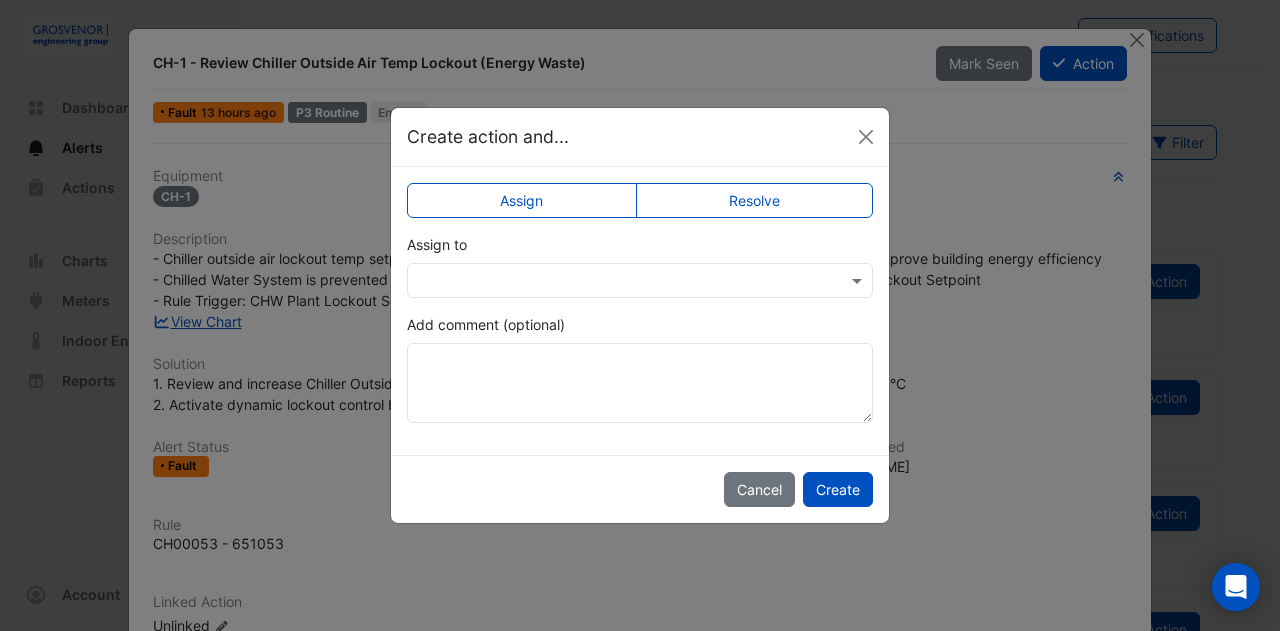 click on "Resolve" 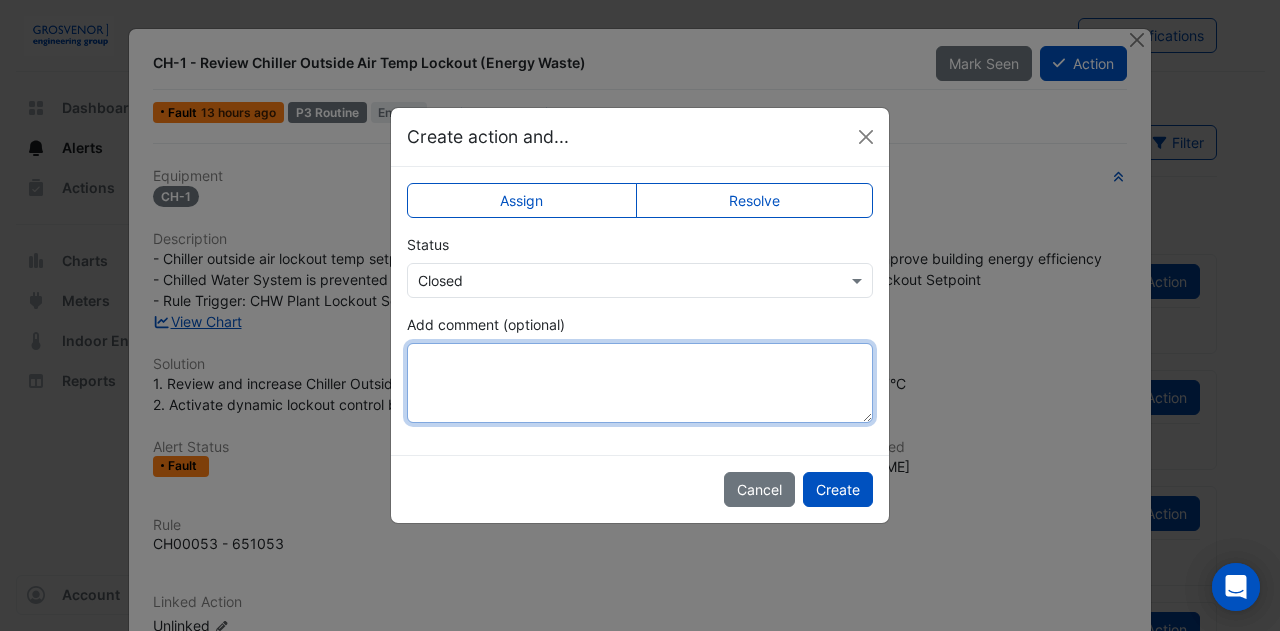 click on "Add comment (optional)" at bounding box center [640, 383] 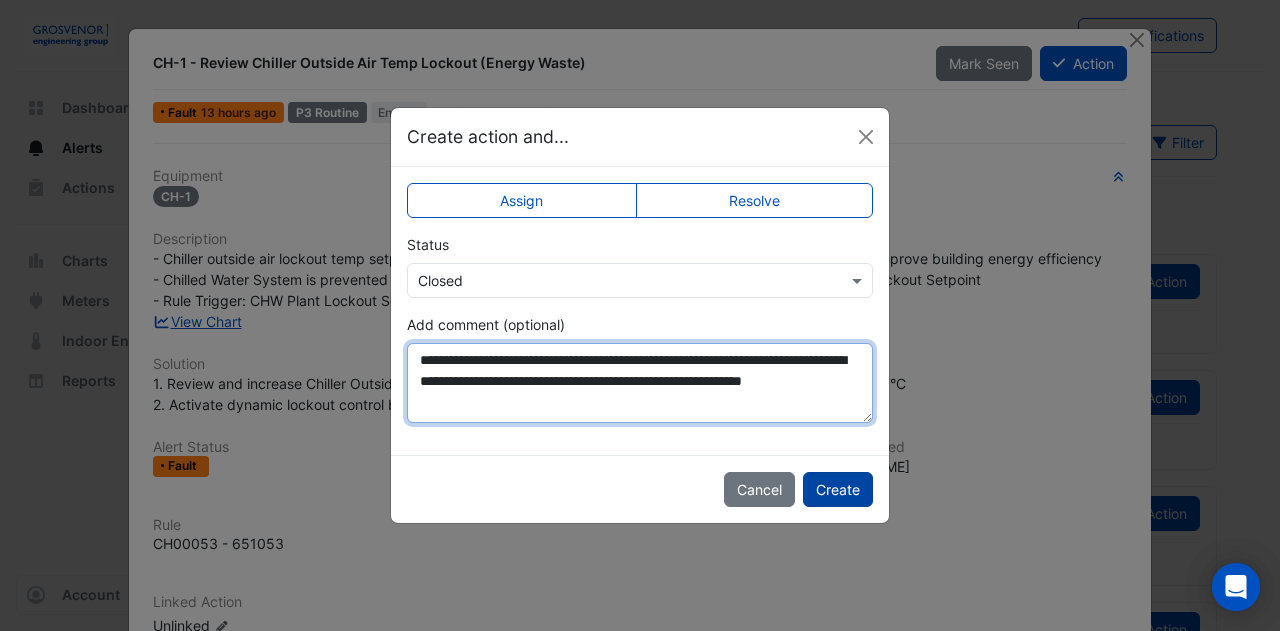 type on "**********" 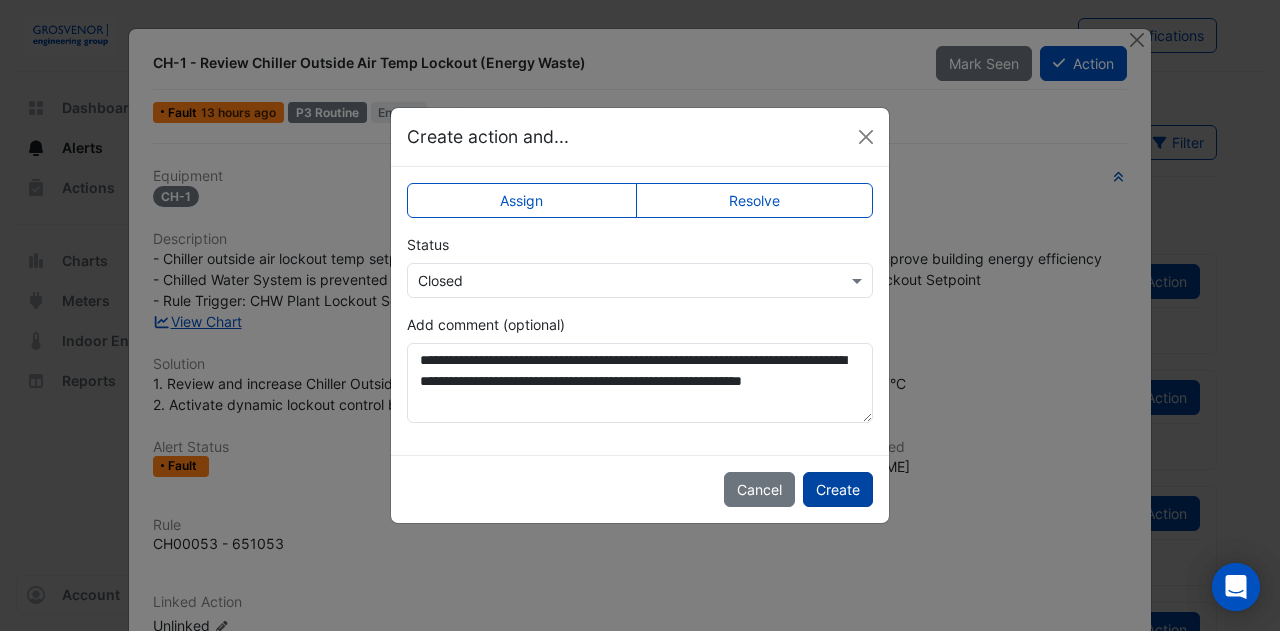 click on "Create" 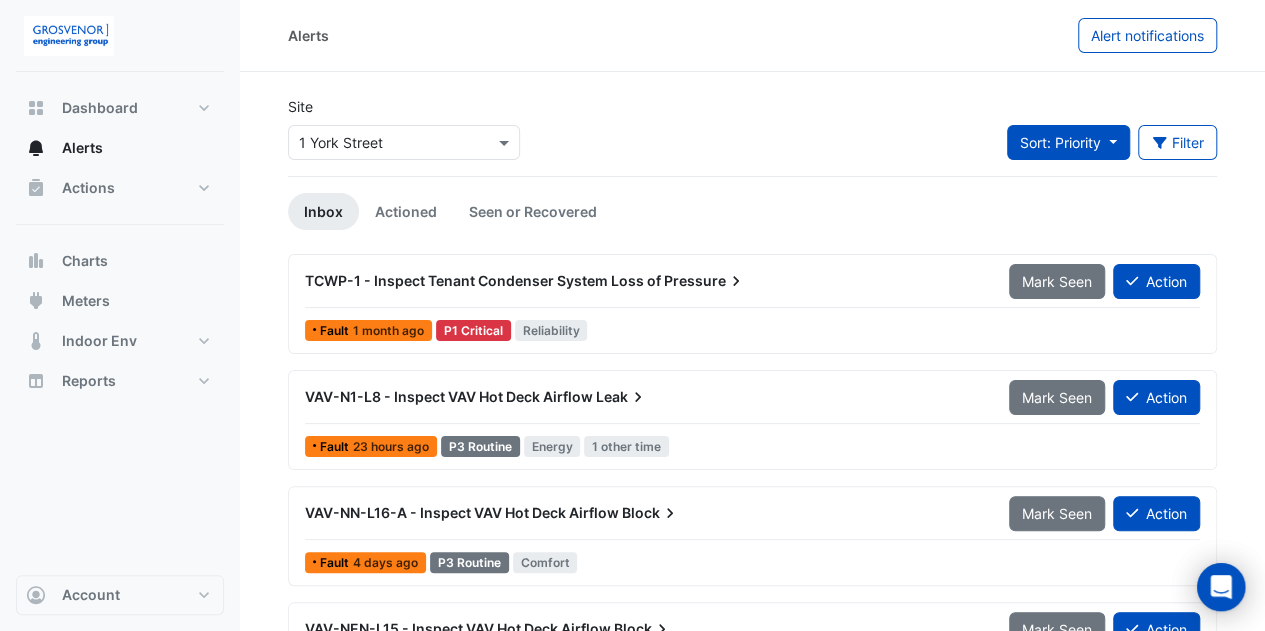 click on "Sort: Priority" 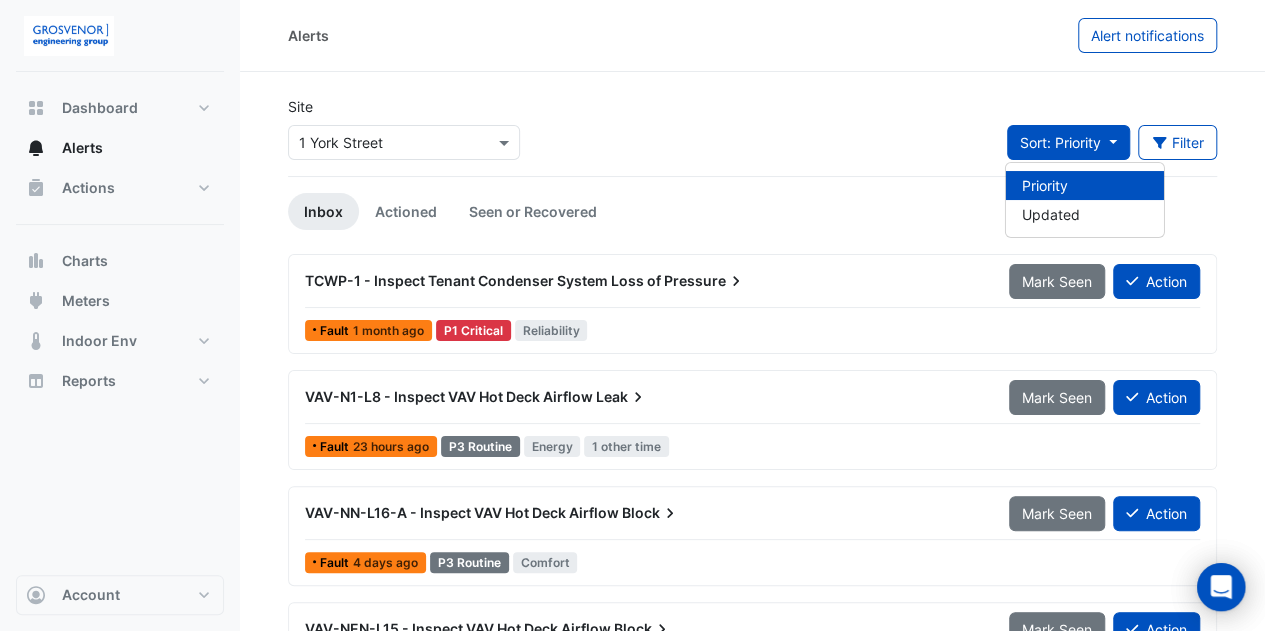 click on "Sort: Priority" 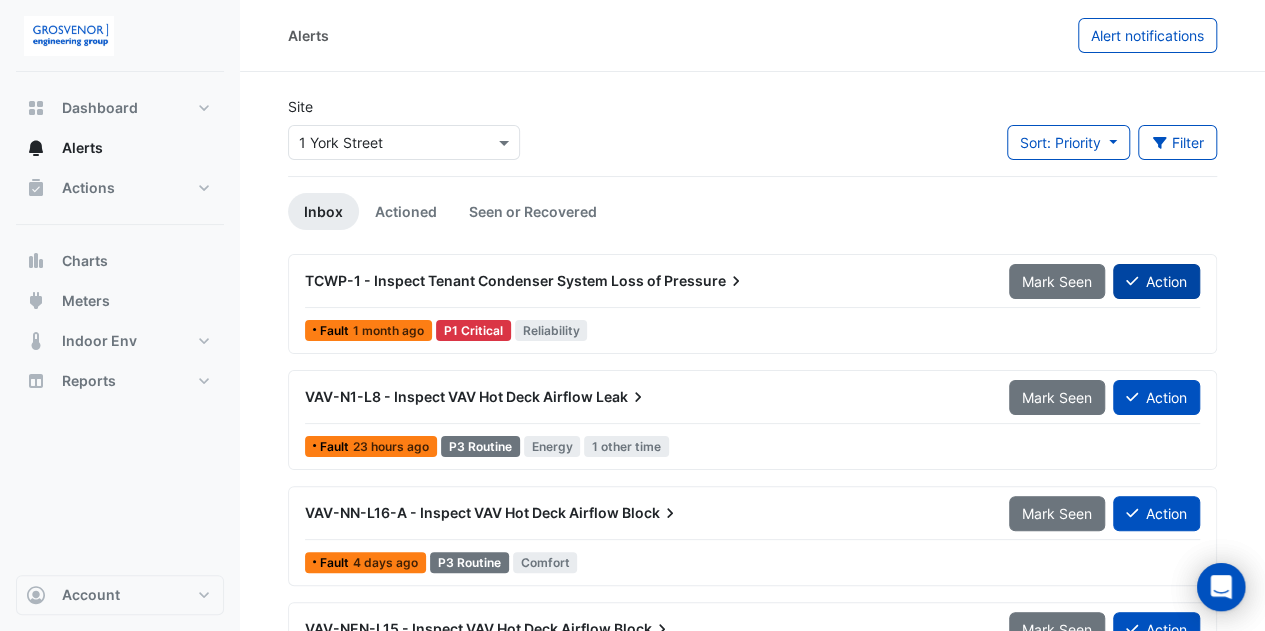 click on "Action" at bounding box center [1156, 281] 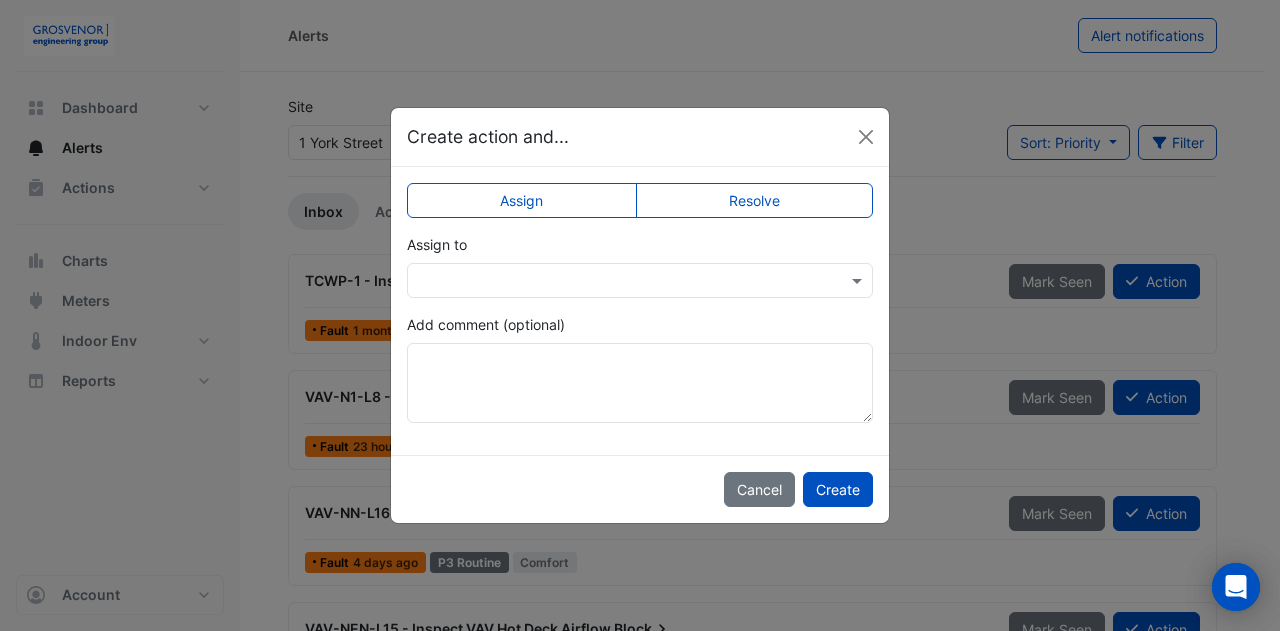 click on "Resolve" 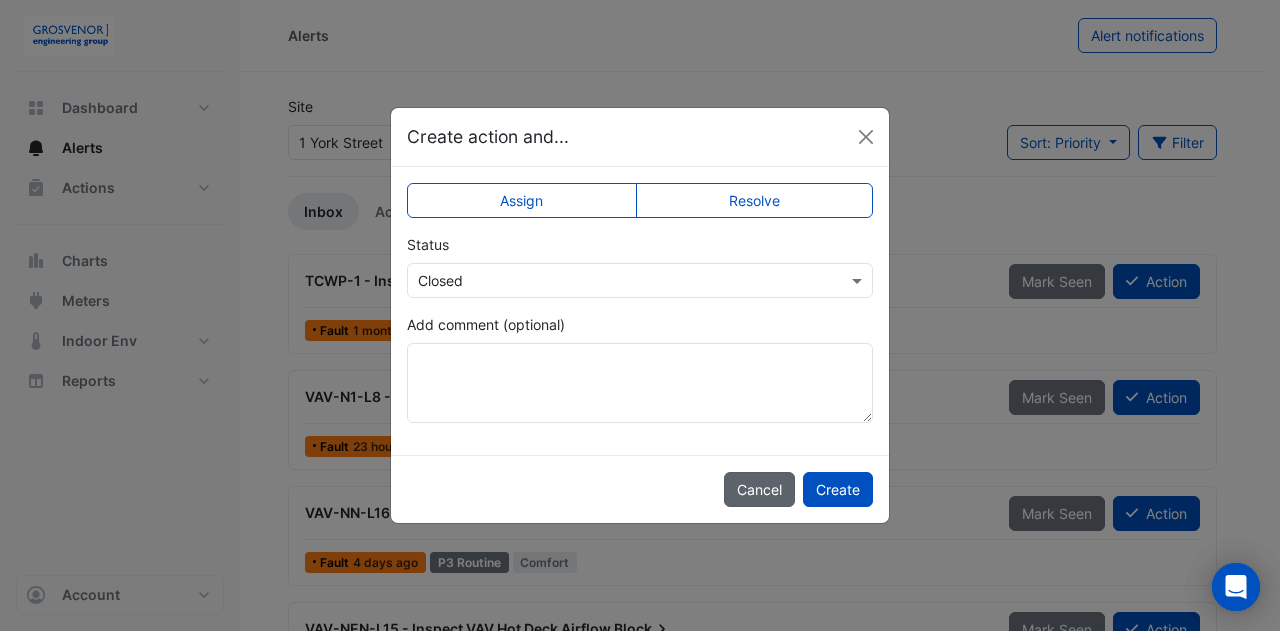 click on "Cancel" 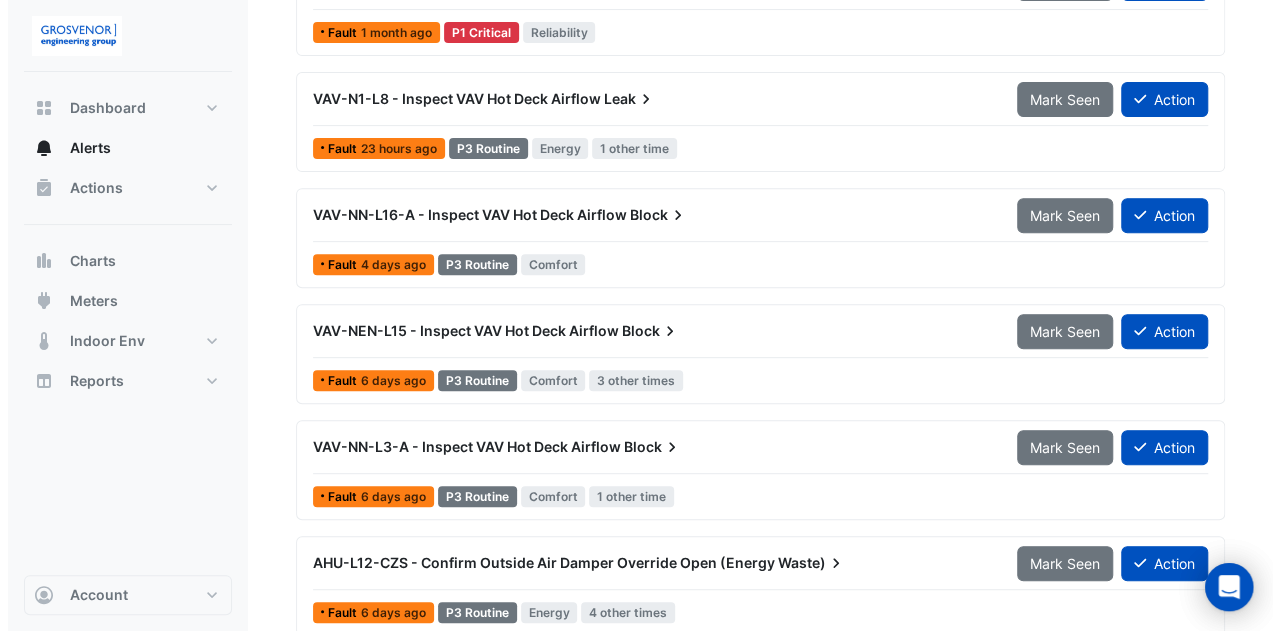 scroll, scrollTop: 333, scrollLeft: 0, axis: vertical 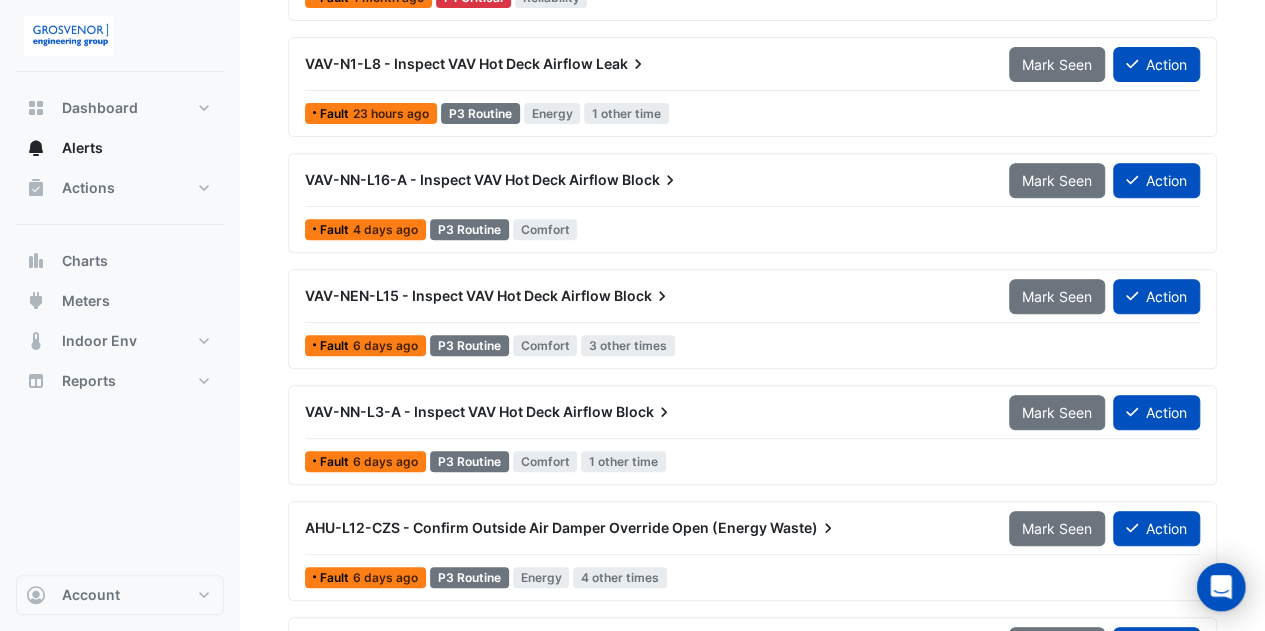 click on "VAV-N1-L8 - Inspect VAV Hot Deck Airflow" at bounding box center (449, 63) 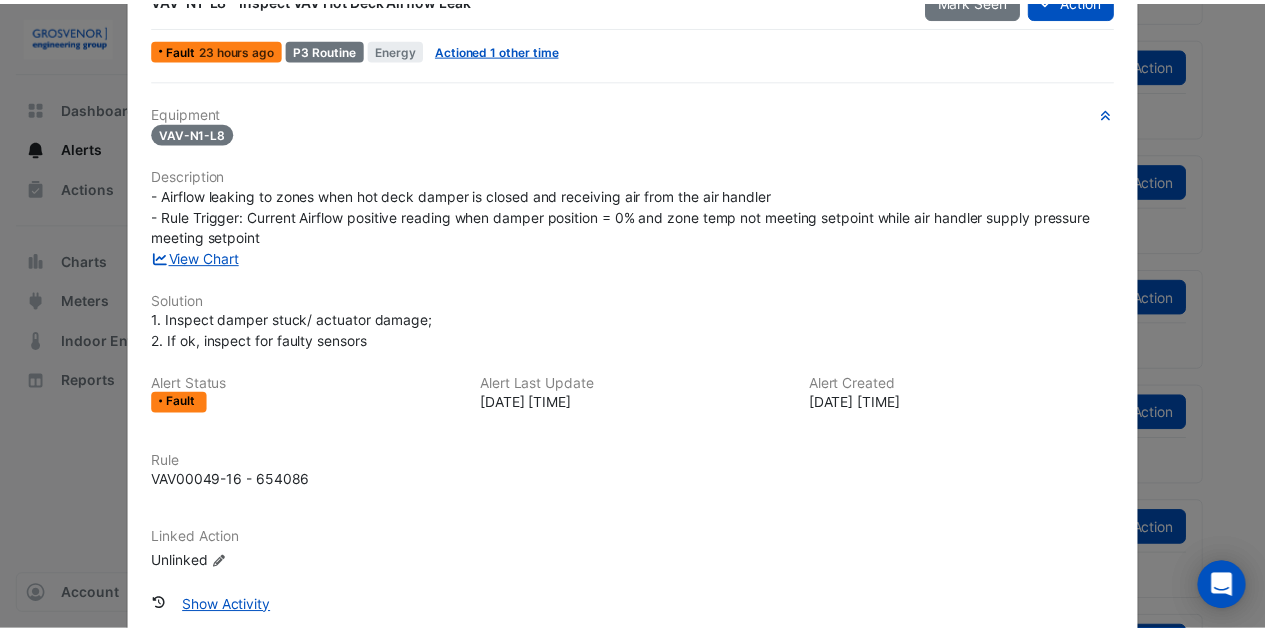 scroll, scrollTop: 0, scrollLeft: 0, axis: both 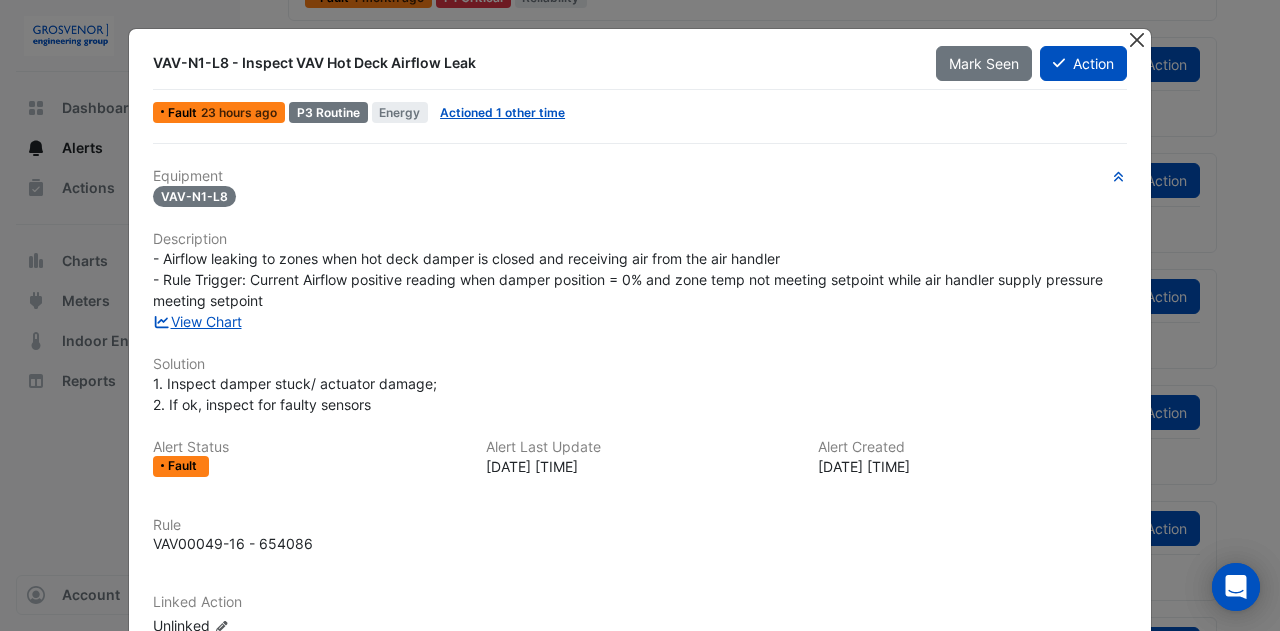 click 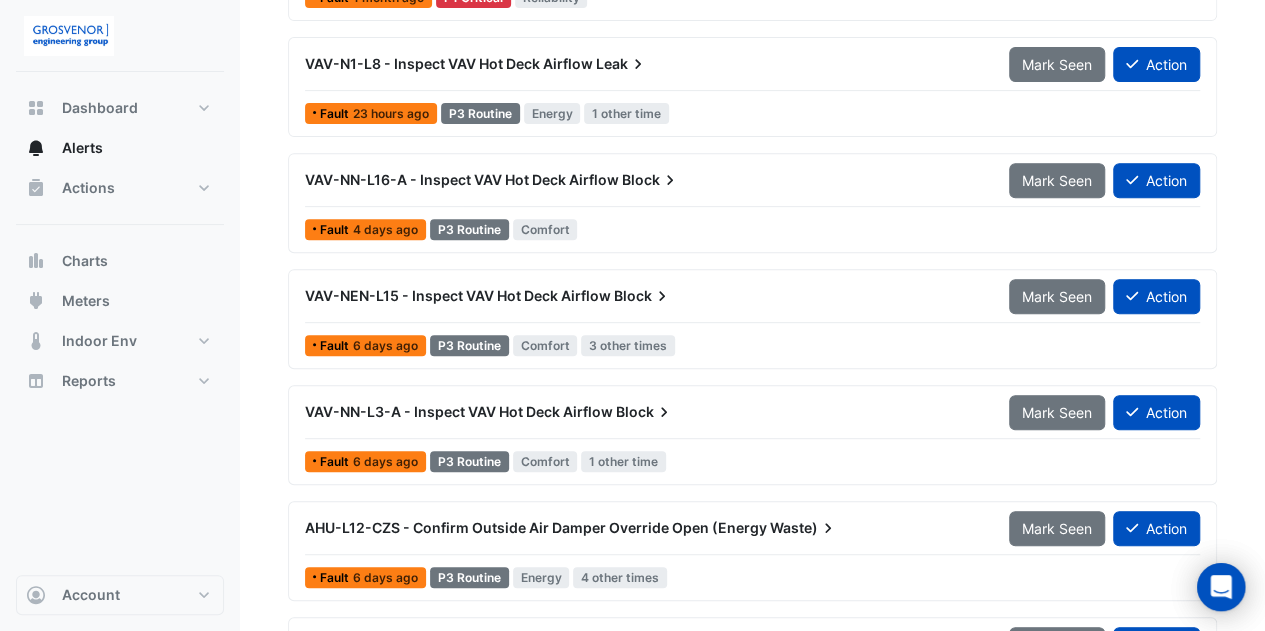 scroll, scrollTop: 0, scrollLeft: 0, axis: both 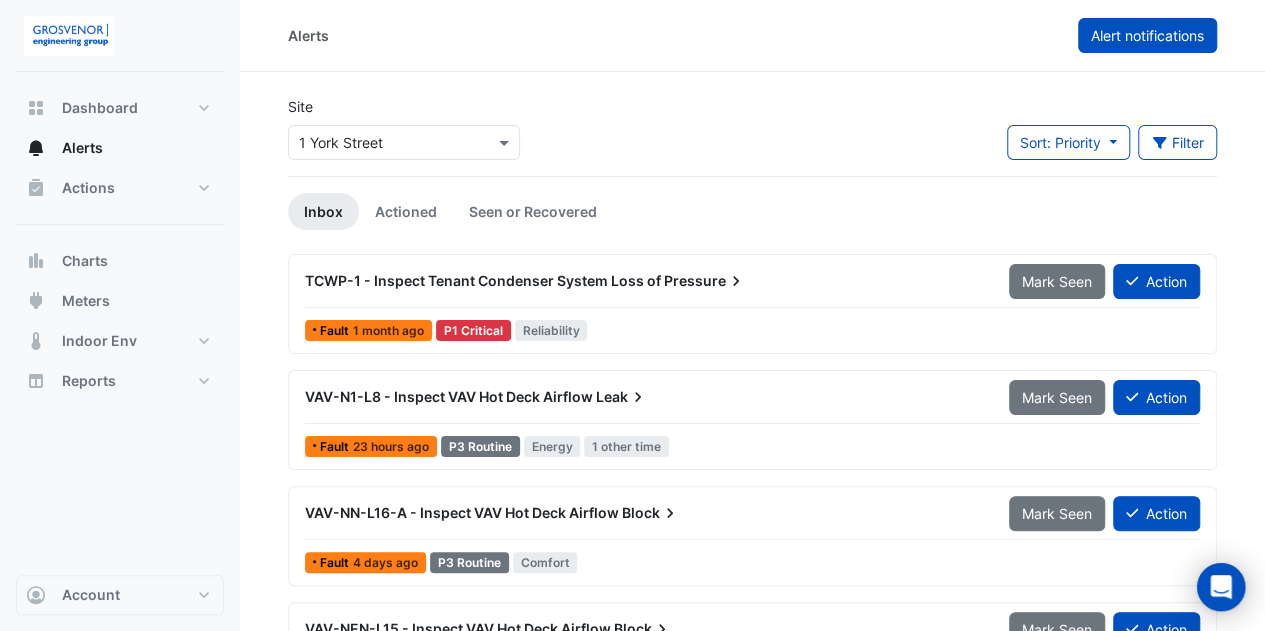 click on "Alert notifications" 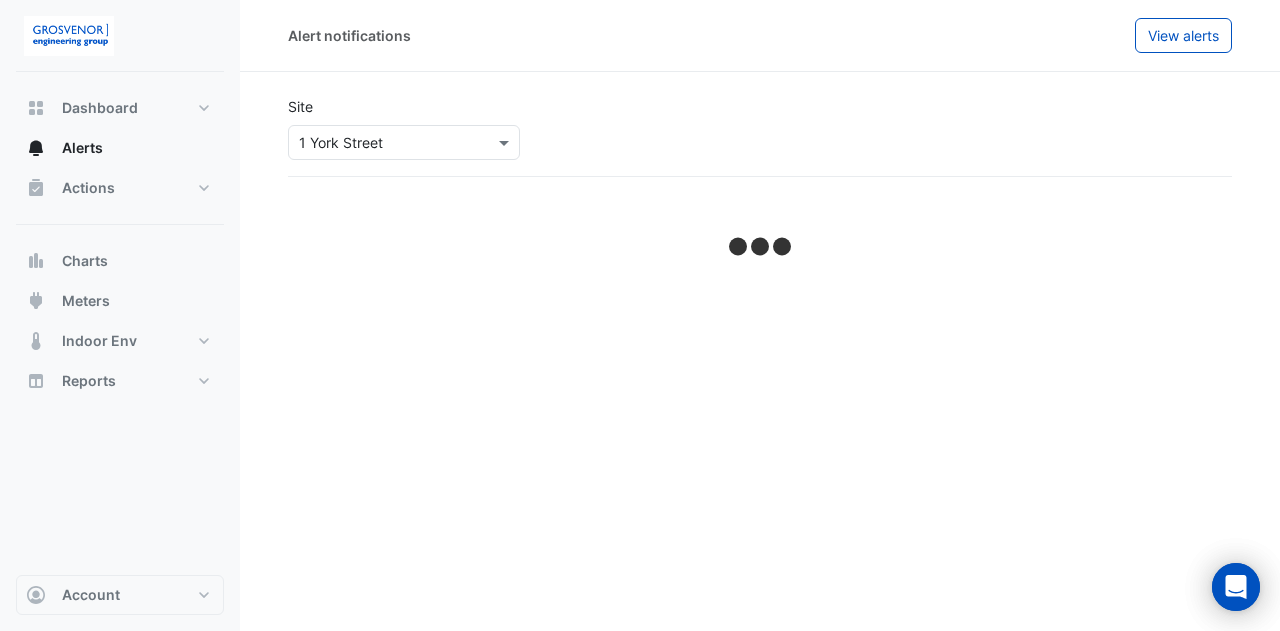 select on "******" 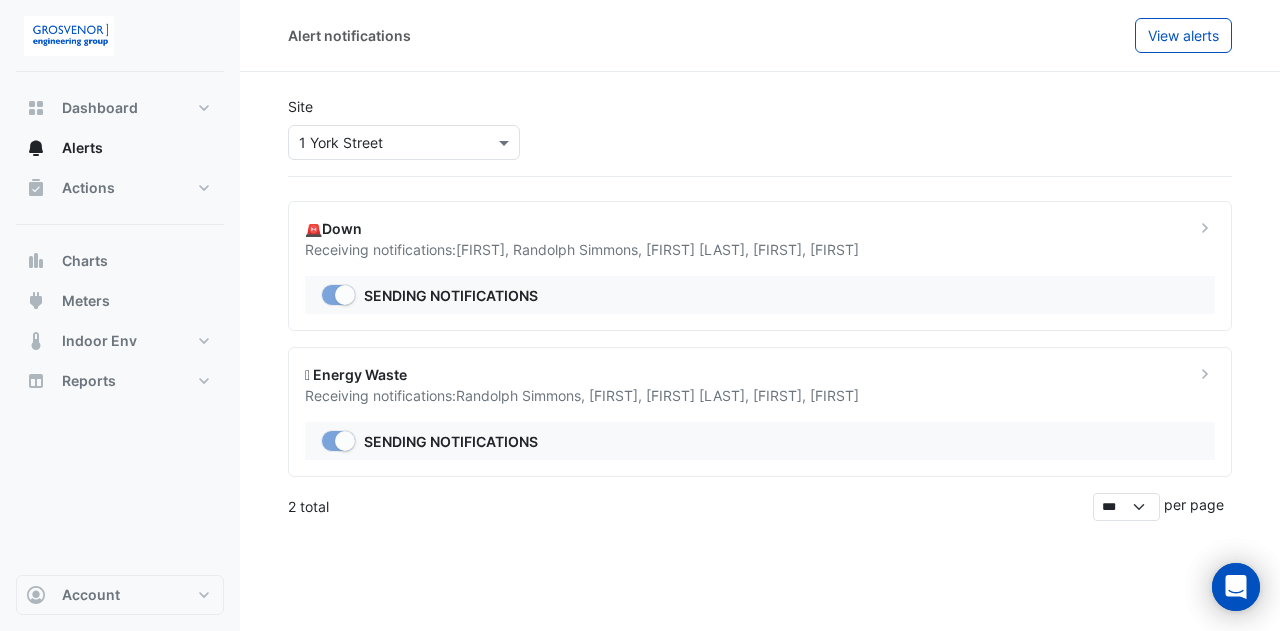 click on "View alerts" 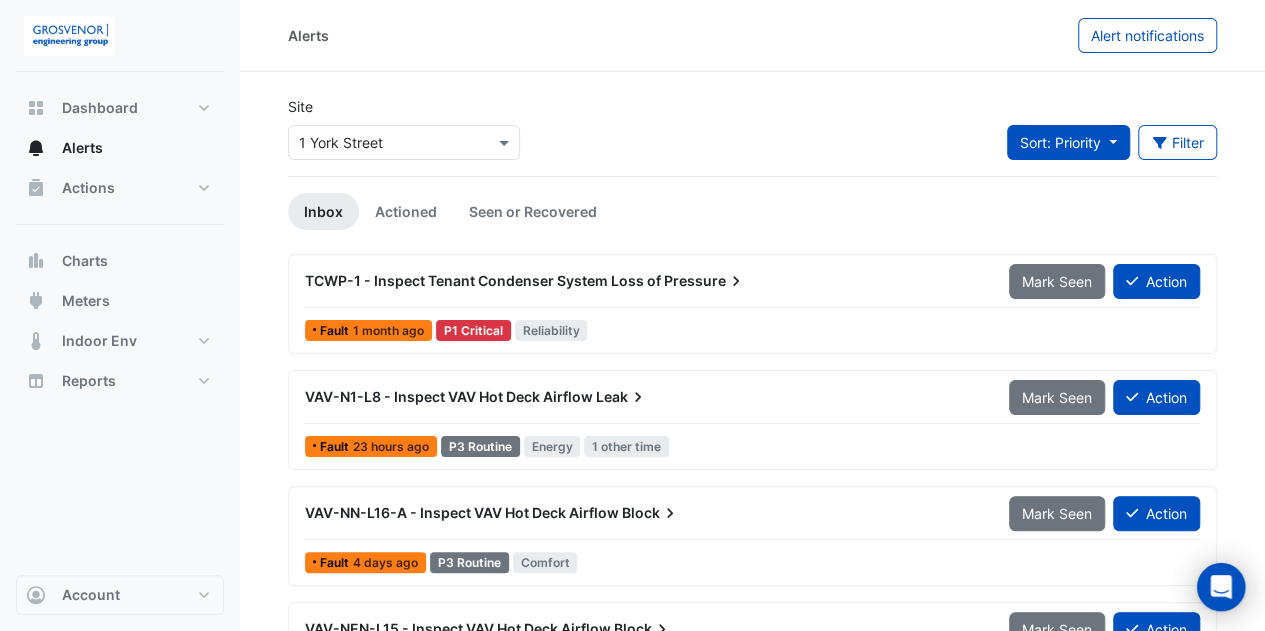 click on "Sort: Priority" 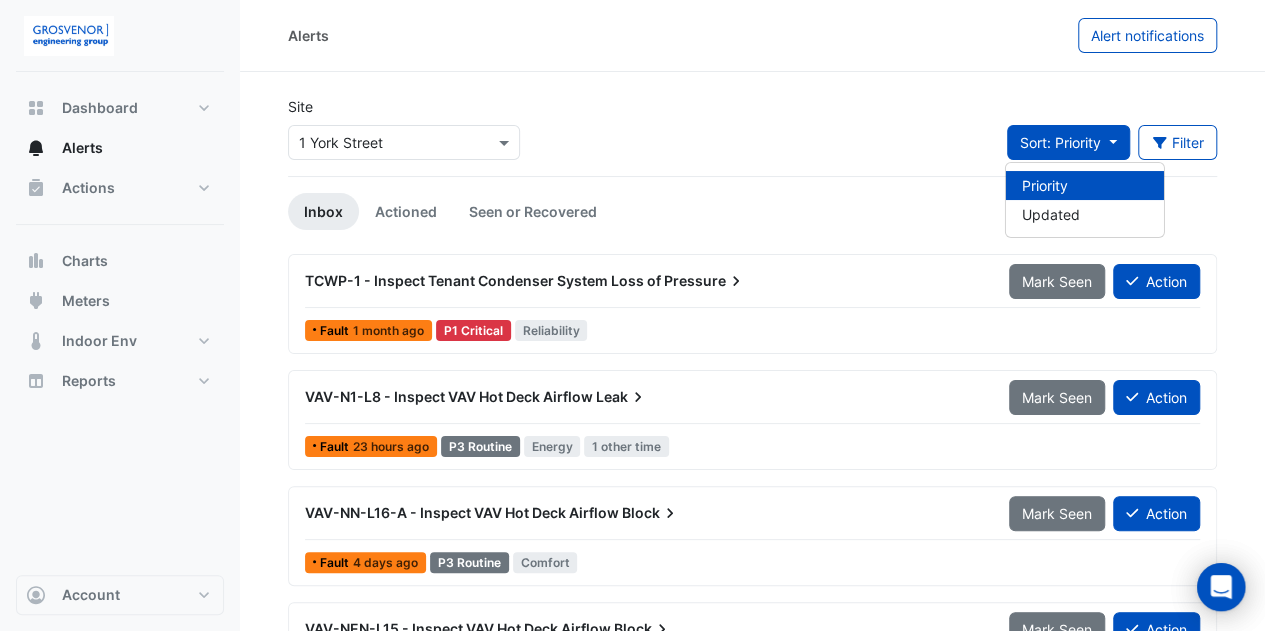 click on "Sort: Priority" 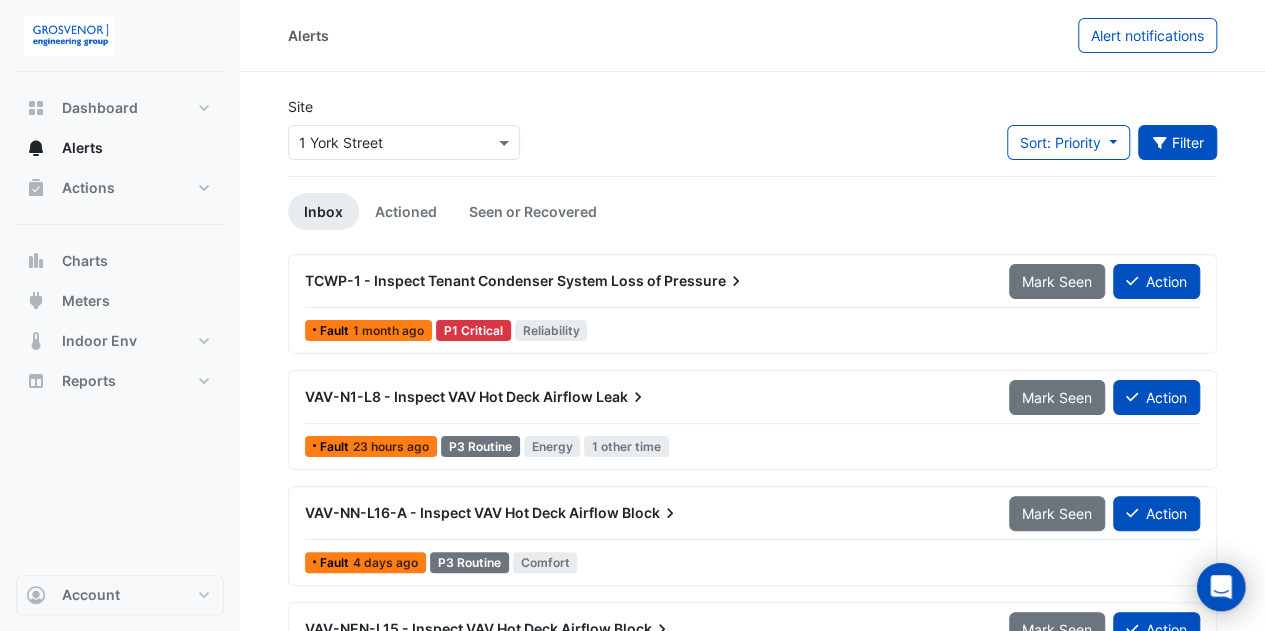 click 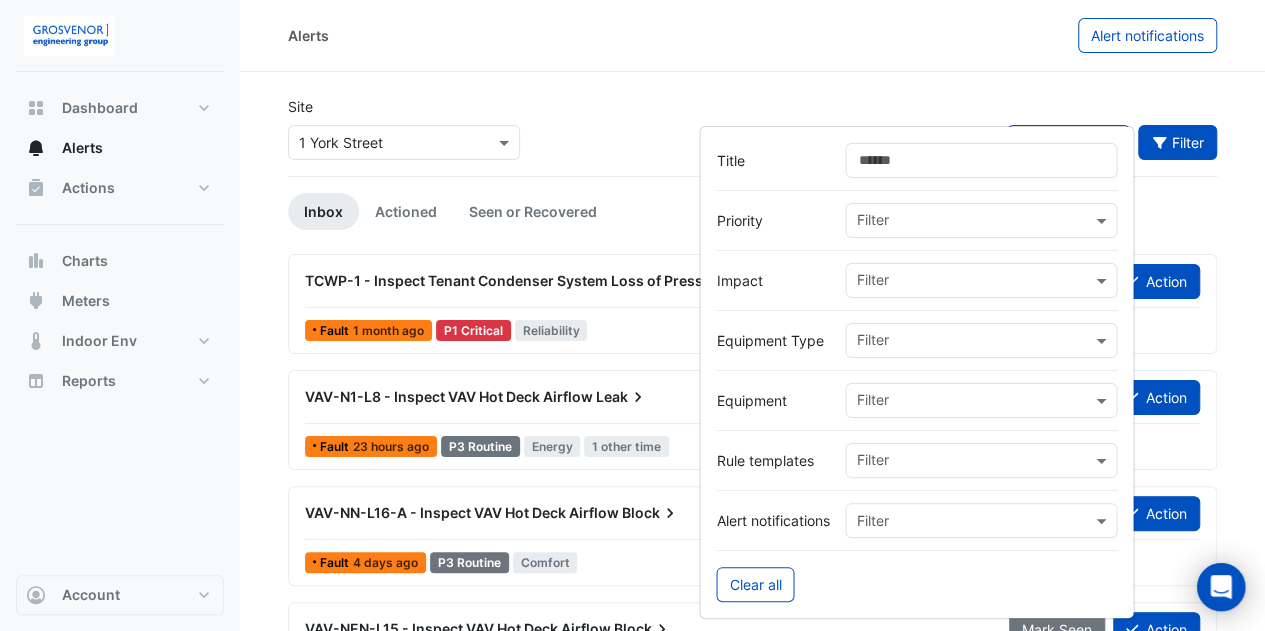 click on "Alerts
Alert notifications" 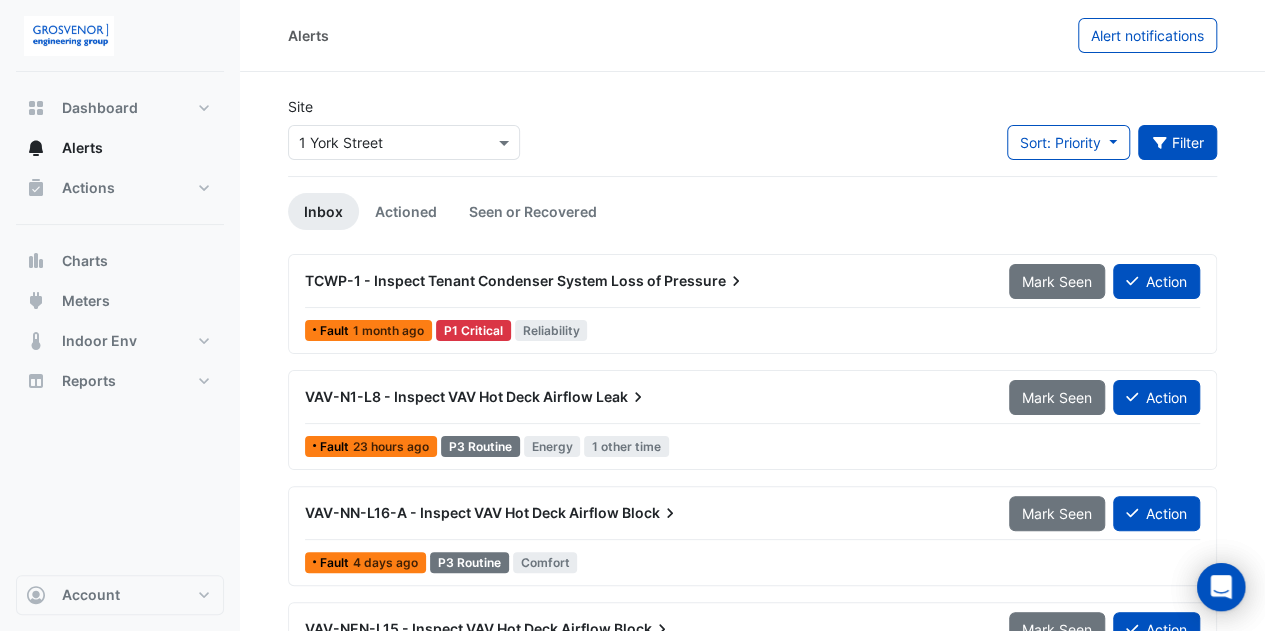 click on "Inbox" at bounding box center (323, 211) 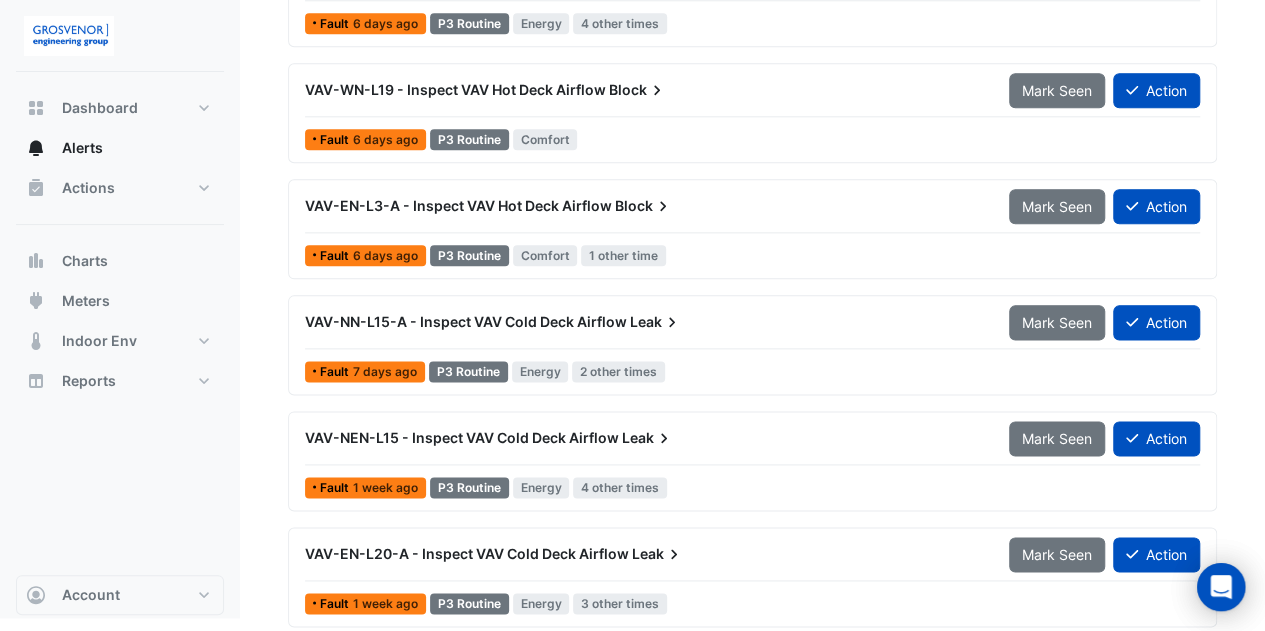 scroll, scrollTop: 1117, scrollLeft: 0, axis: vertical 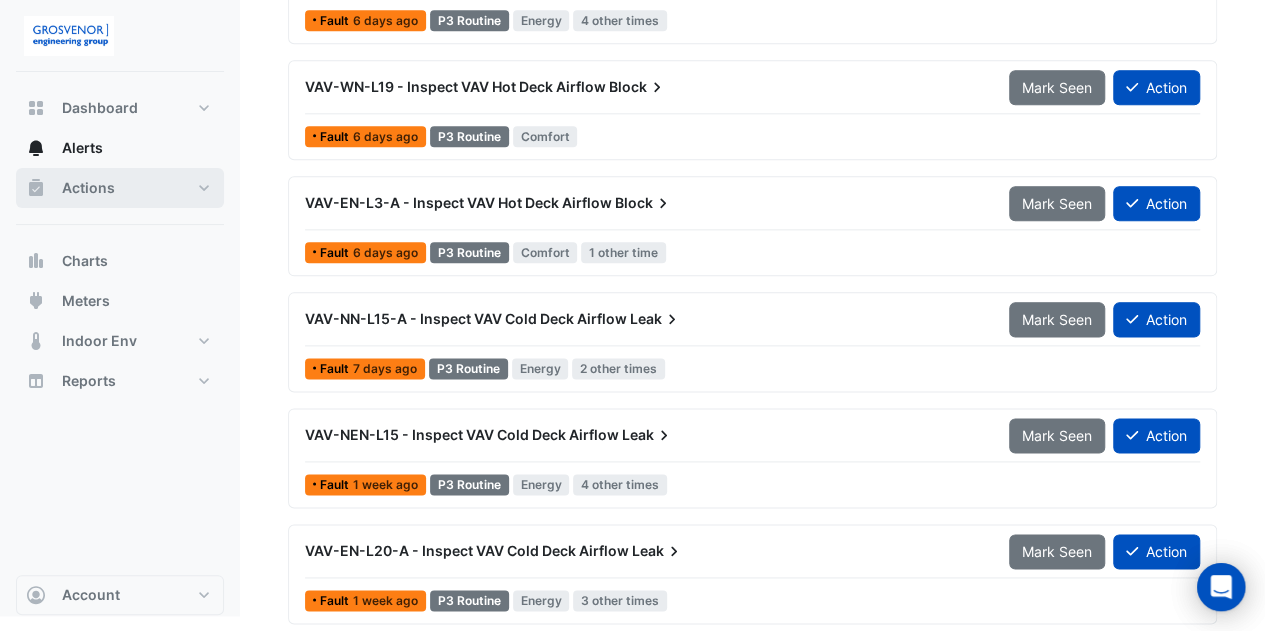 click on "Actions" at bounding box center [120, 188] 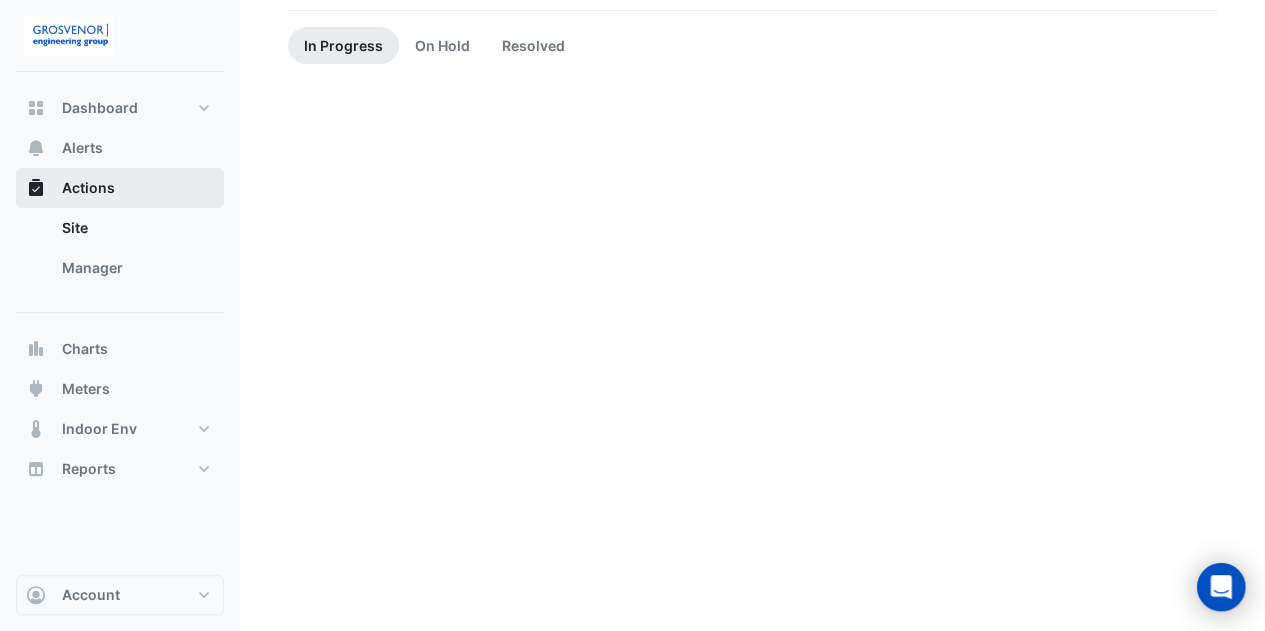 scroll, scrollTop: 0, scrollLeft: 0, axis: both 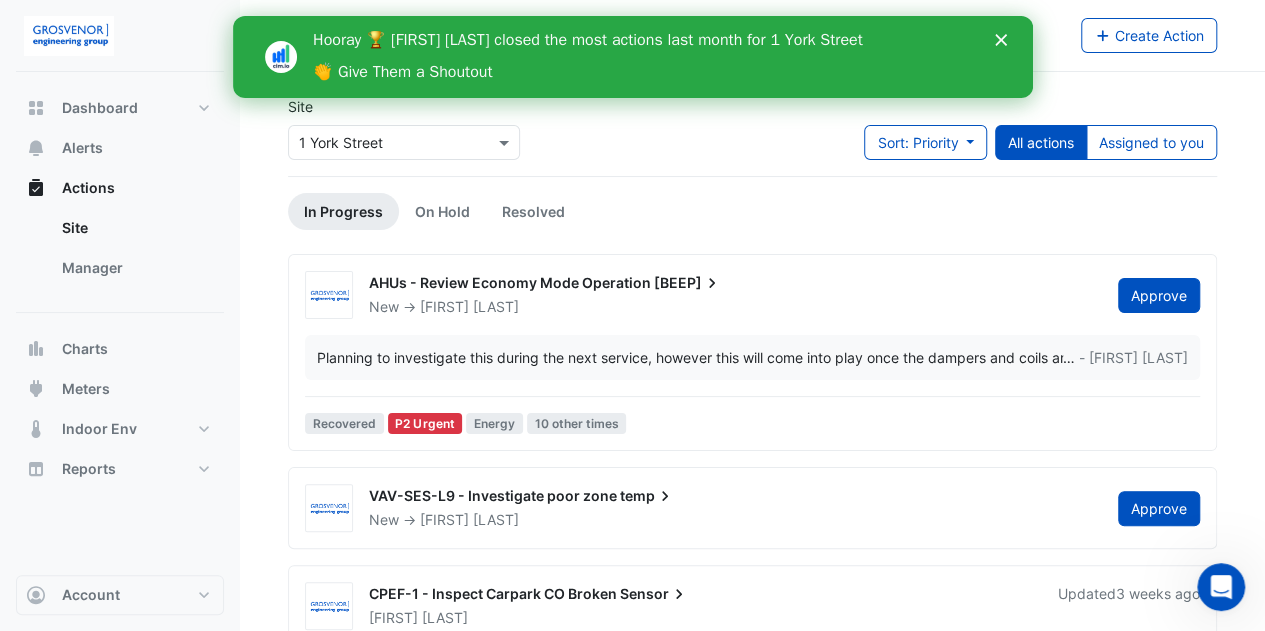 click on "👏 Give Them a Shoutout" at bounding box center (401, 73) 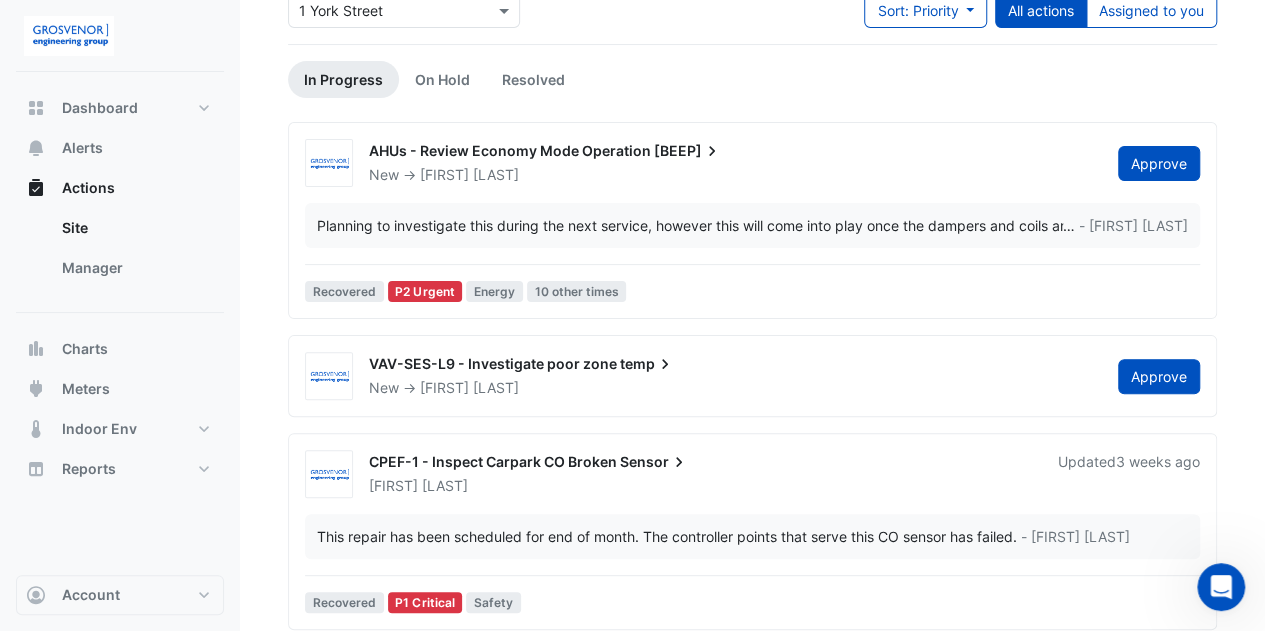 scroll, scrollTop: 0, scrollLeft: 0, axis: both 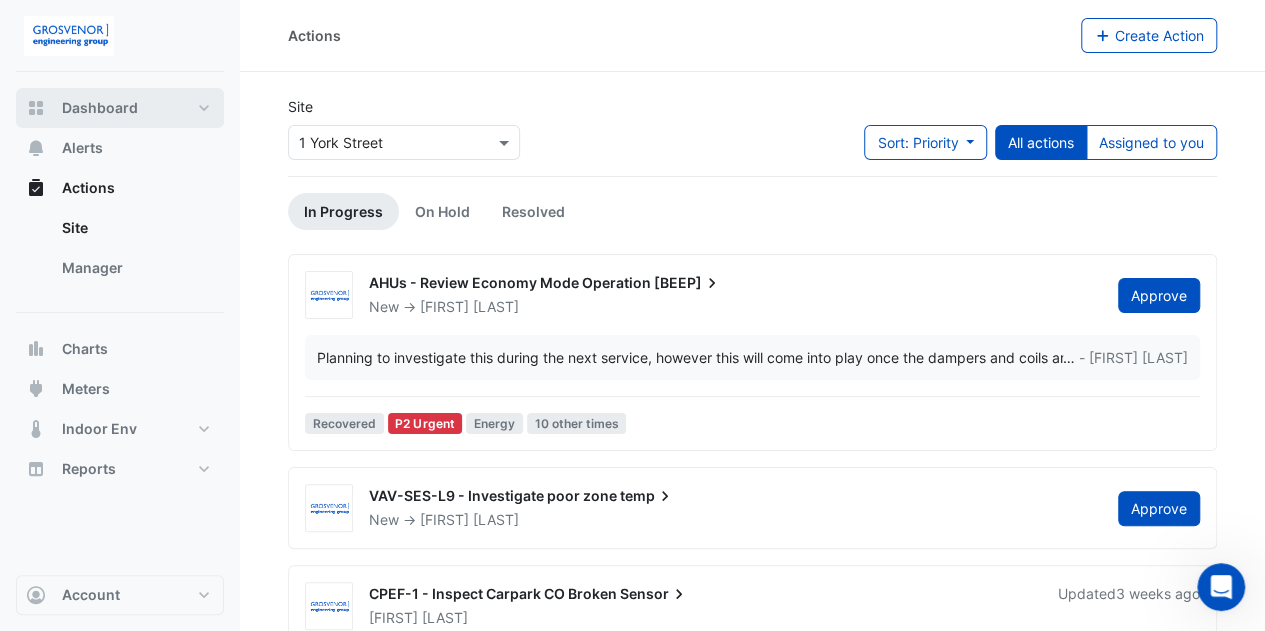click on "Dashboard" at bounding box center (100, 108) 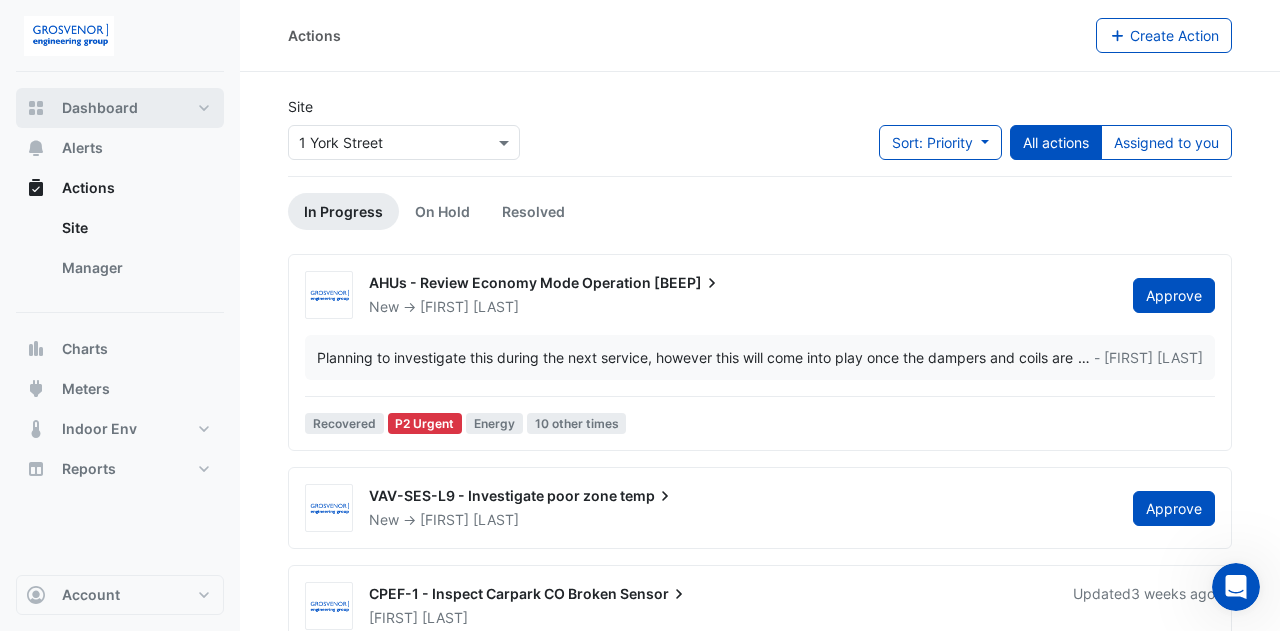 select on "***" 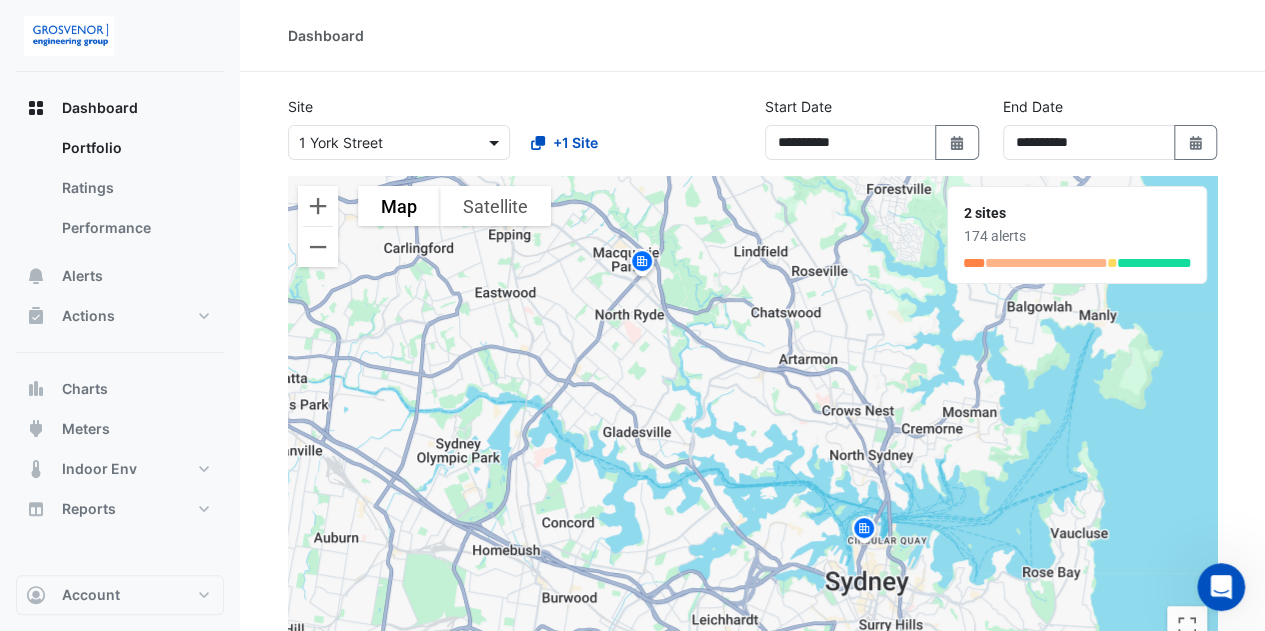 click at bounding box center (496, 142) 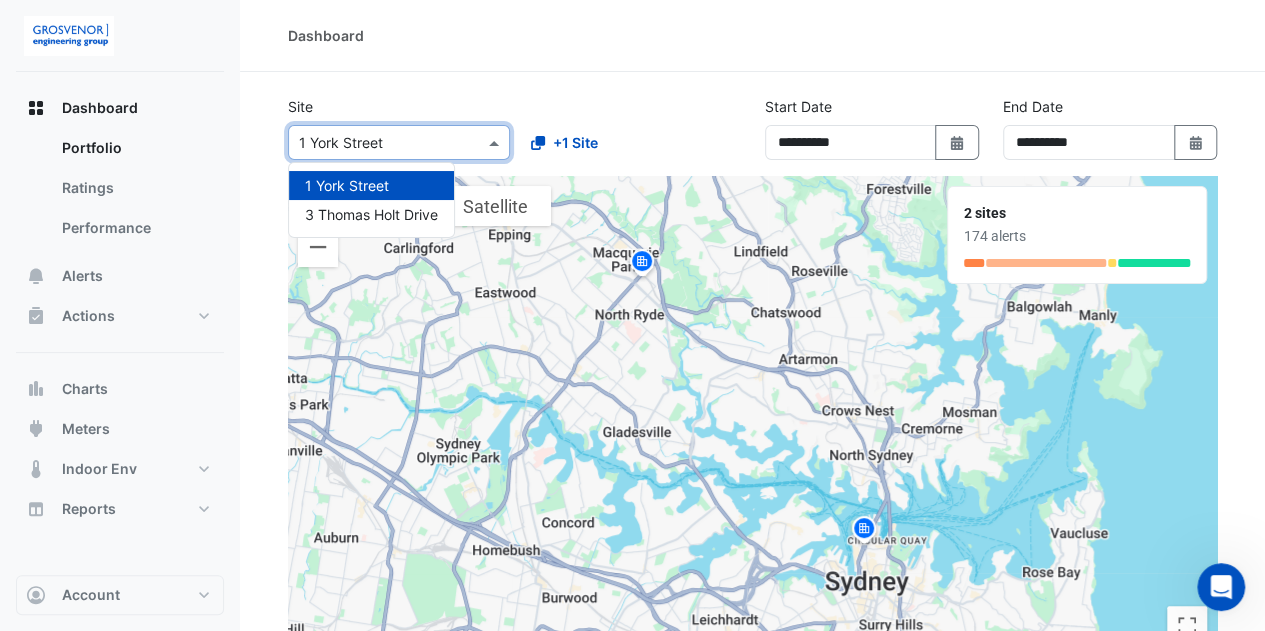 click at bounding box center [496, 142] 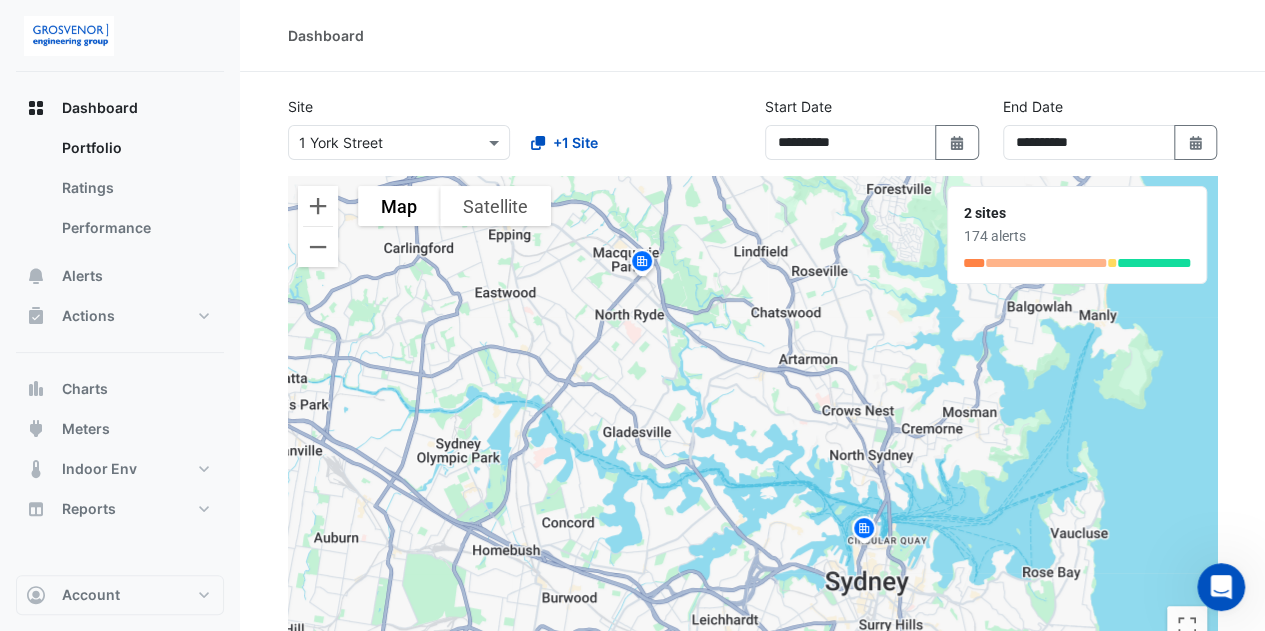 click on "**********" 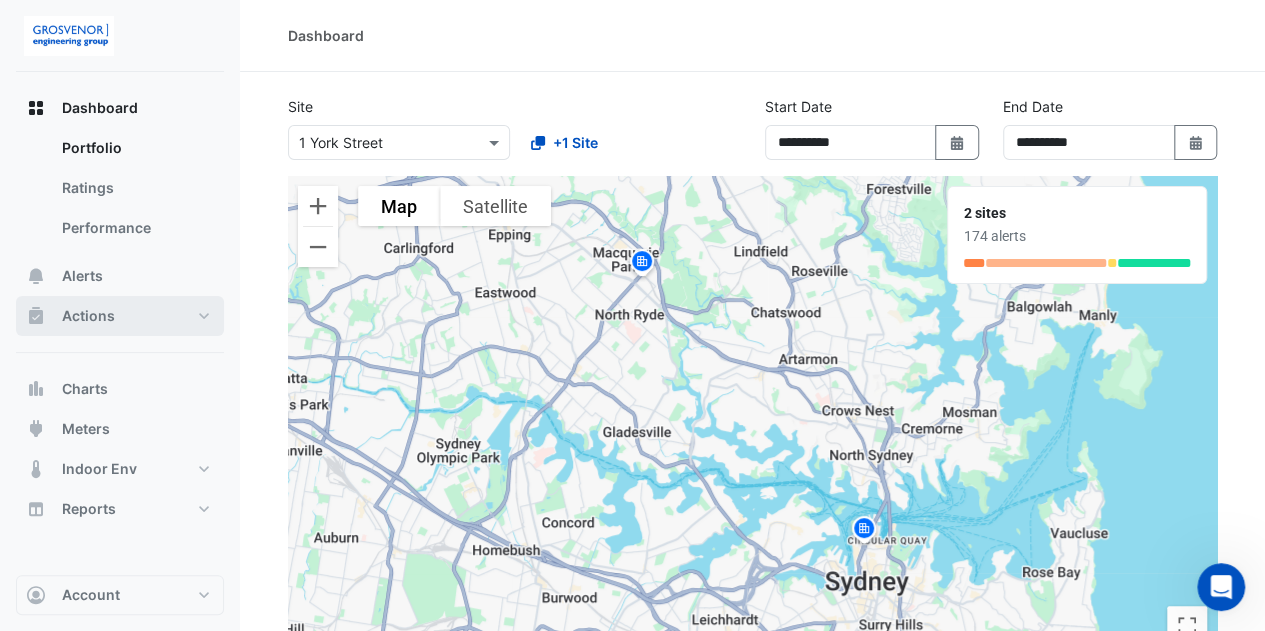 click on "Actions" at bounding box center [120, 316] 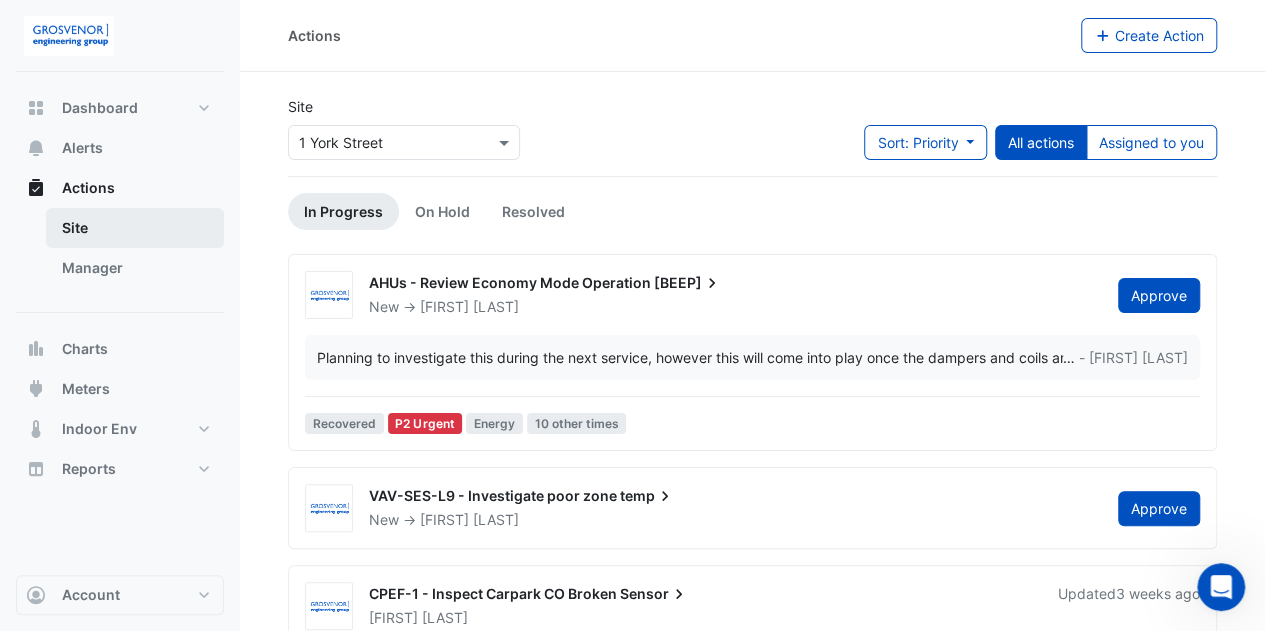 click on "Site" at bounding box center (135, 228) 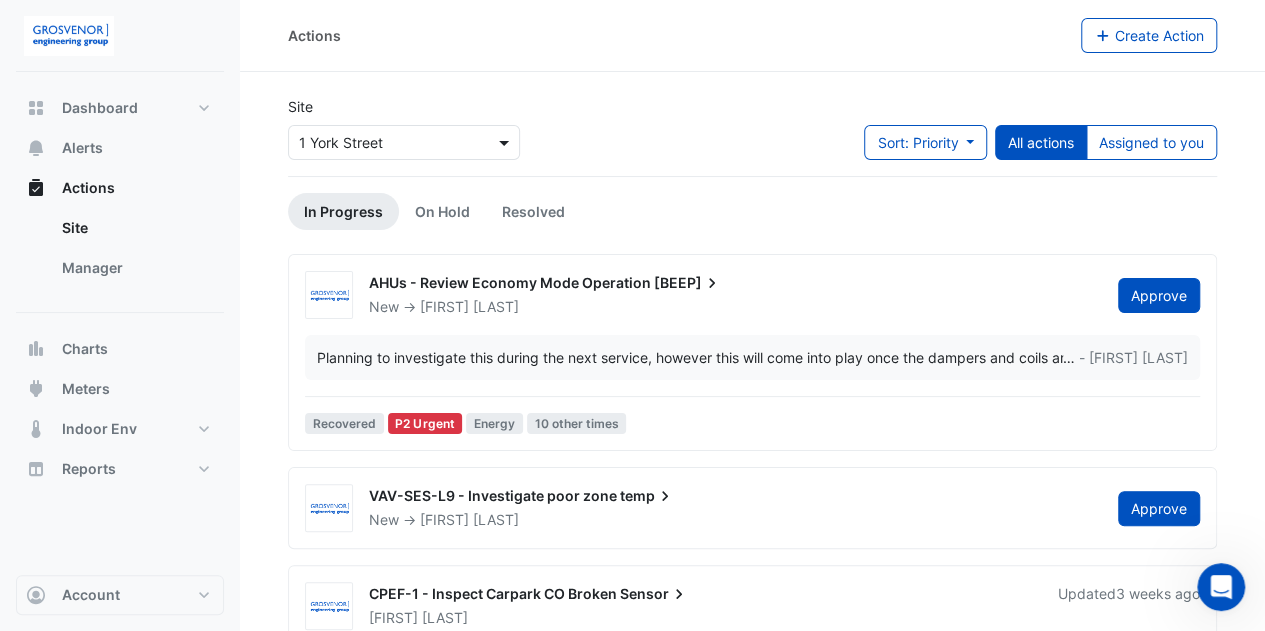 click at bounding box center [506, 142] 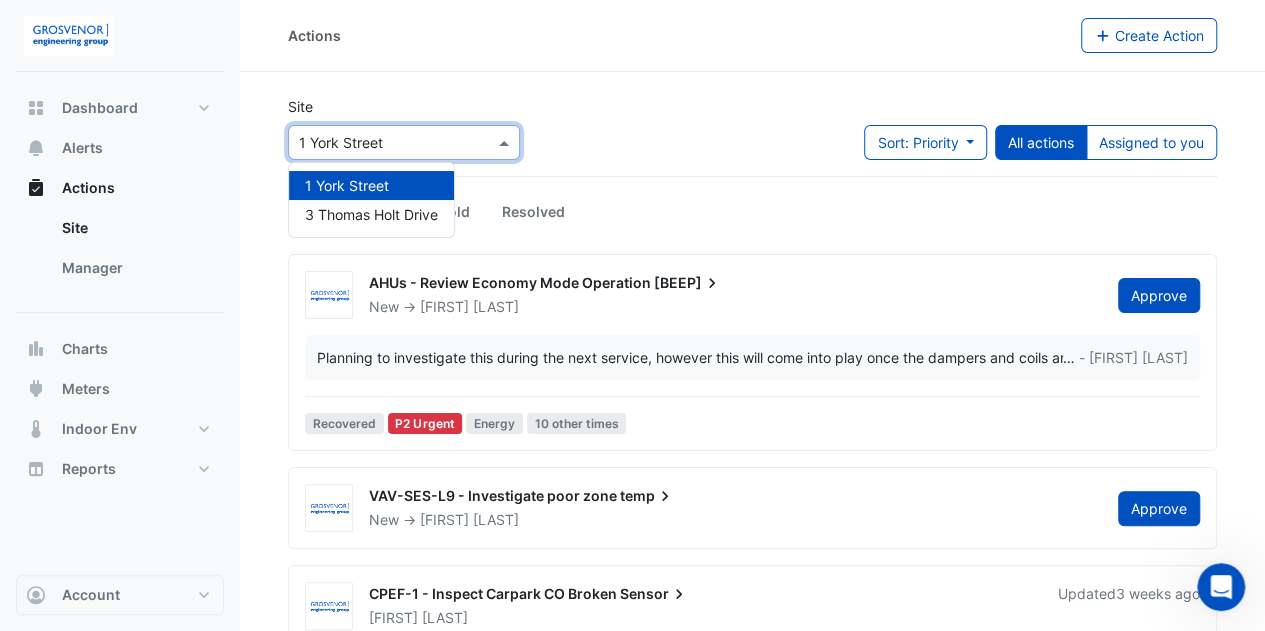 click at bounding box center [506, 142] 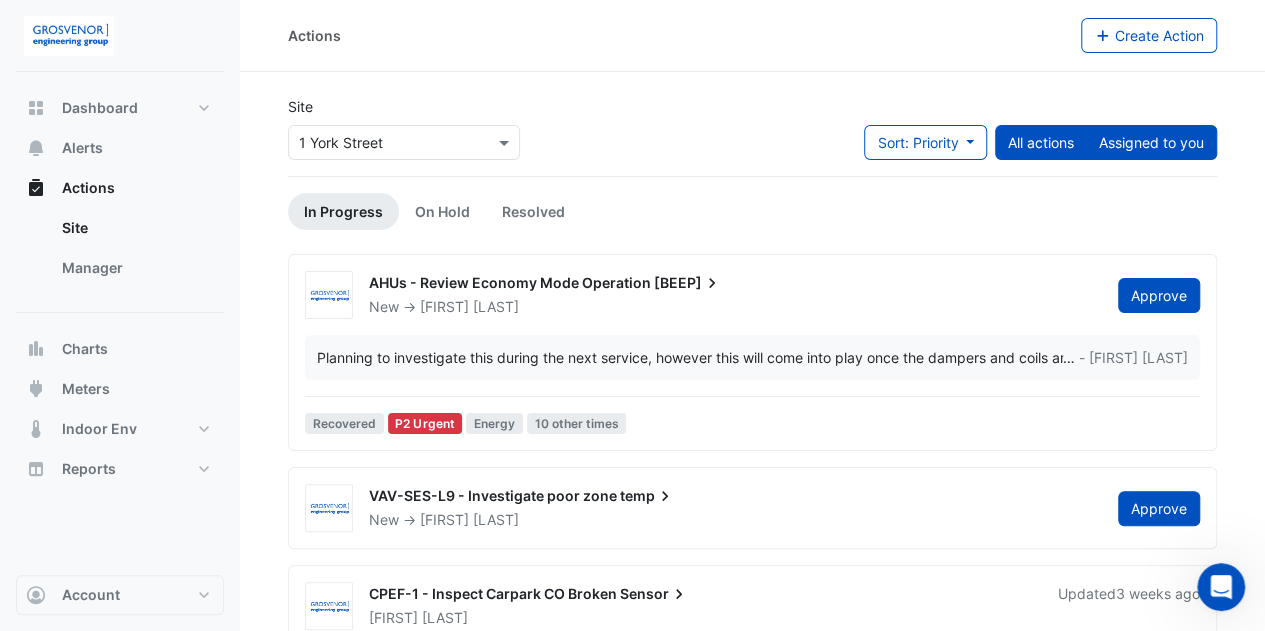 click on "Assigned to you" 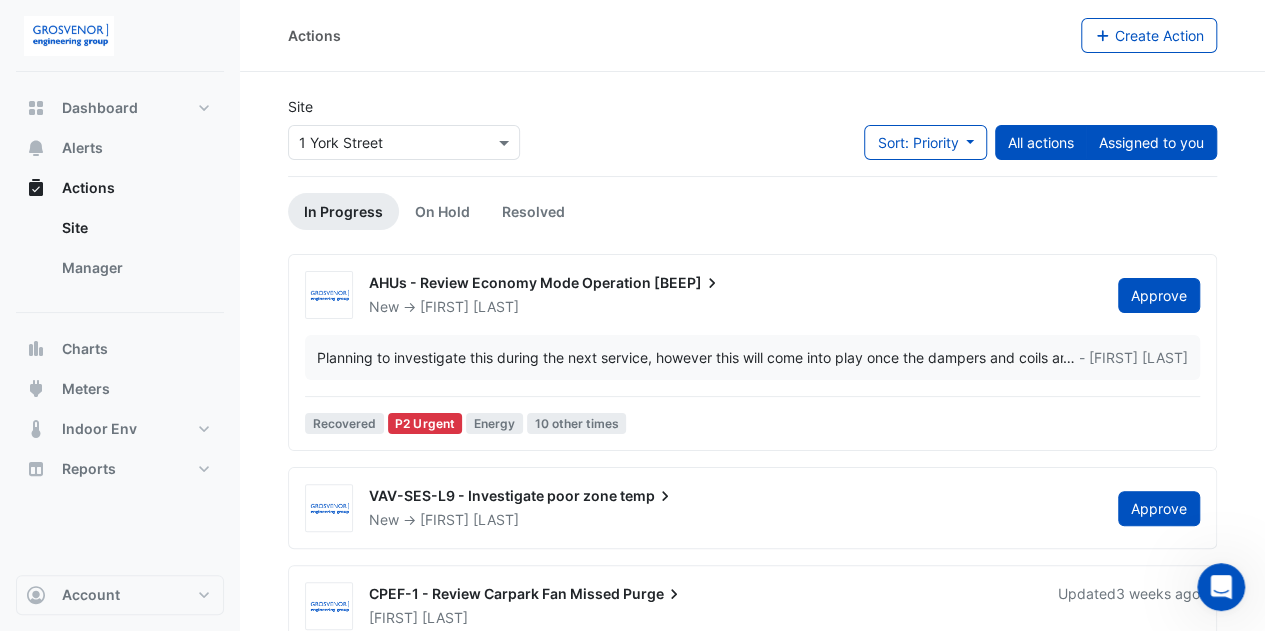 click on "All actions" 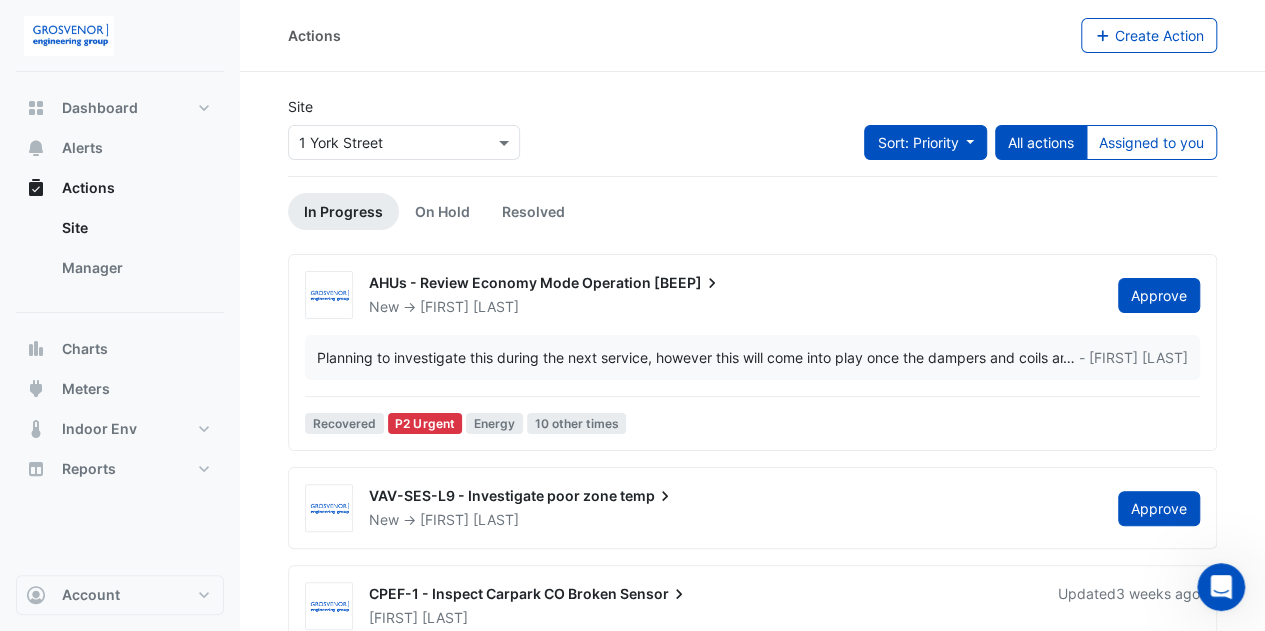 click on "Sort: Priority" 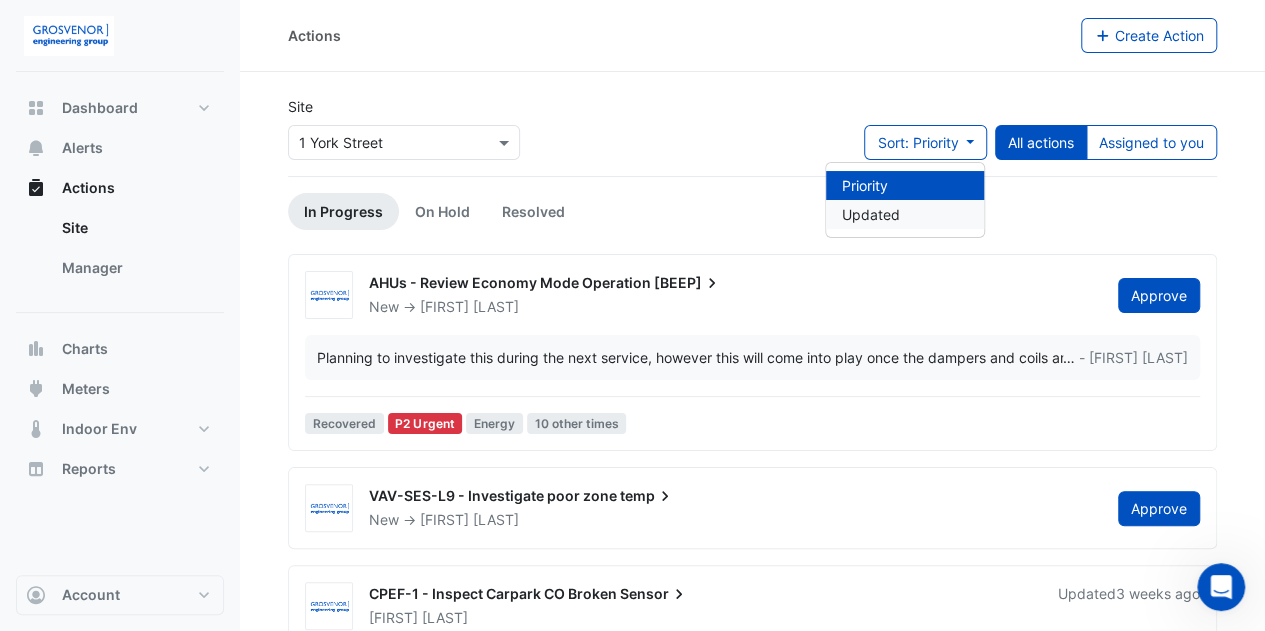 click on "Updated" at bounding box center [905, 214] 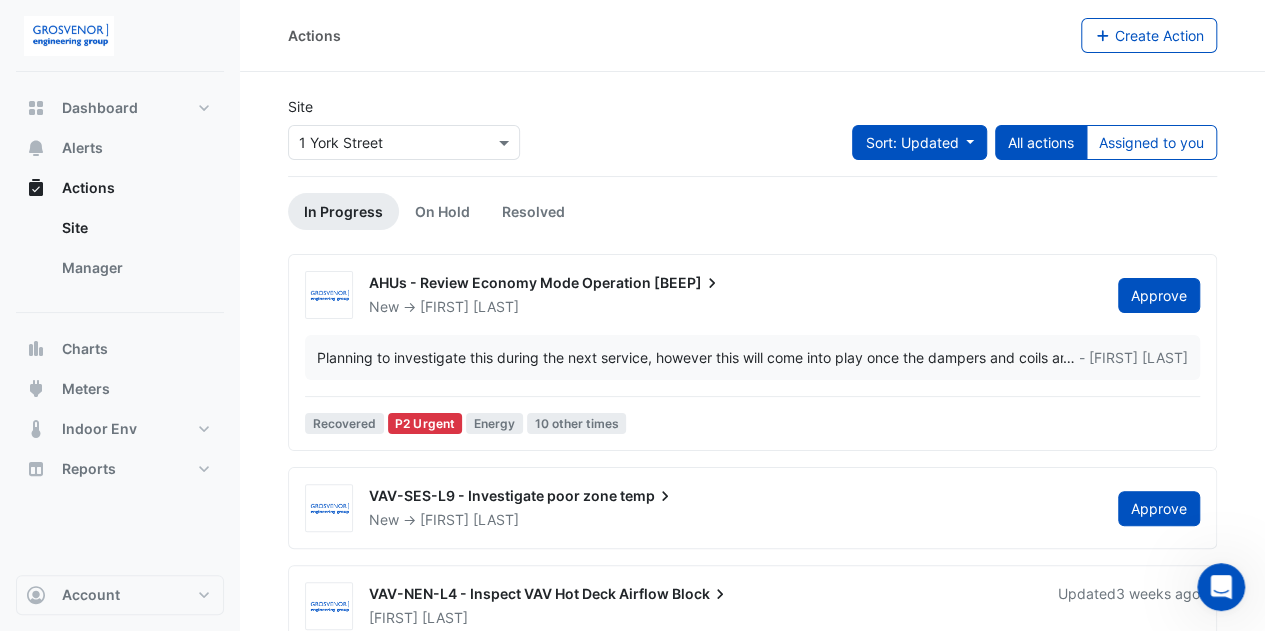 click on "Sort: Updated" 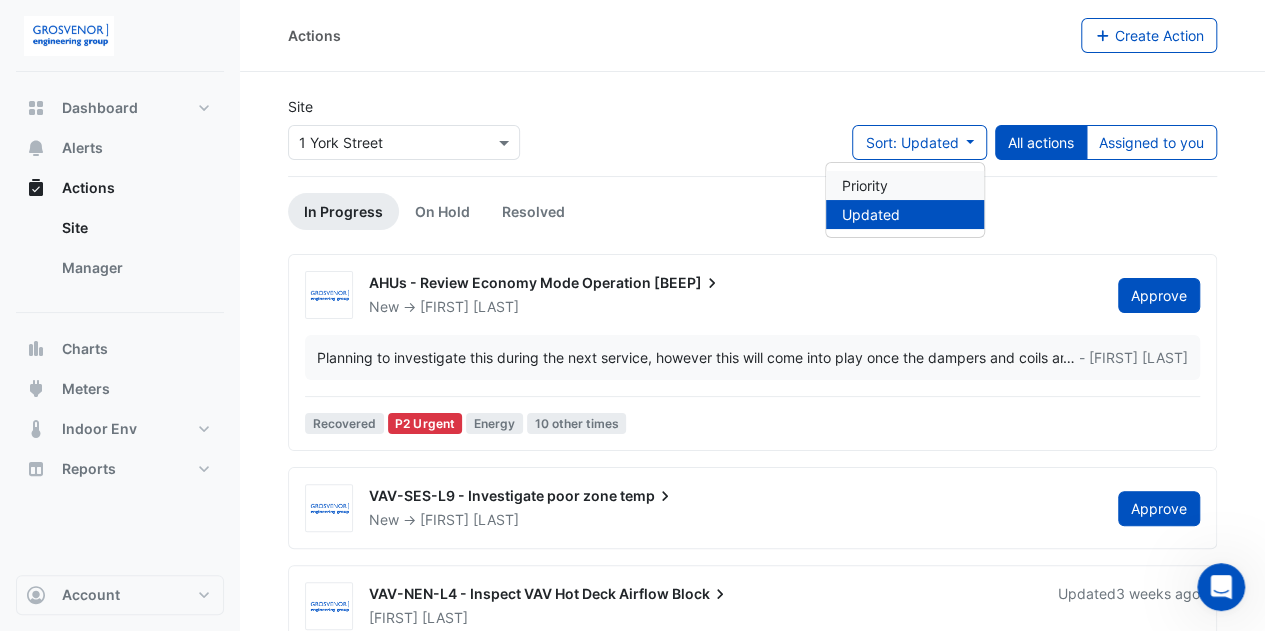 click on "Priority" at bounding box center (905, 185) 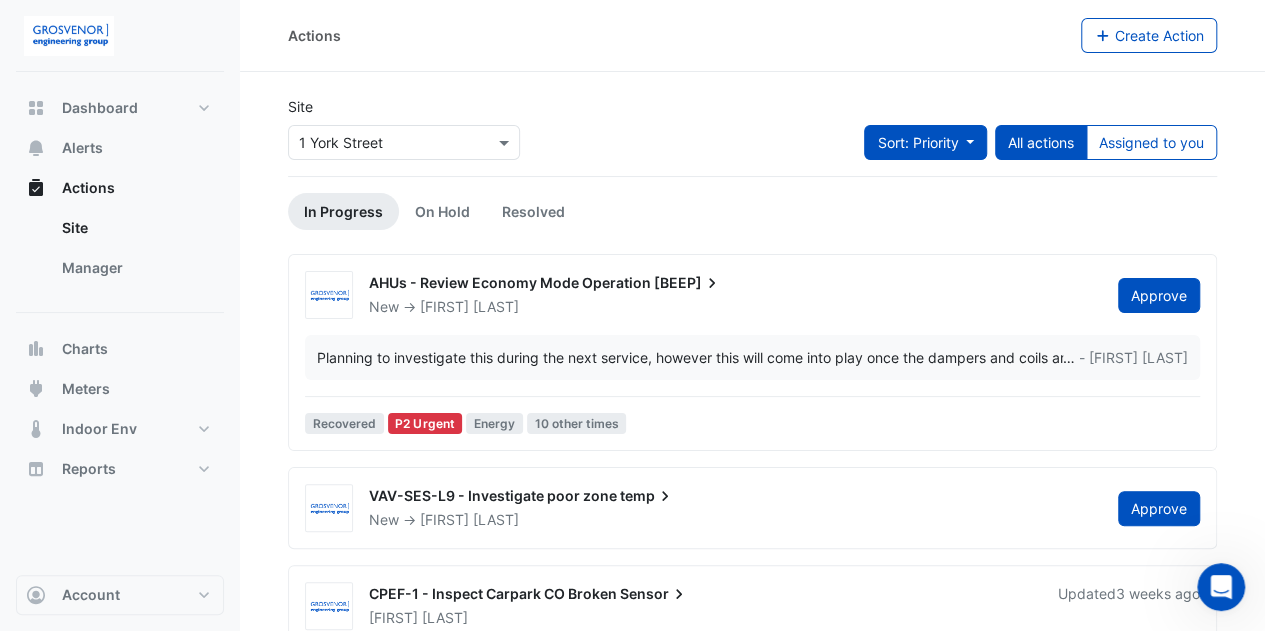 click on "Sort: Priority" 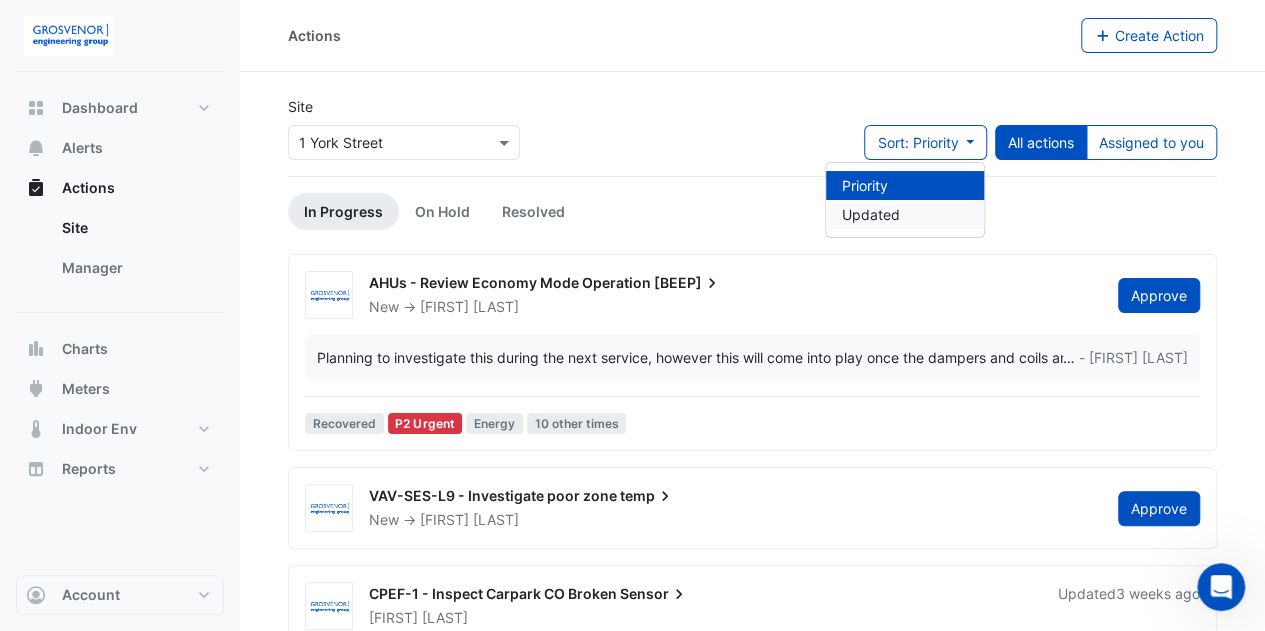 click on "Updated" at bounding box center (905, 214) 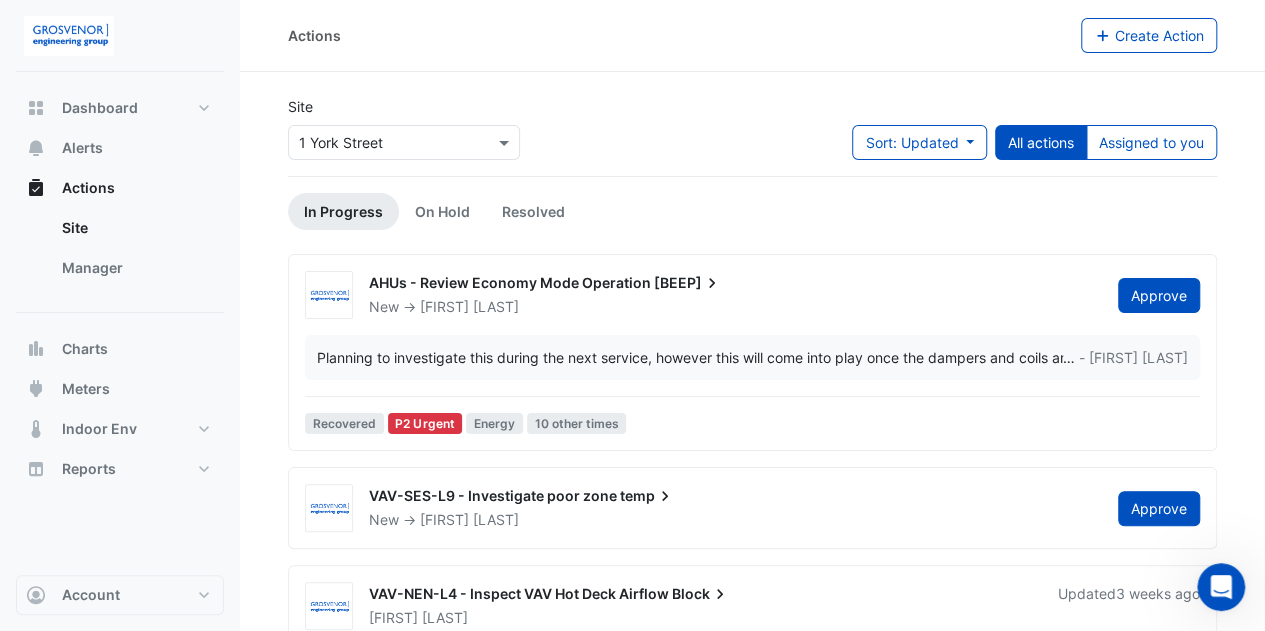click on "All actions" 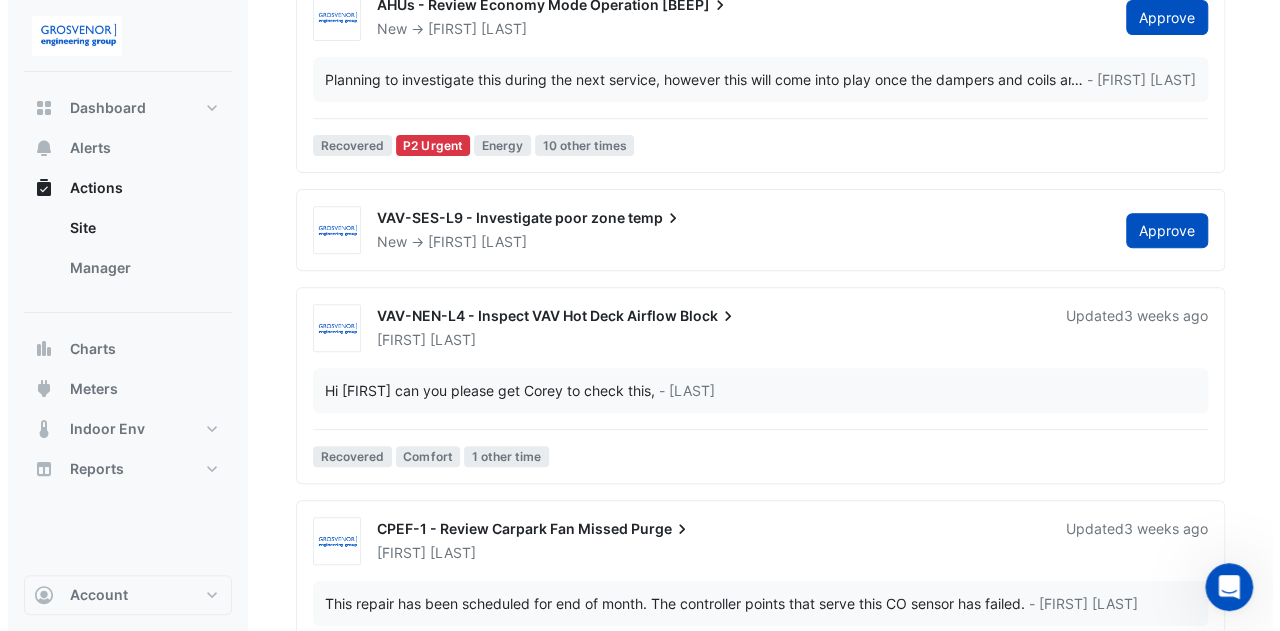 scroll, scrollTop: 333, scrollLeft: 0, axis: vertical 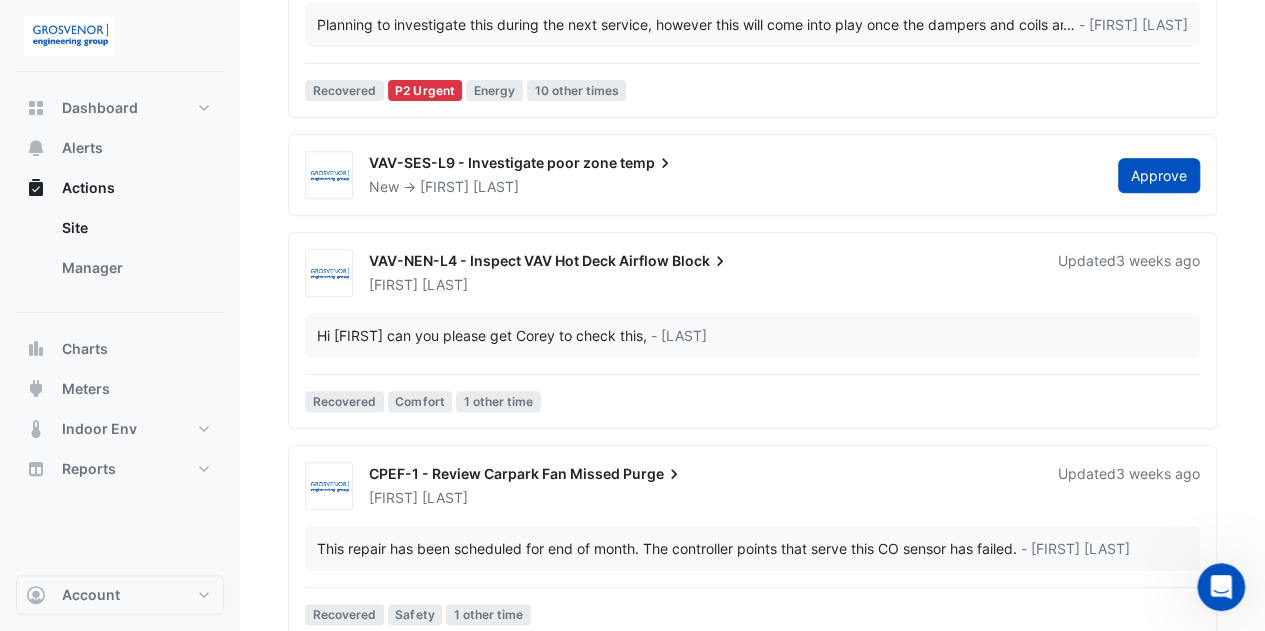 click on "VAV-NEN-L4 - Inspect VAV Hot Deck Airflow" at bounding box center (519, 260) 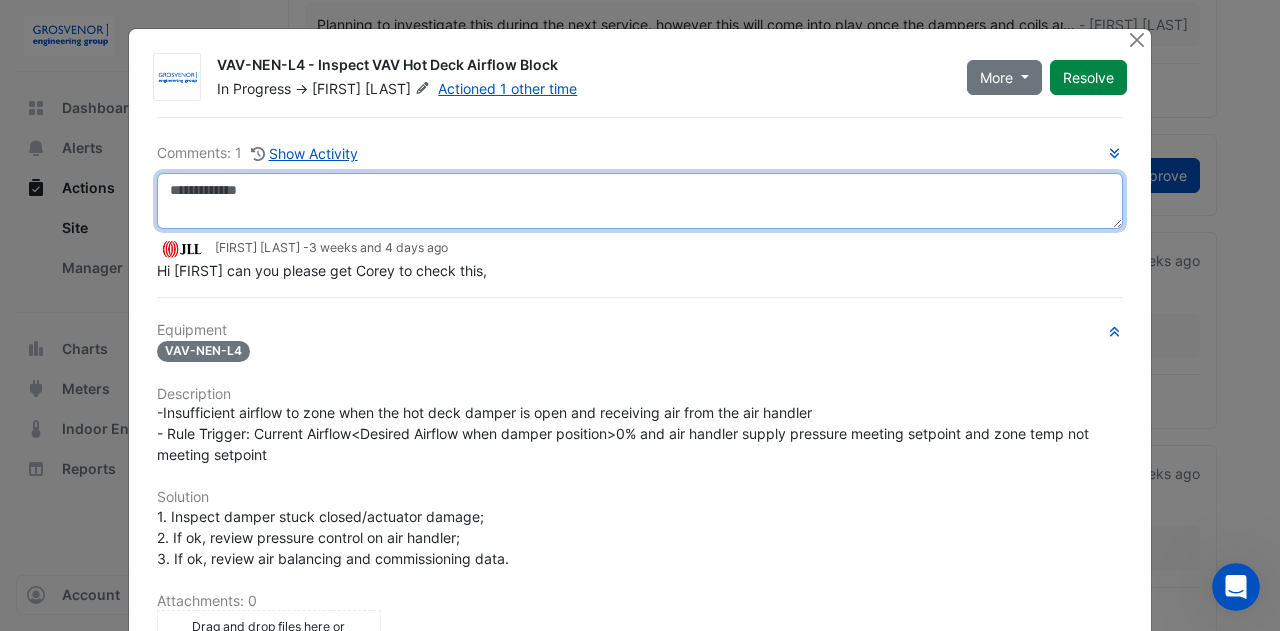 click at bounding box center [640, 201] 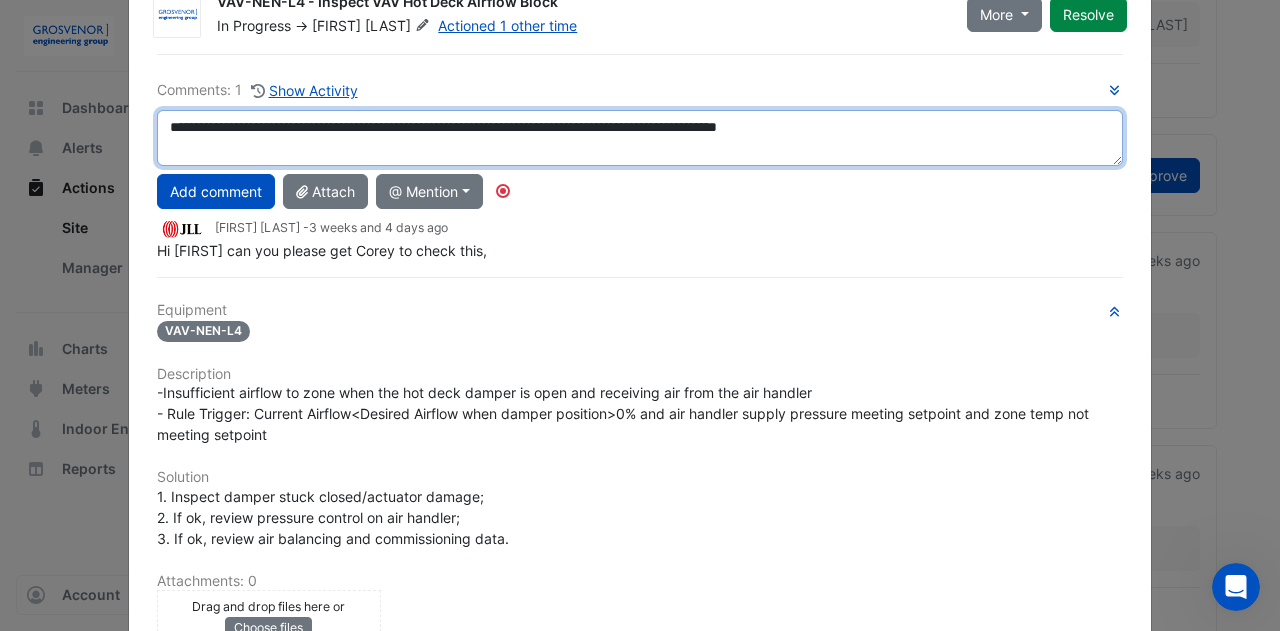 scroll, scrollTop: 0, scrollLeft: 0, axis: both 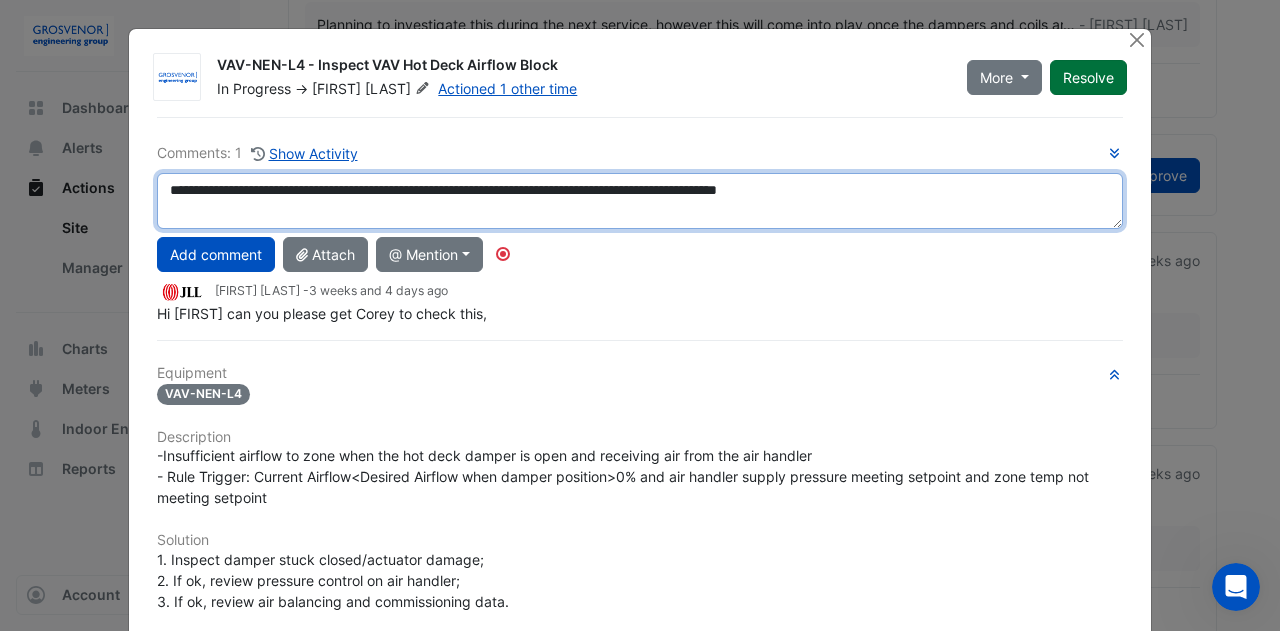 type on "**********" 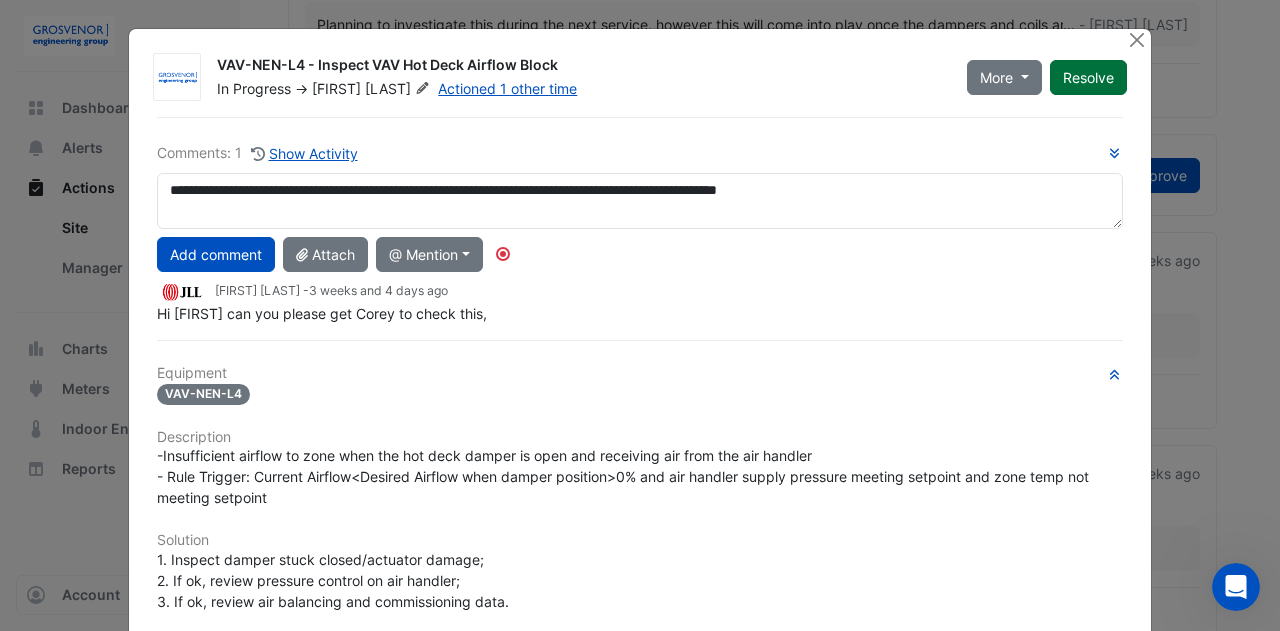 click on "Resolve" 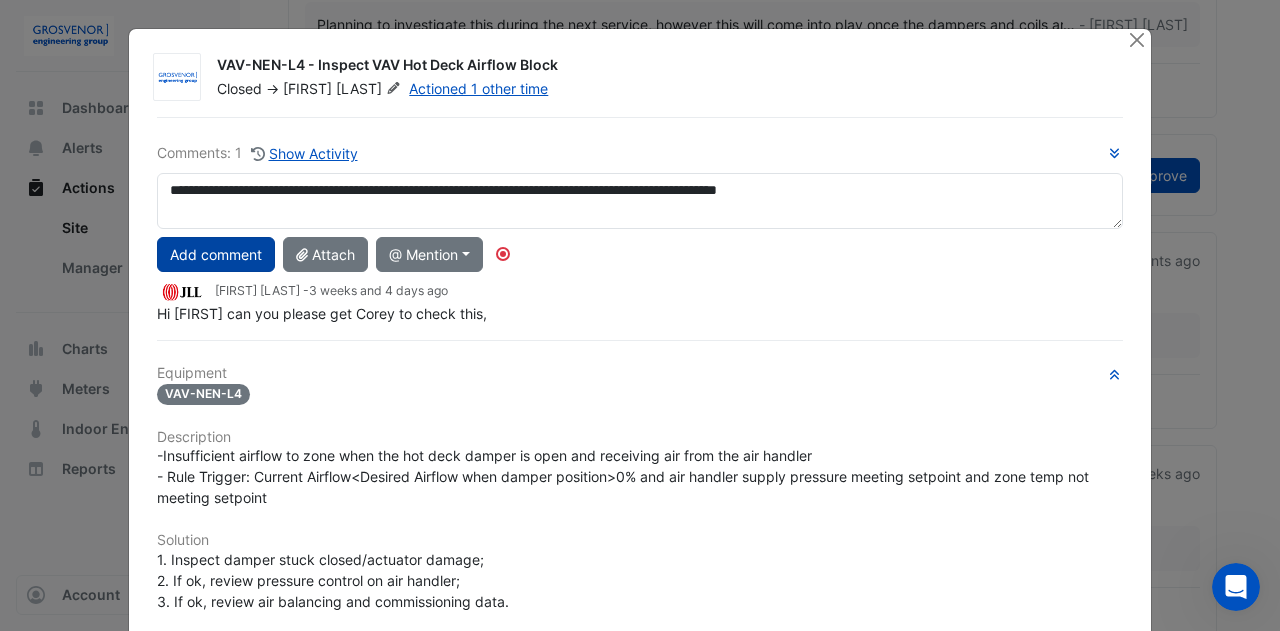 click on "Add comment" 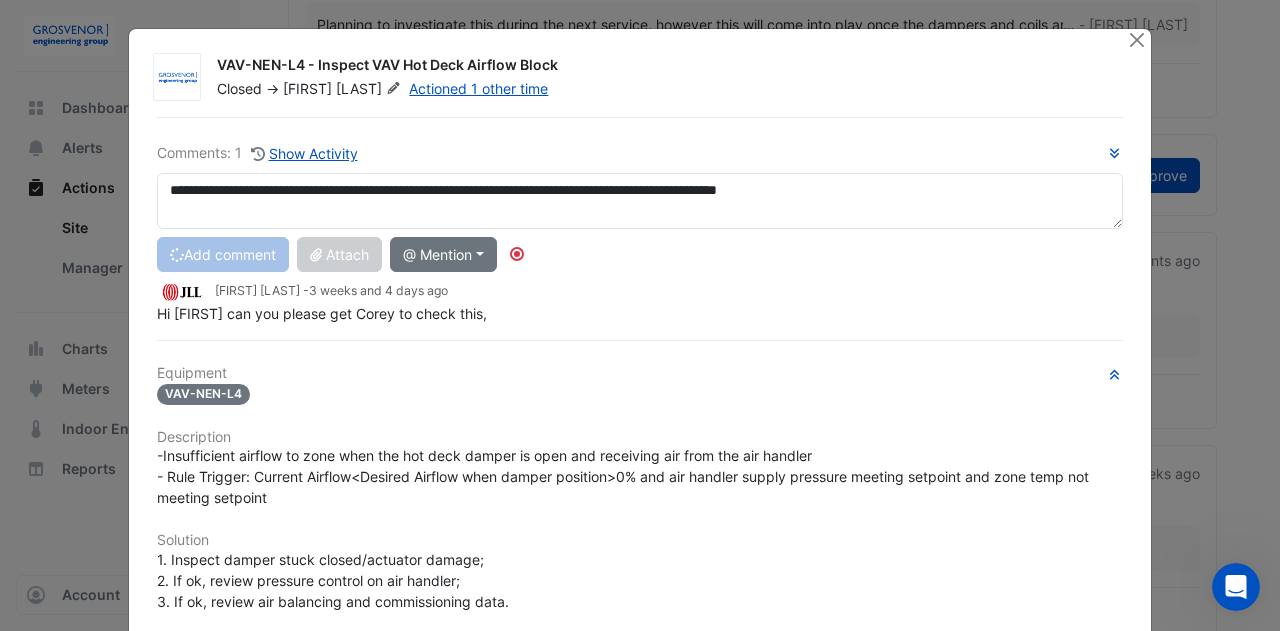 type 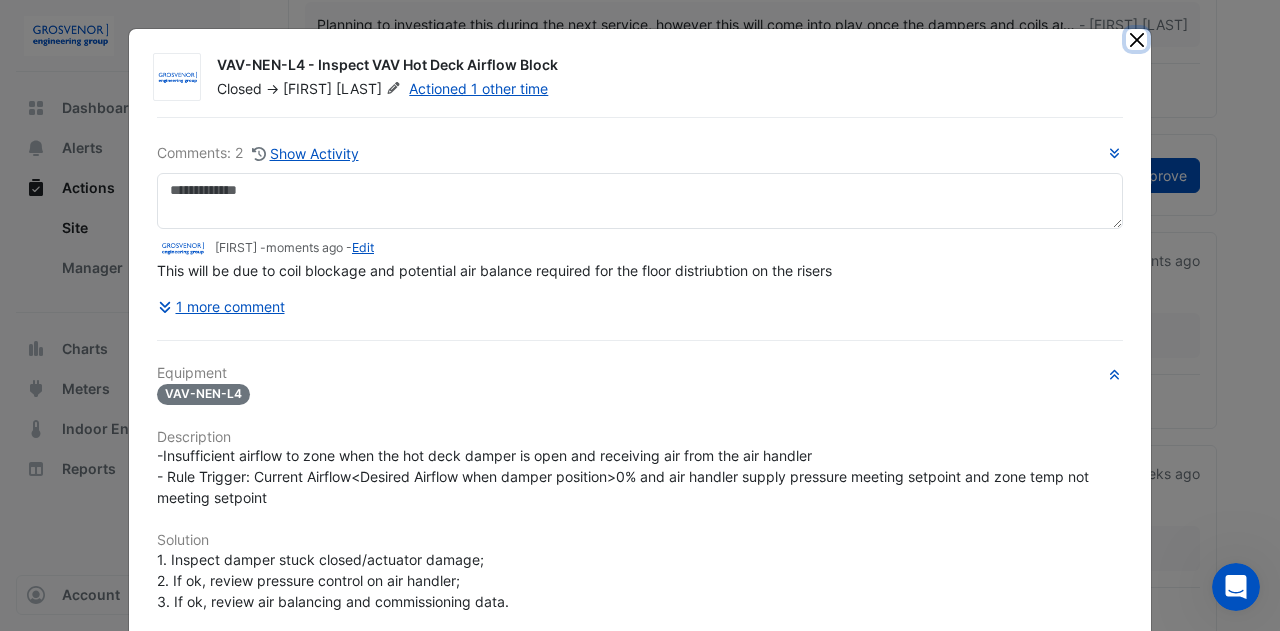 click 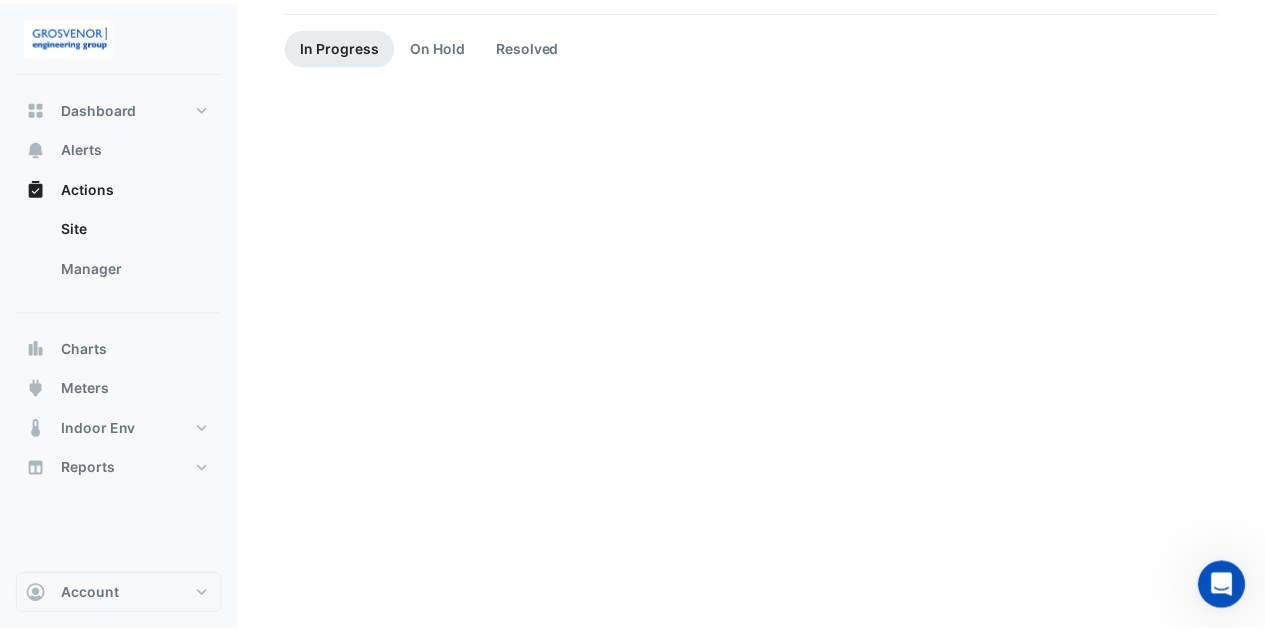 scroll, scrollTop: 0, scrollLeft: 0, axis: both 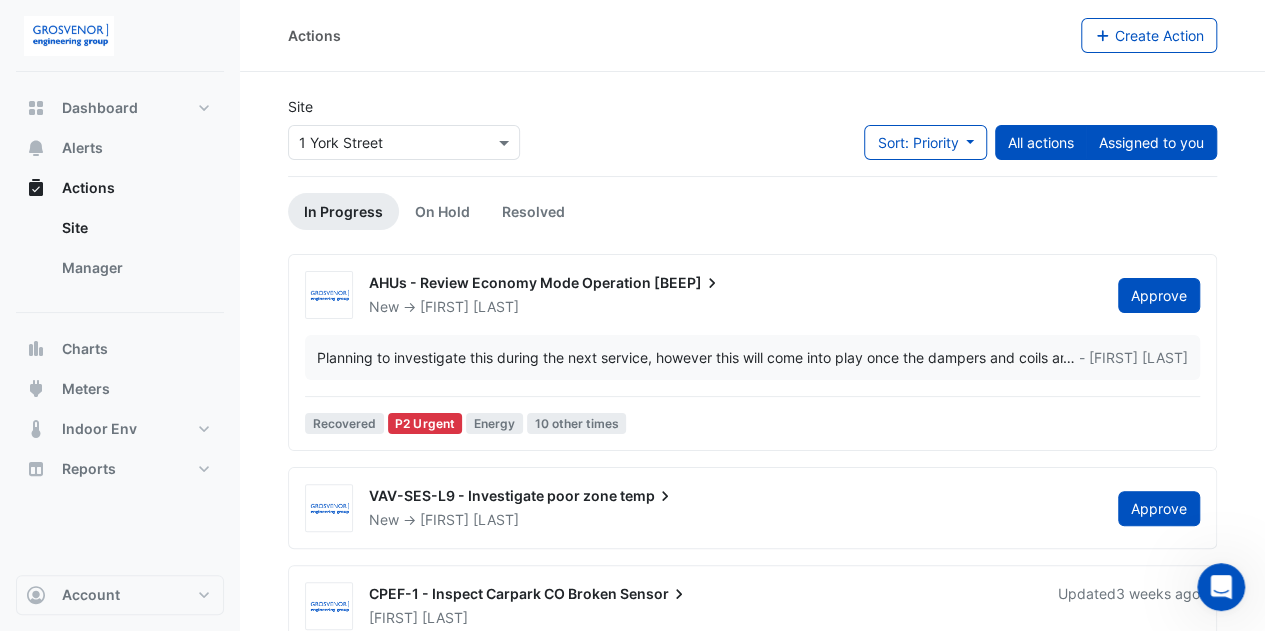 click on "Assigned to you" 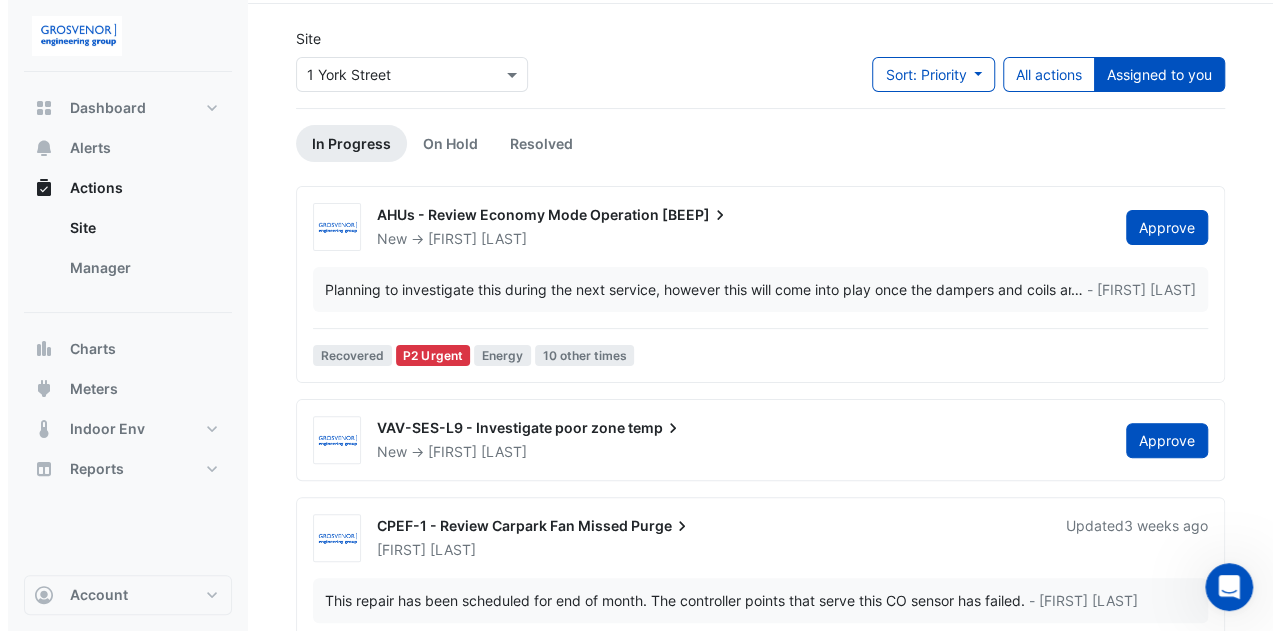 scroll, scrollTop: 144, scrollLeft: 0, axis: vertical 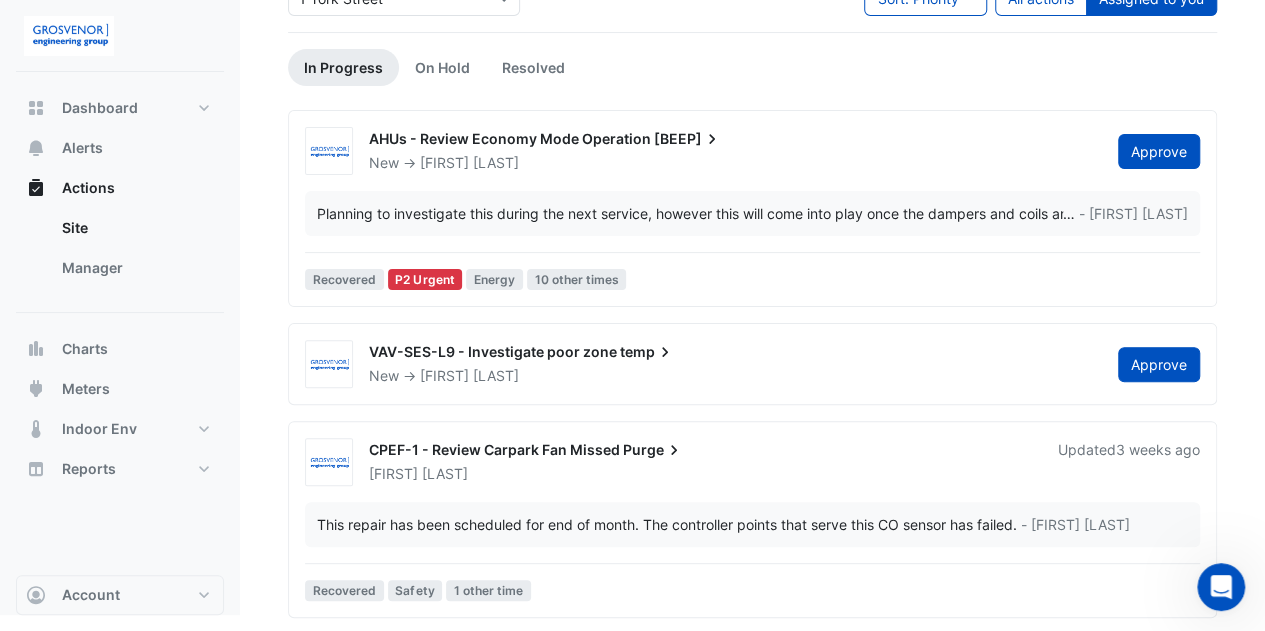 click on "VAV-SES-L9 - Investigate poor zone" at bounding box center (493, 351) 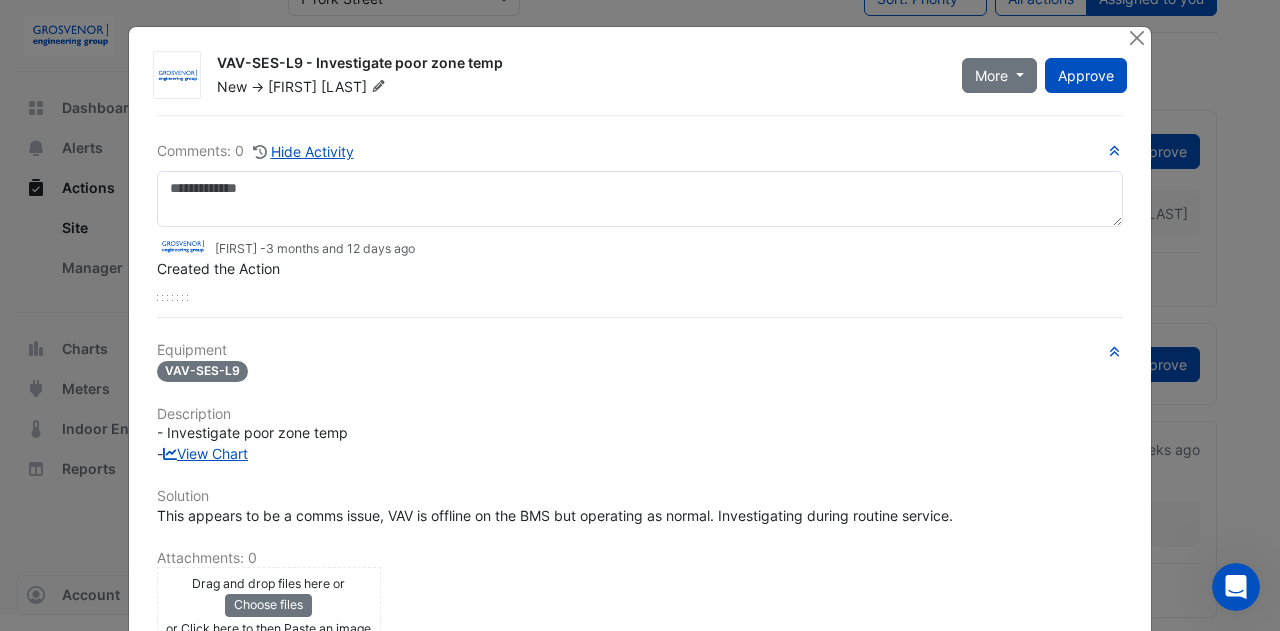 scroll, scrollTop: 0, scrollLeft: 0, axis: both 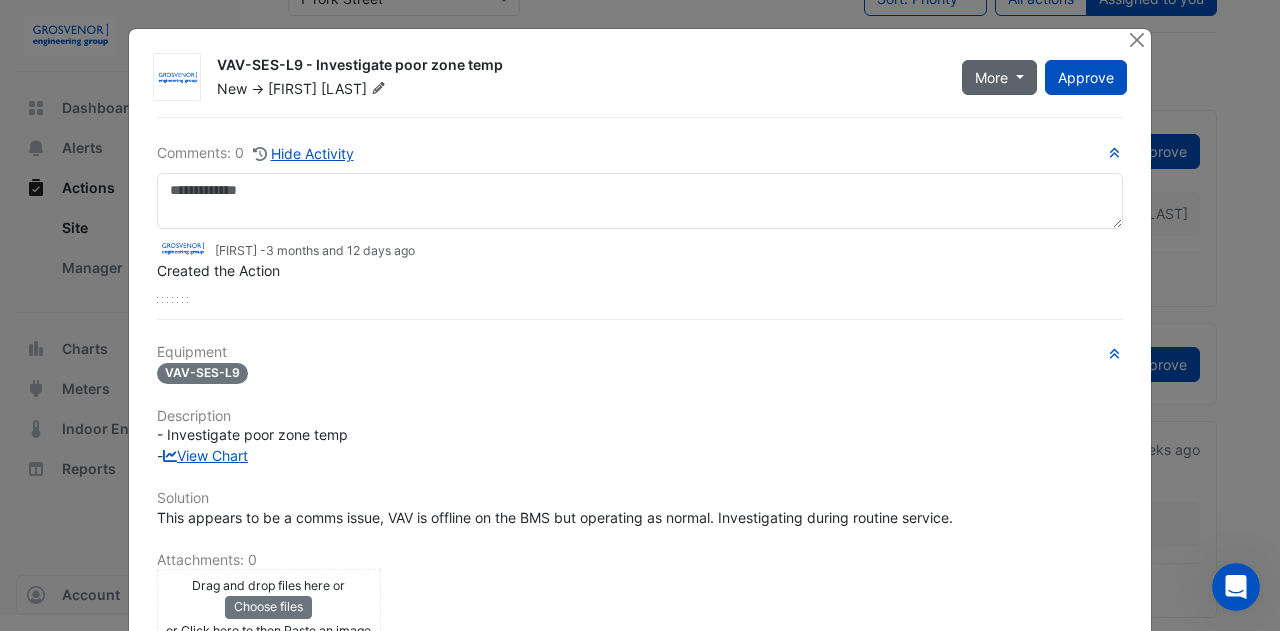 click on "More" at bounding box center (999, 77) 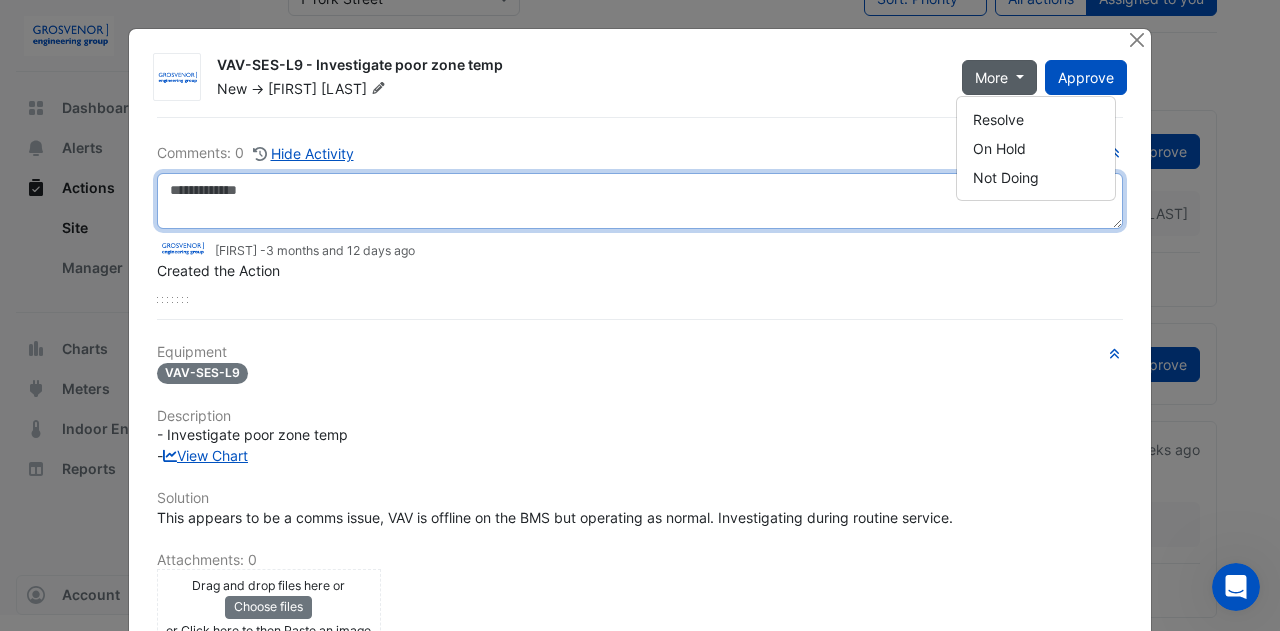 click at bounding box center (640, 201) 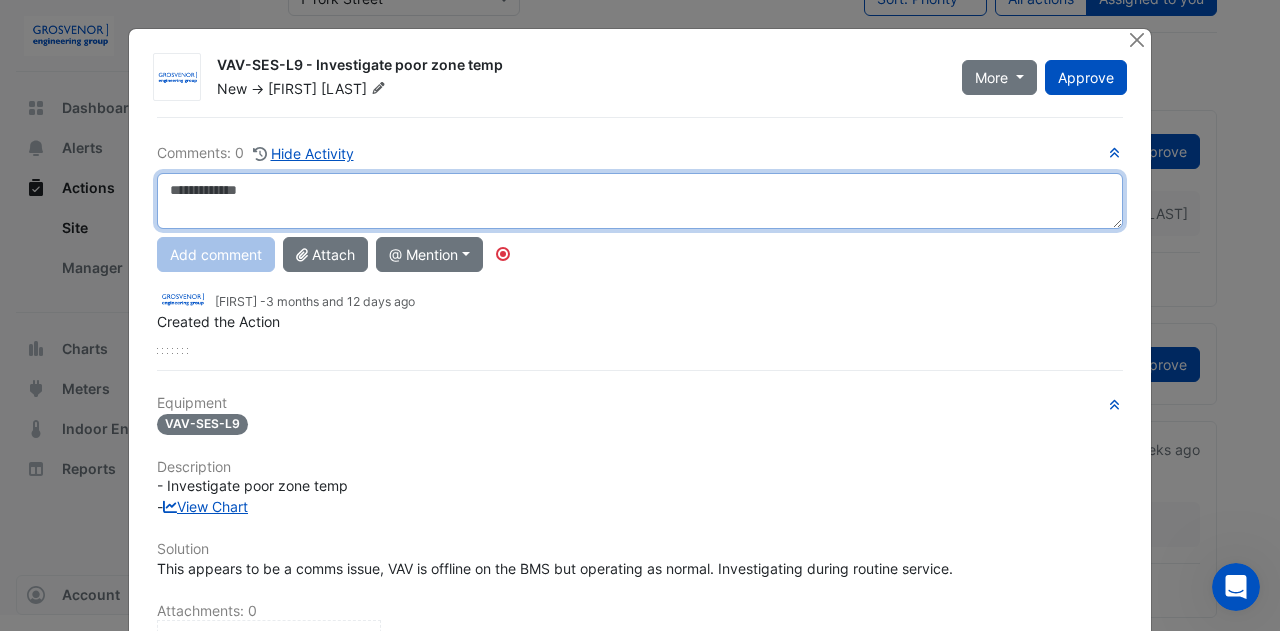click at bounding box center (640, 201) 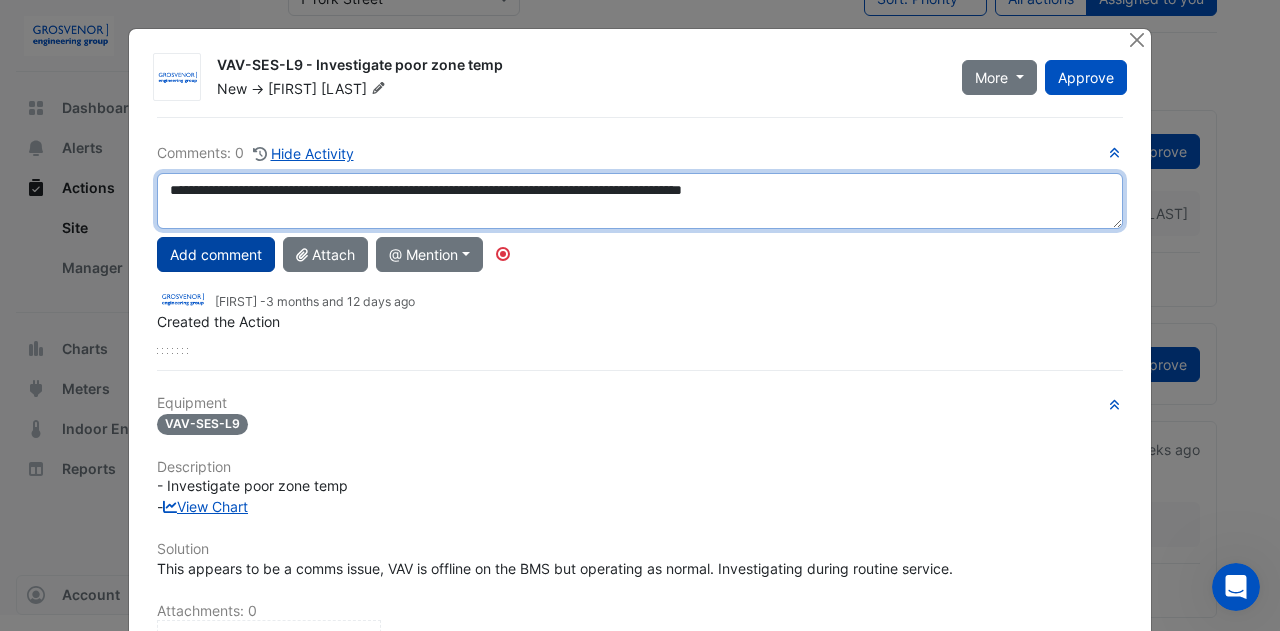 type on "**********" 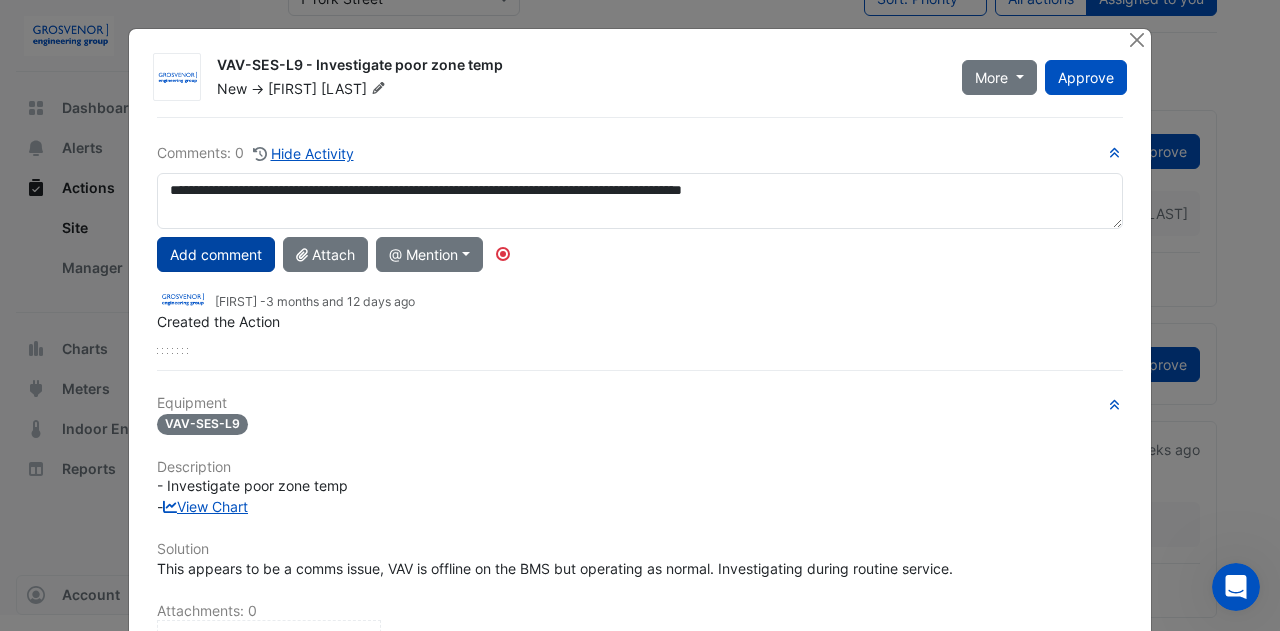 click on "Add comment" 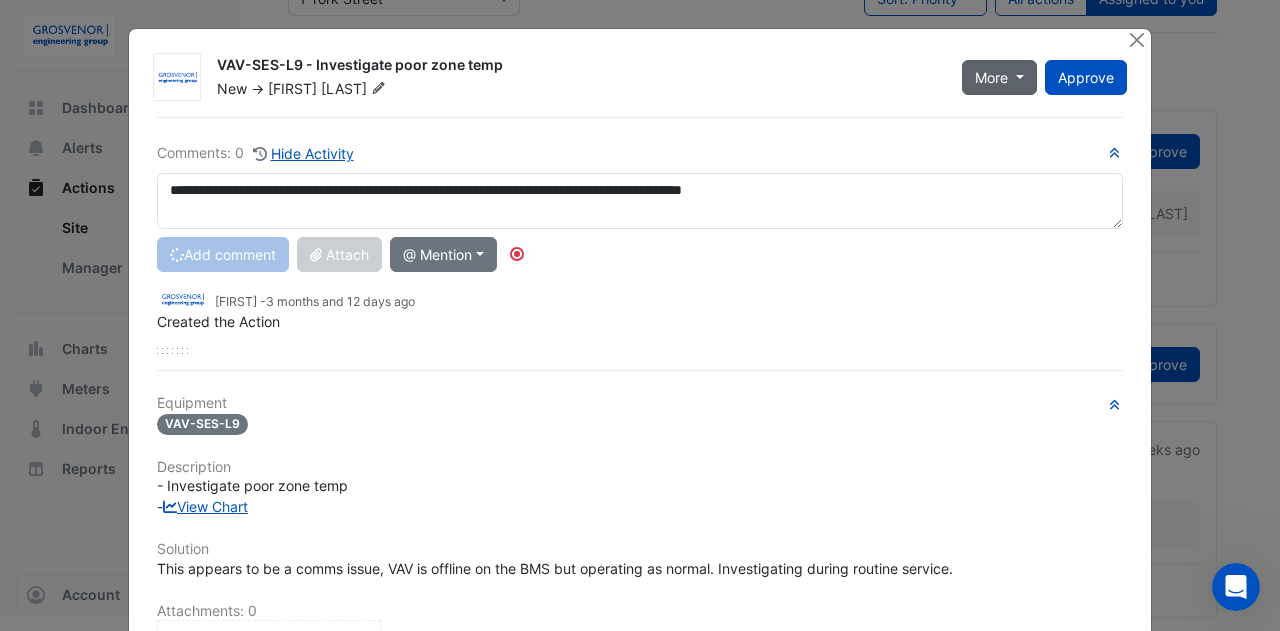 type 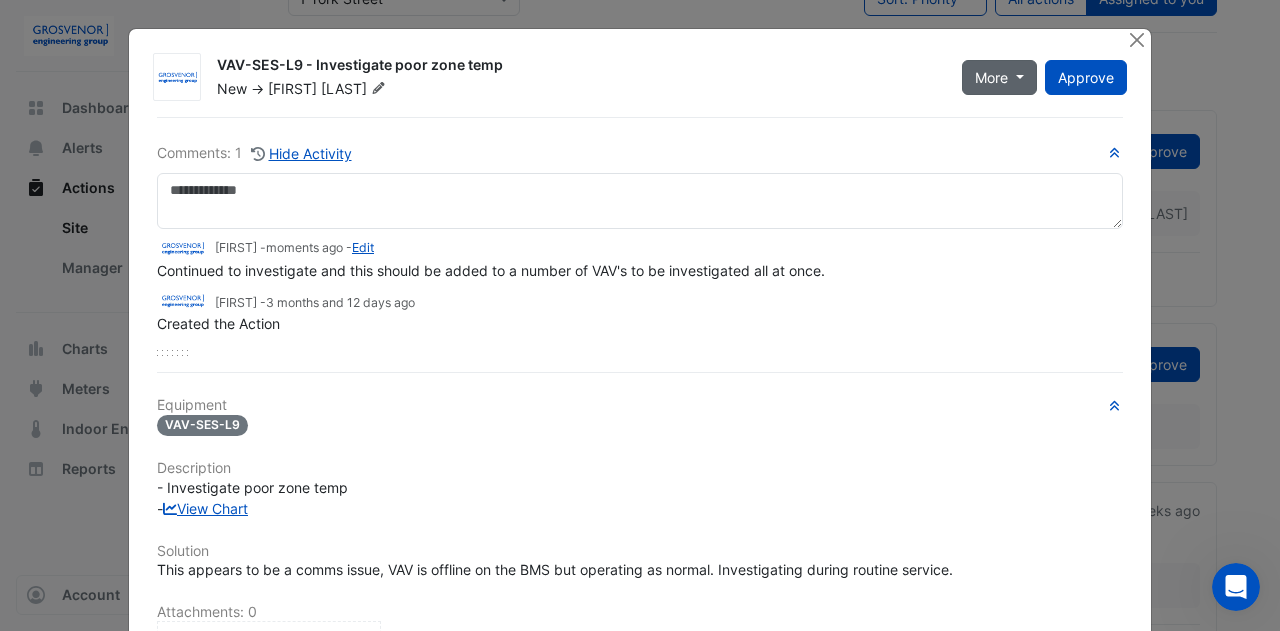 click on "More" at bounding box center (999, 77) 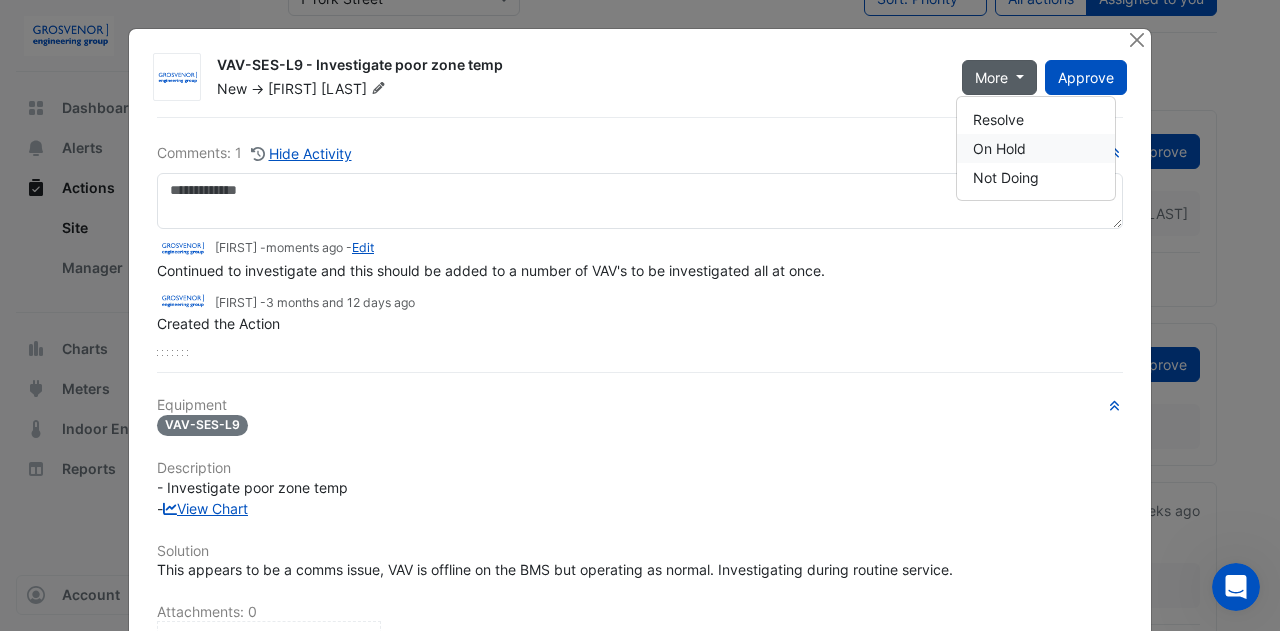 click on "On Hold" at bounding box center (1036, 148) 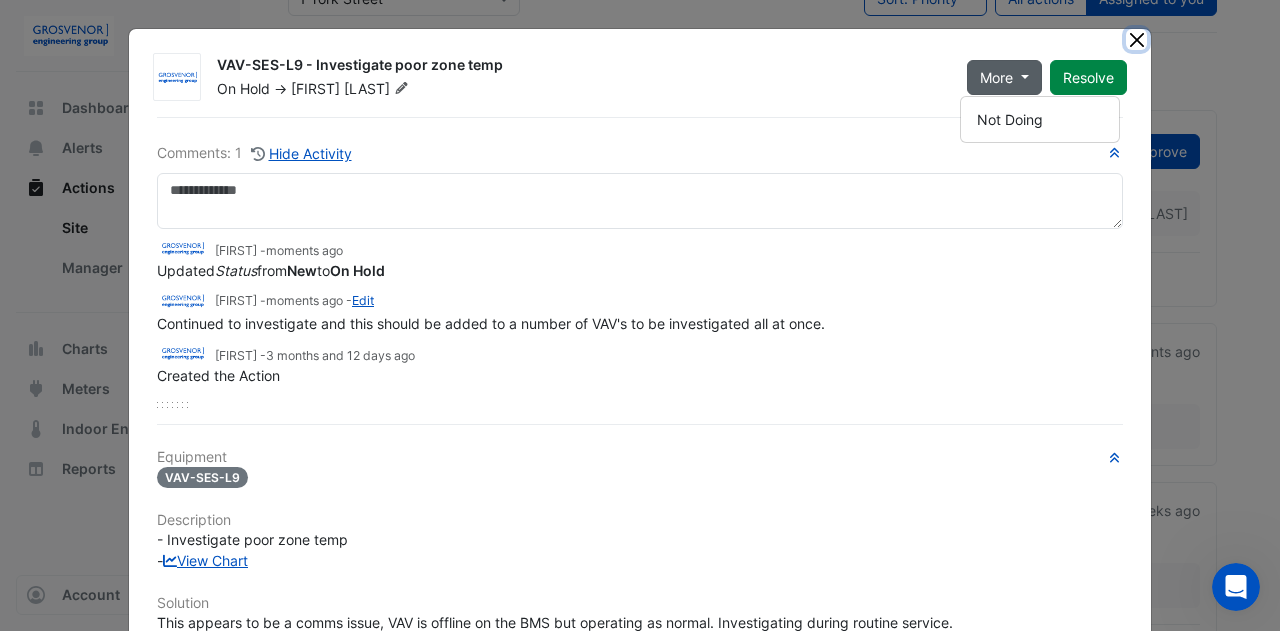 click 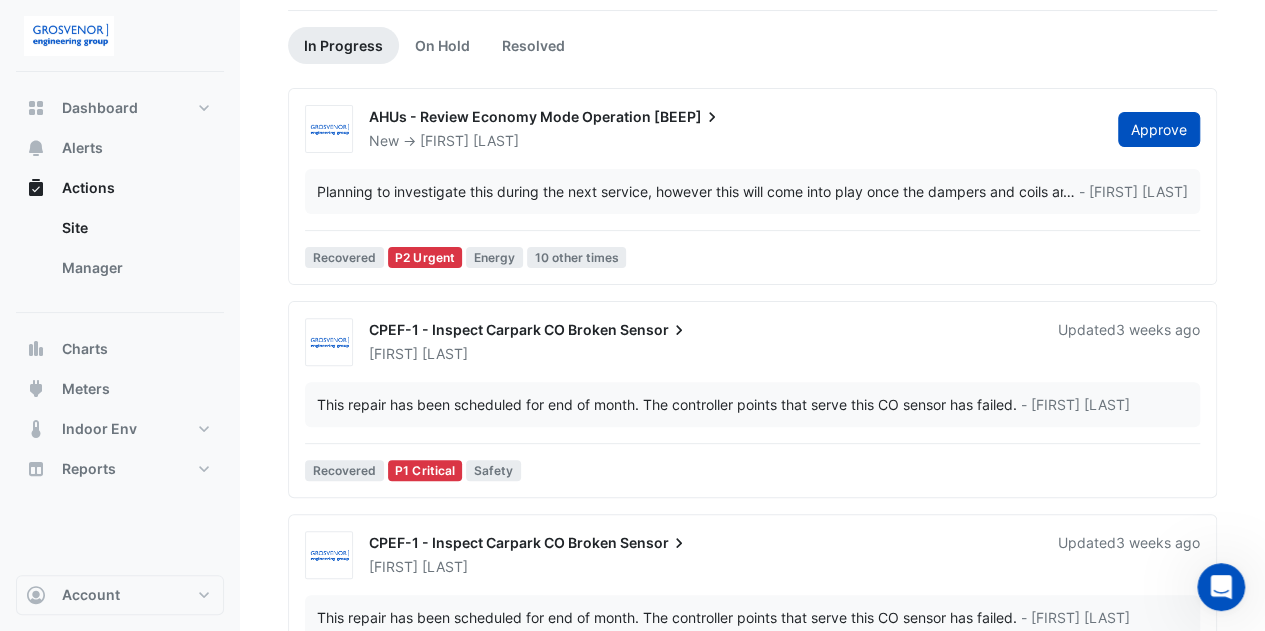 scroll, scrollTop: 0, scrollLeft: 0, axis: both 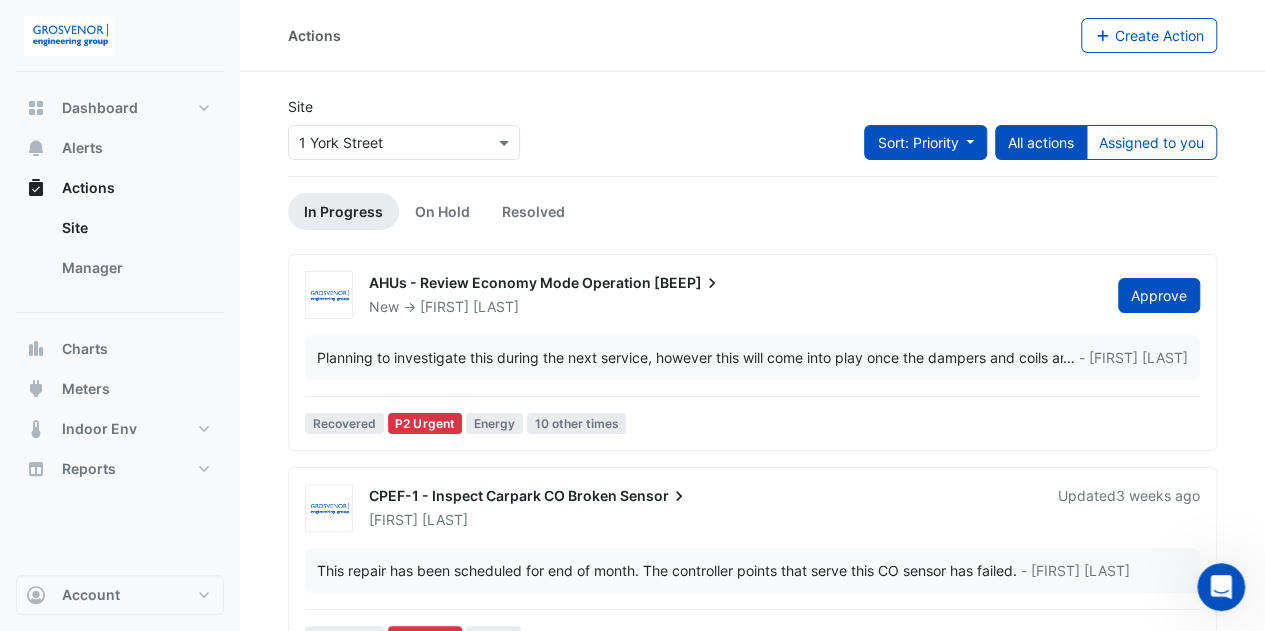 click on "Sort: Priority" 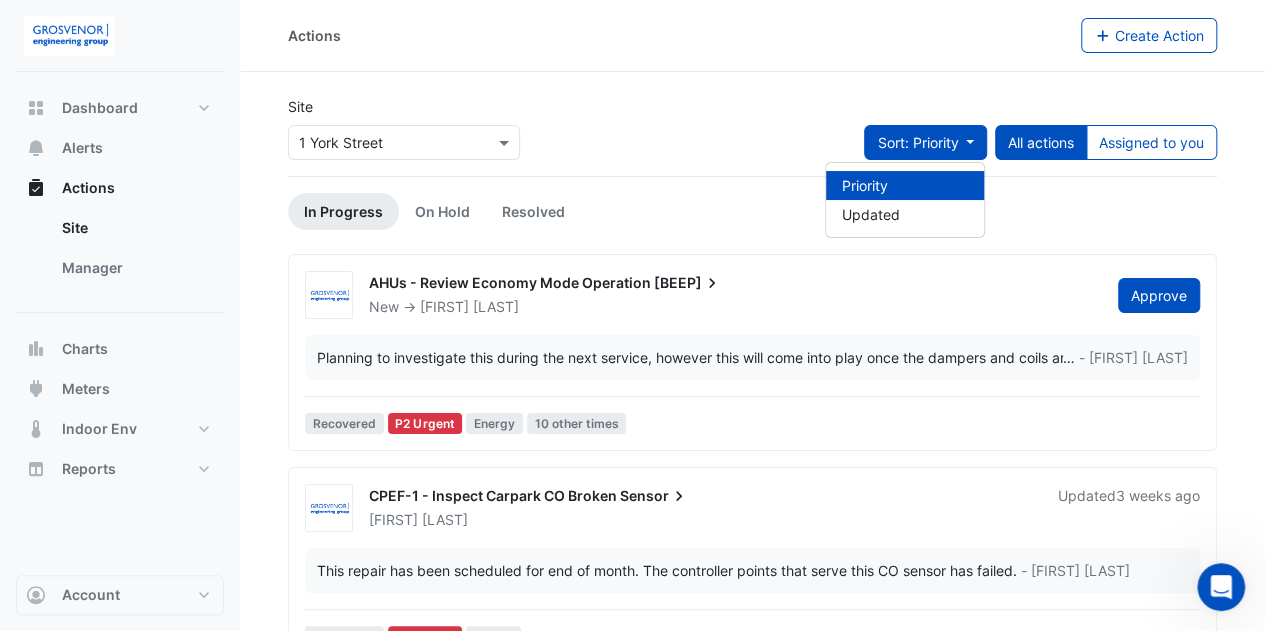 click on "Sort: Priority" 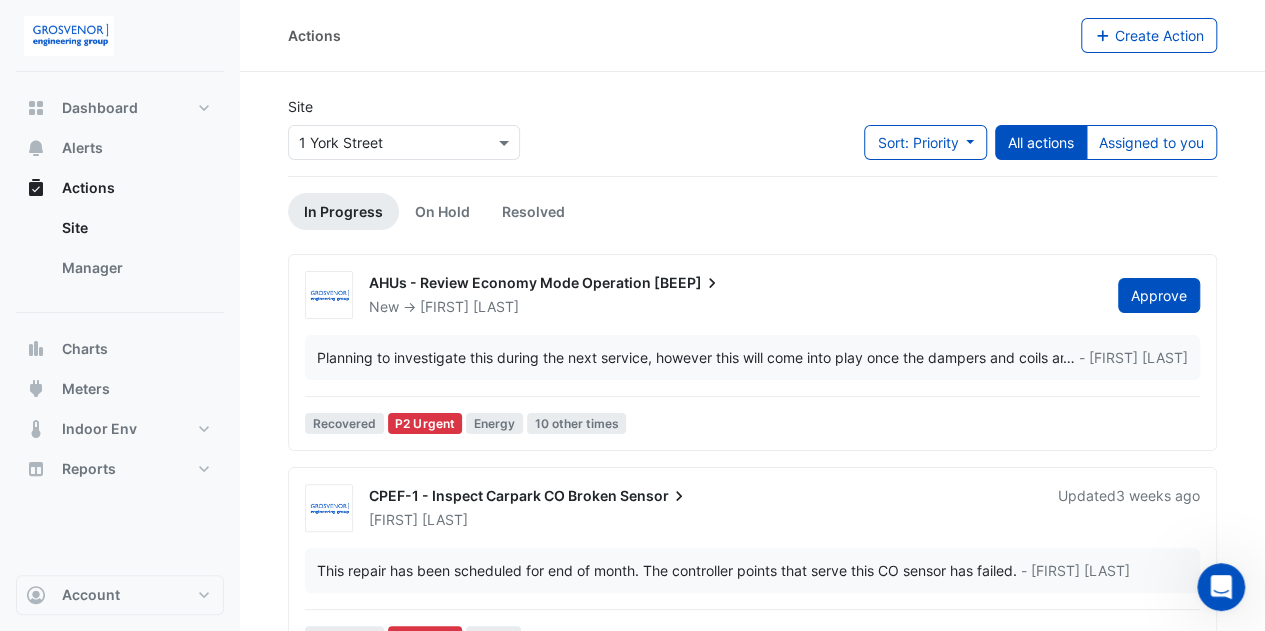 click on "All actions" 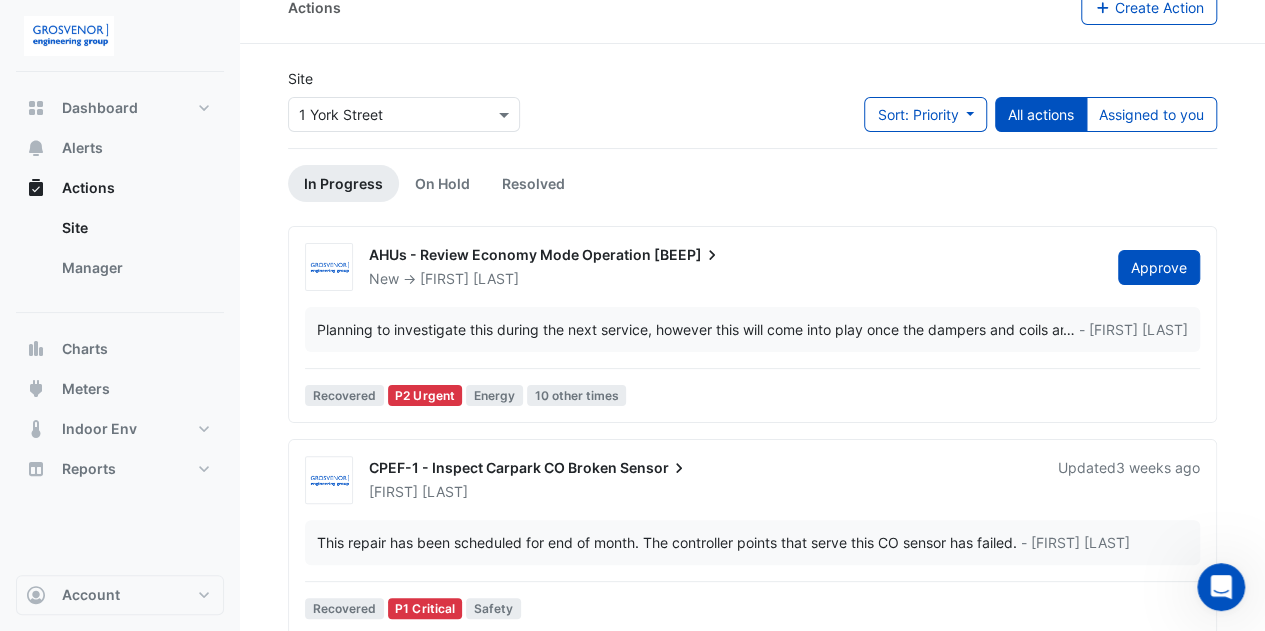 scroll, scrollTop: 0, scrollLeft: 0, axis: both 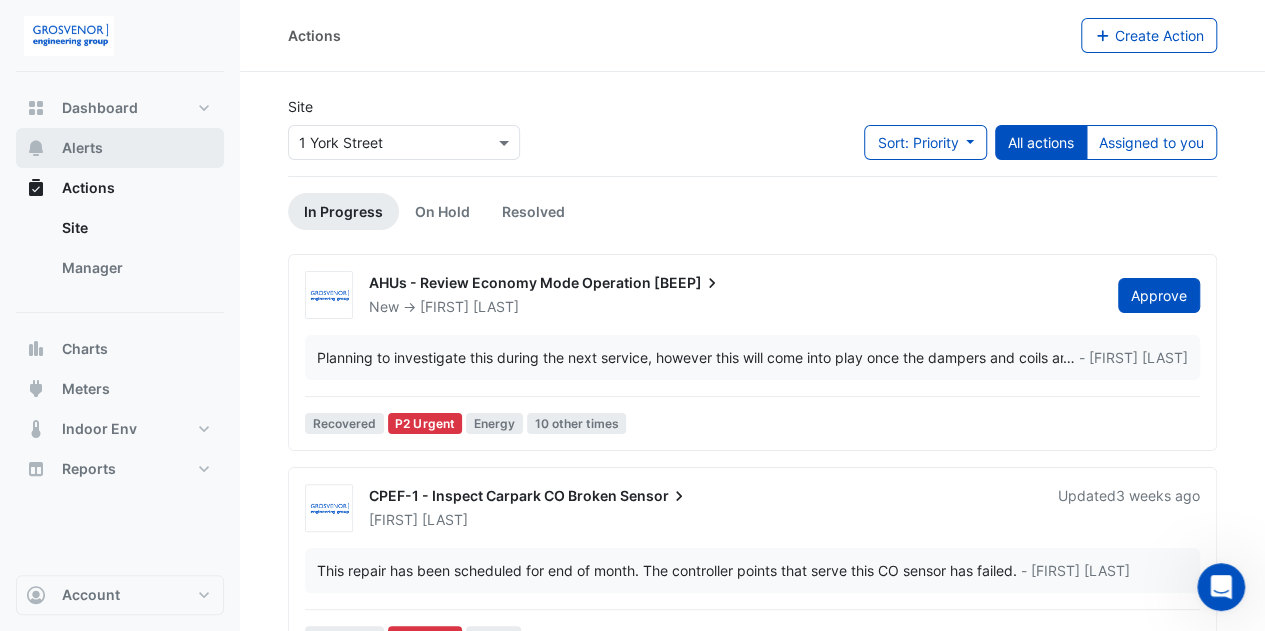 click on "Alerts" at bounding box center [82, 148] 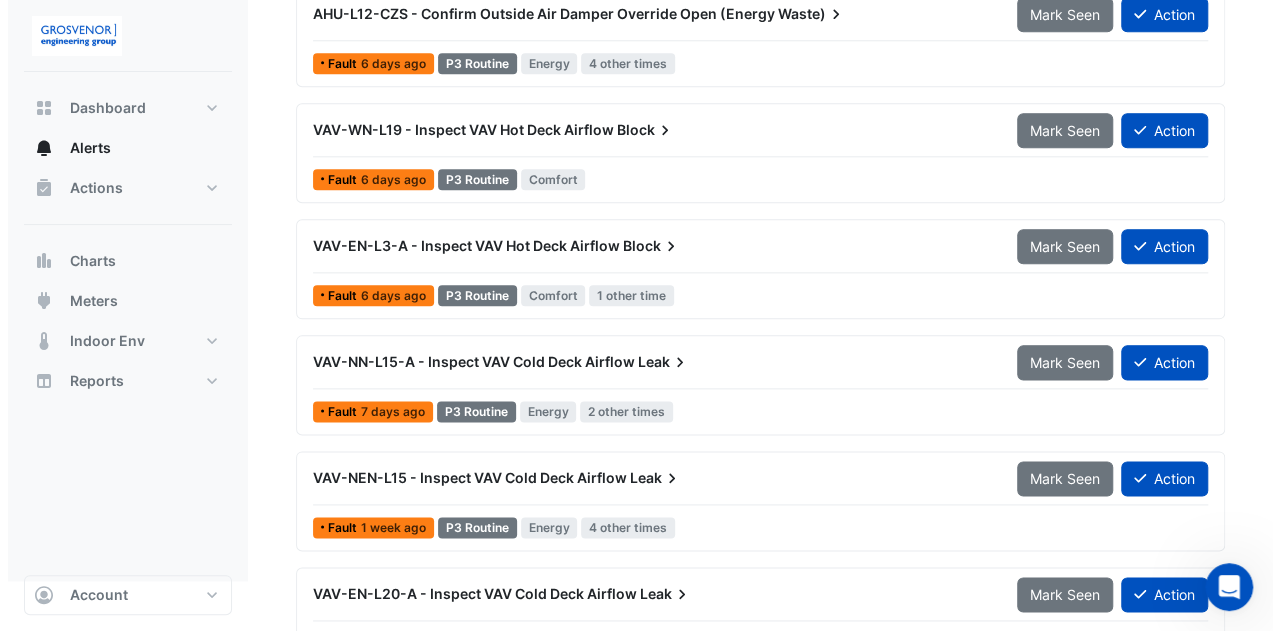 scroll, scrollTop: 1117, scrollLeft: 0, axis: vertical 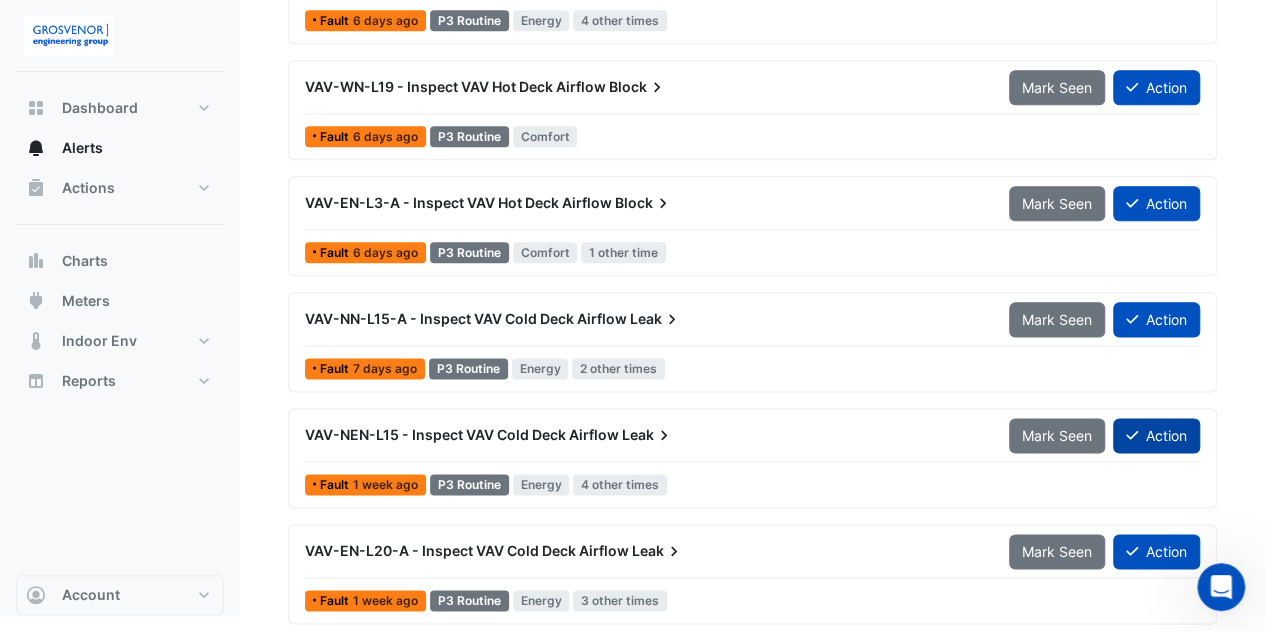 click on "Action" at bounding box center (1156, 435) 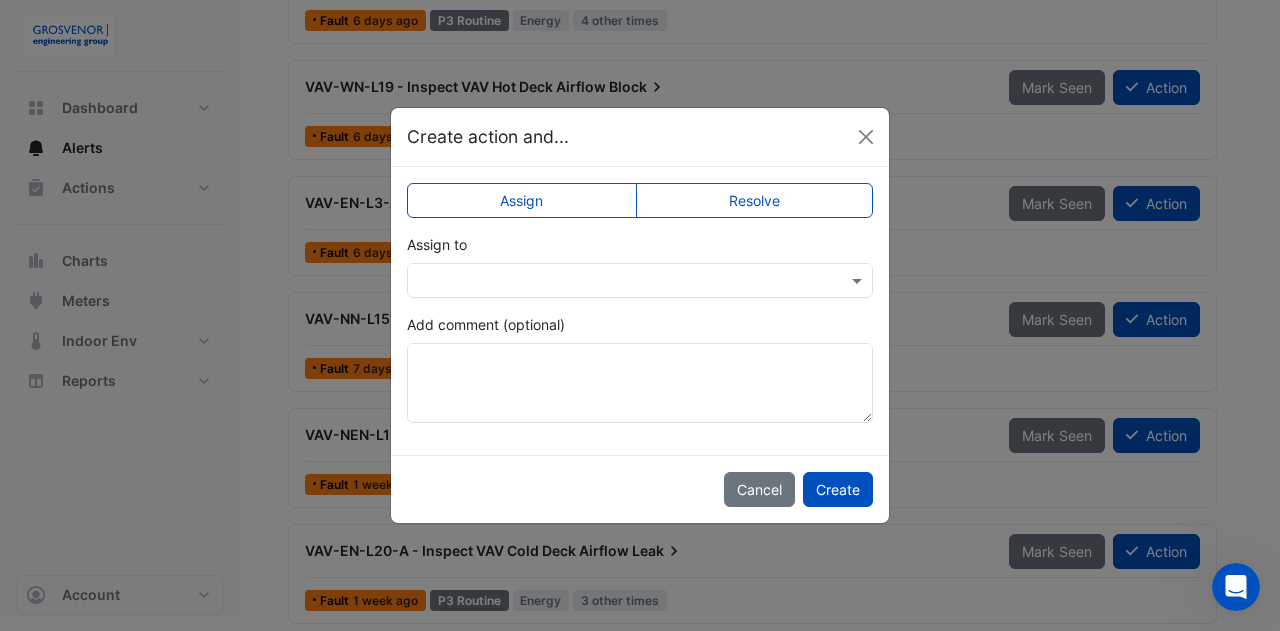 click on "Resolve" 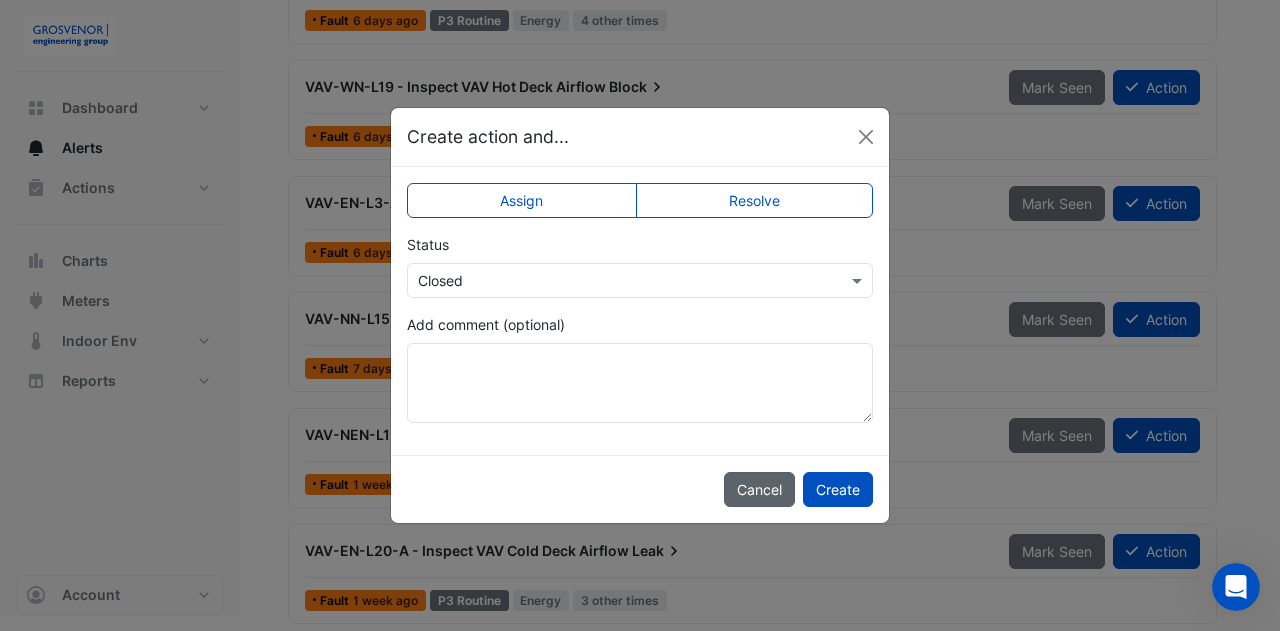 click on "Cancel" 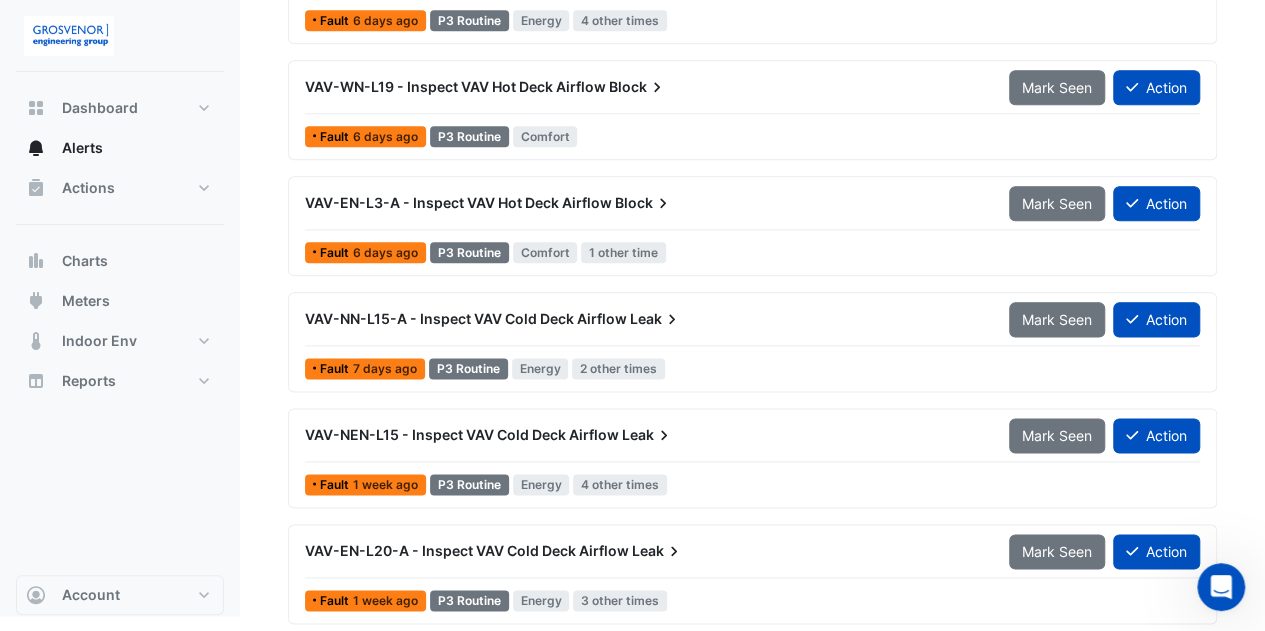 click on "VAV-NN-L15-A - Inspect VAV Cold Deck Airflow" at bounding box center (466, 318) 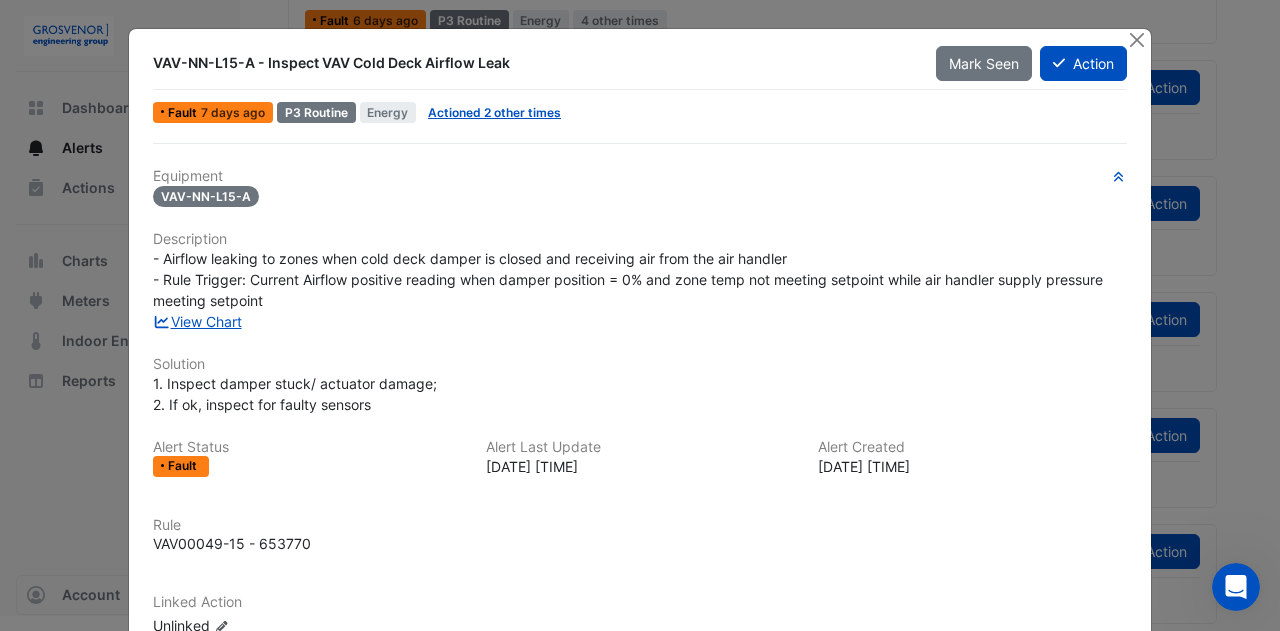 scroll, scrollTop: 0, scrollLeft: 0, axis: both 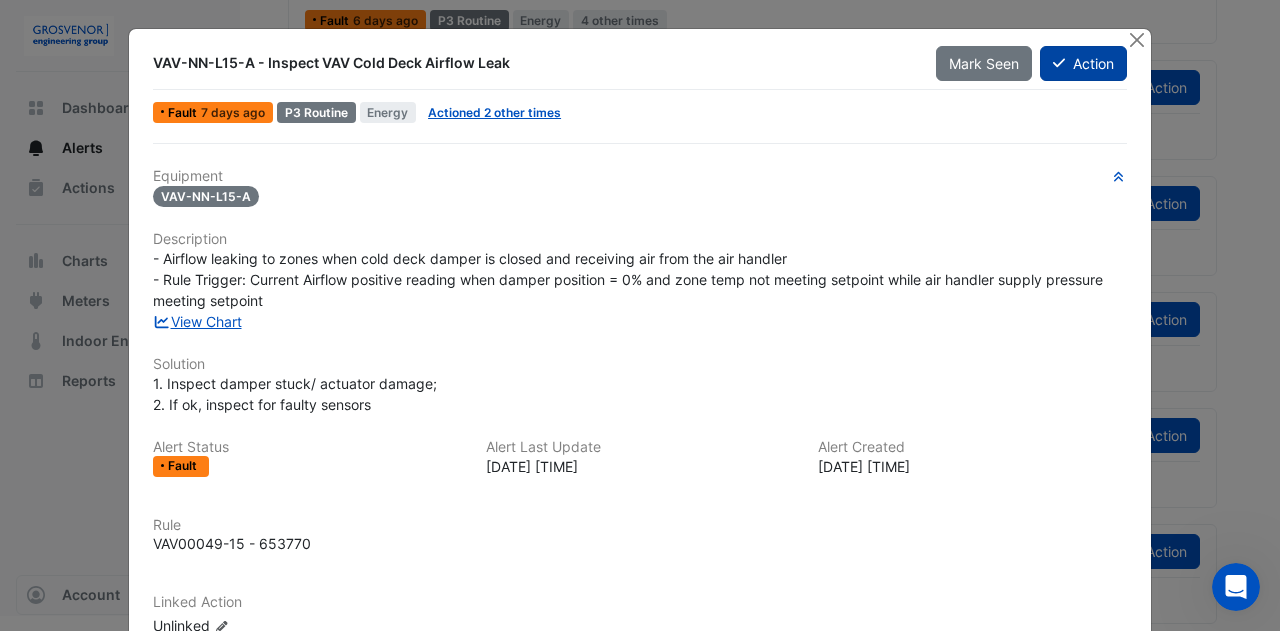 click on "Action" 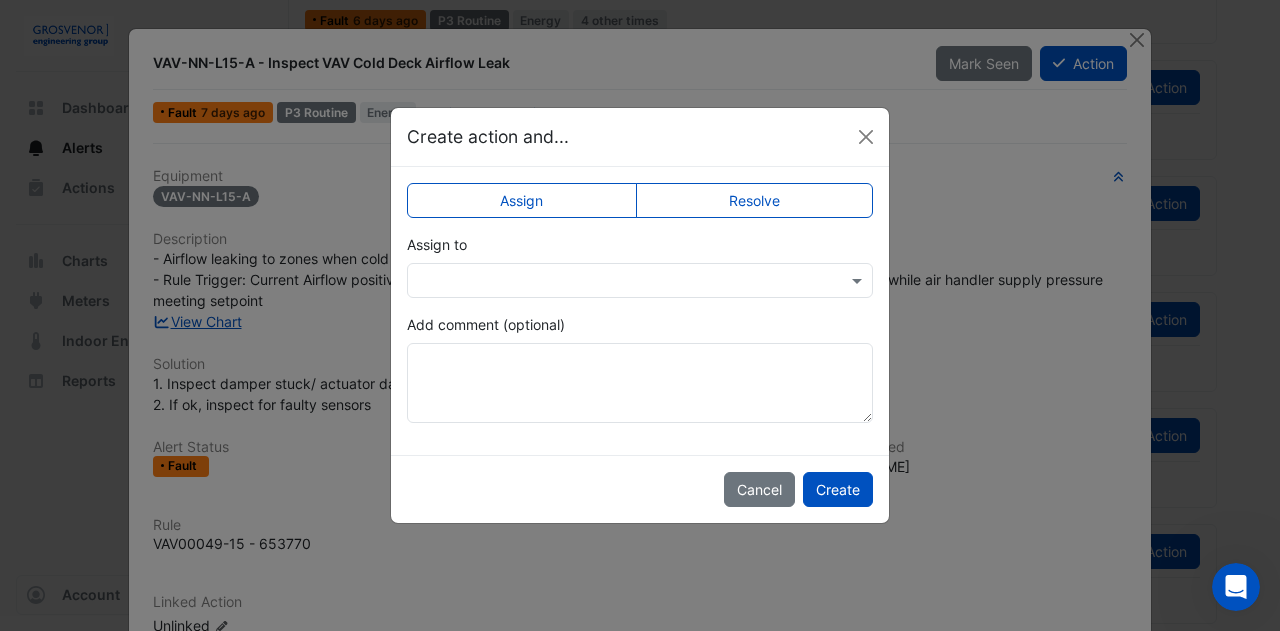 click on "Resolve" 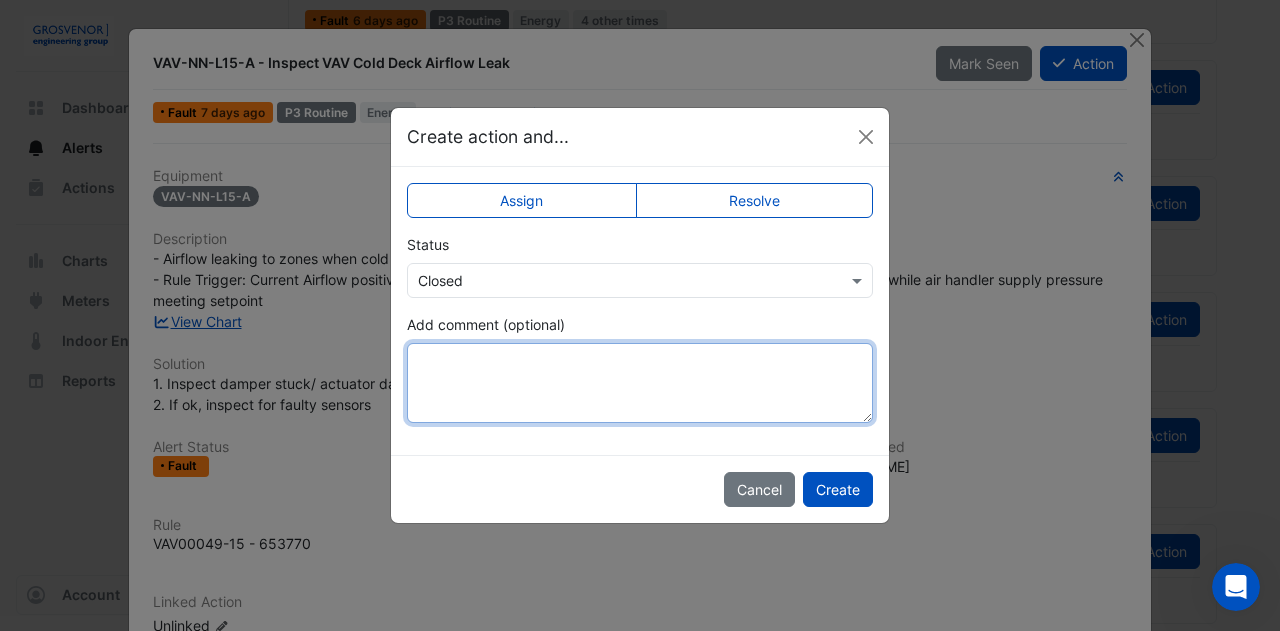 click on "Add comment (optional)" at bounding box center [640, 383] 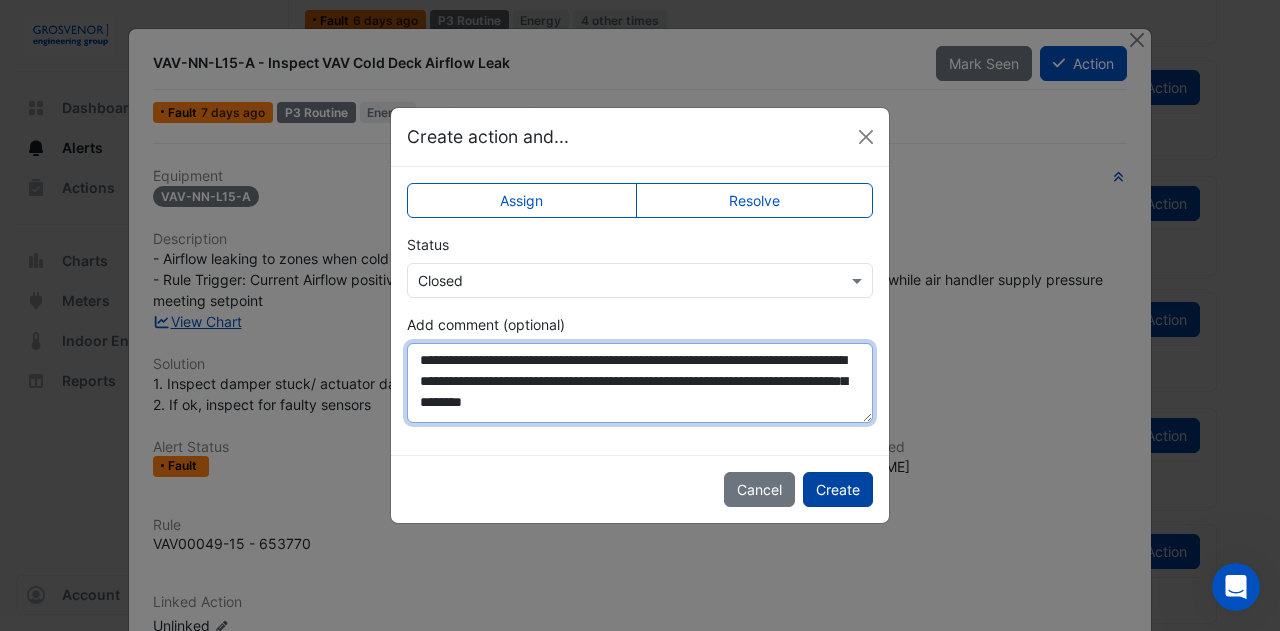 type on "**********" 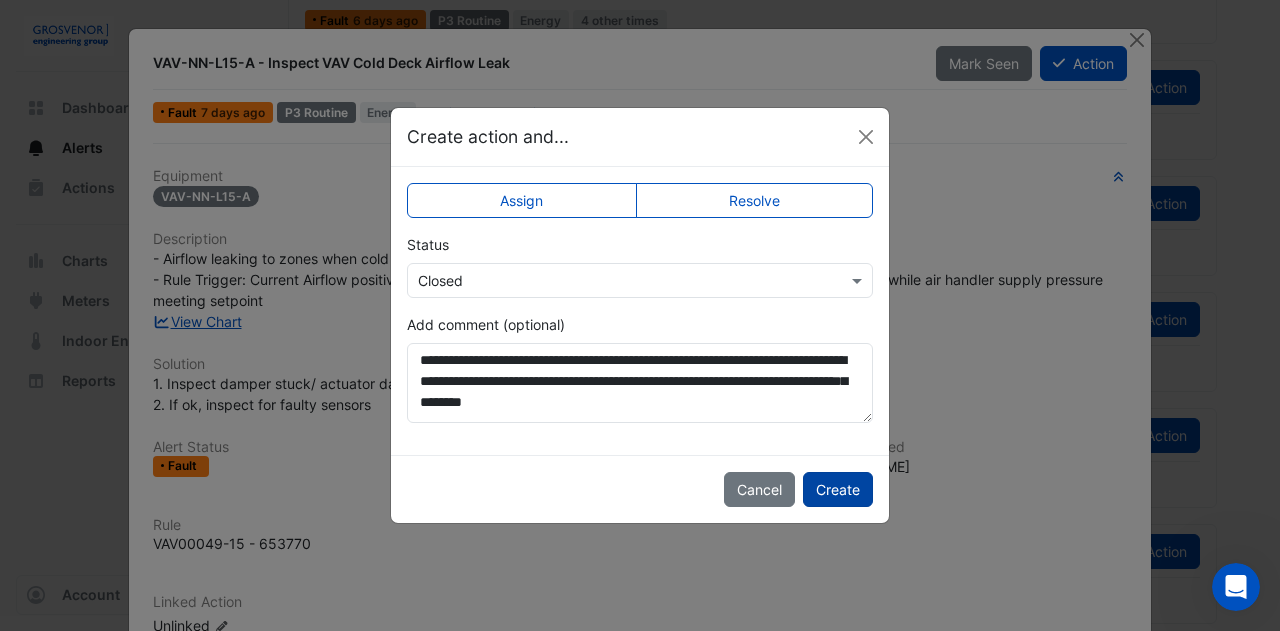 click on "Create" 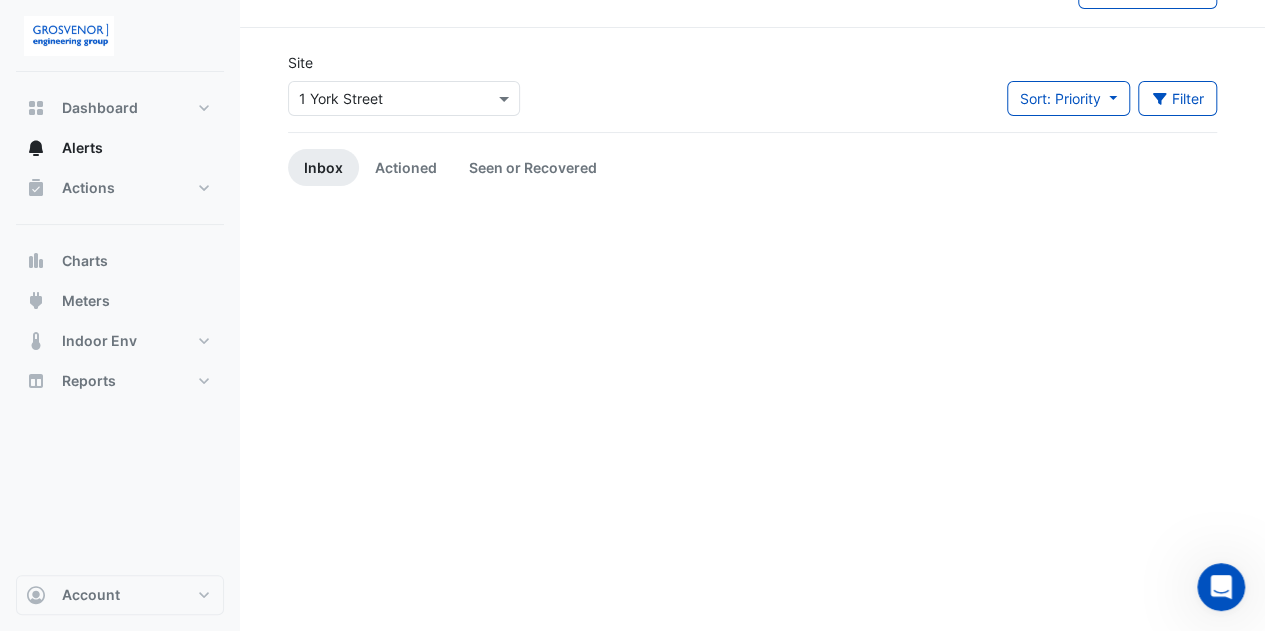 scroll, scrollTop: 0, scrollLeft: 0, axis: both 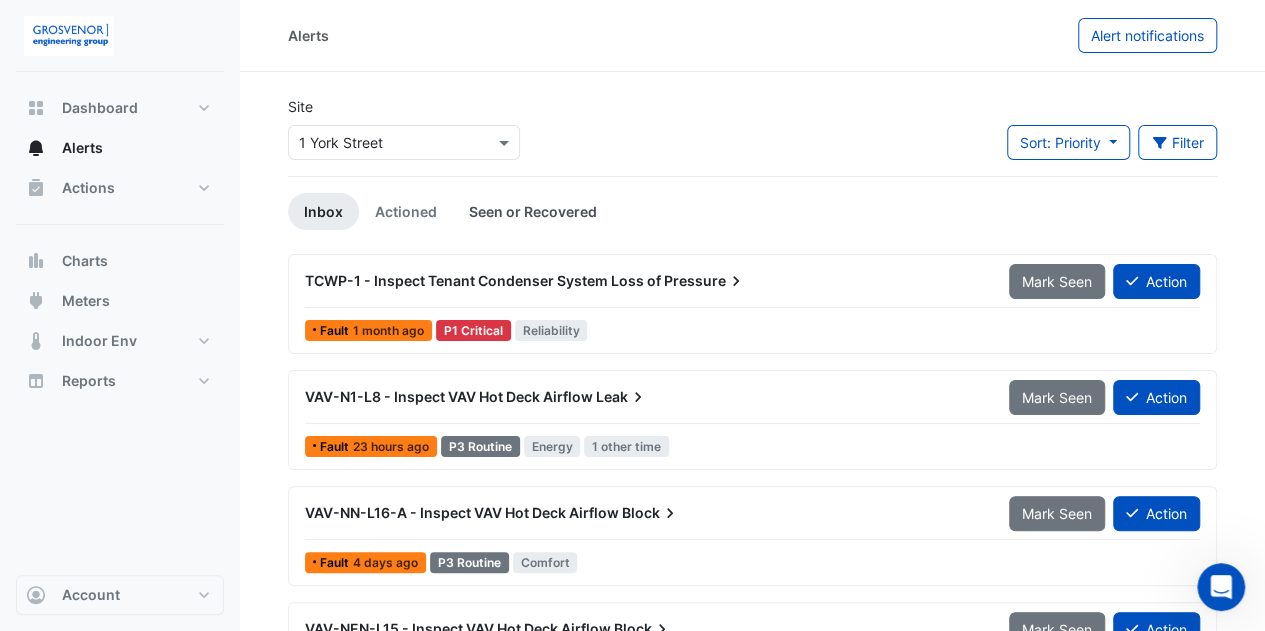 click on "Seen or Recovered" at bounding box center (533, 211) 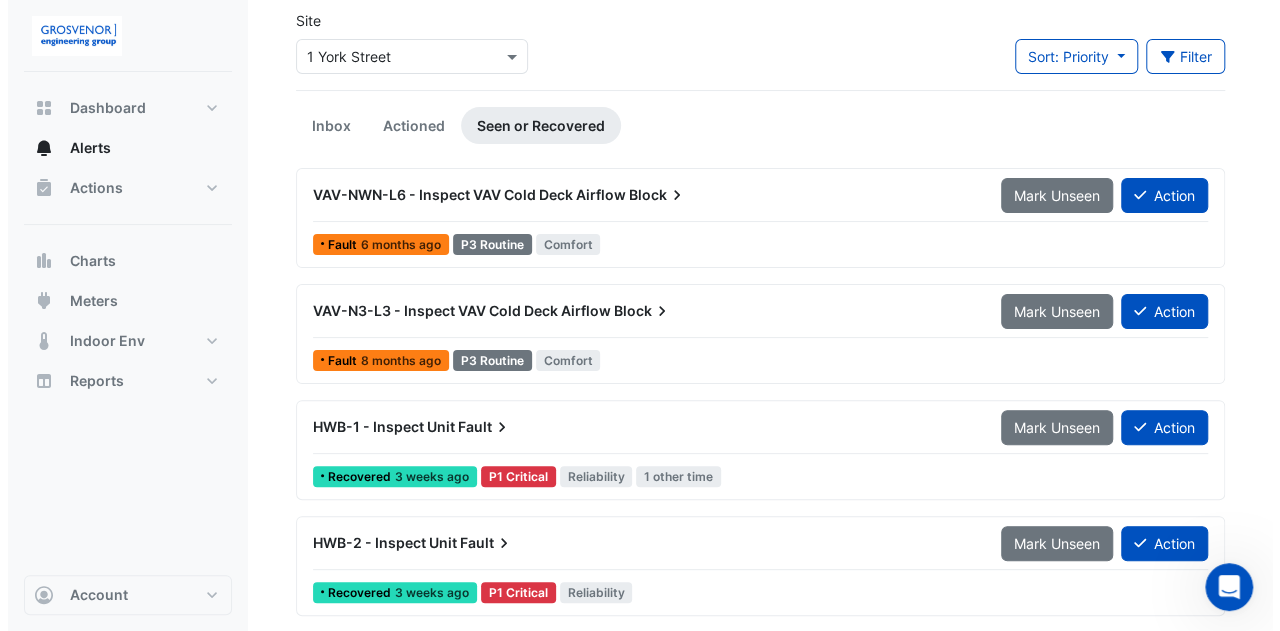 scroll, scrollTop: 0, scrollLeft: 0, axis: both 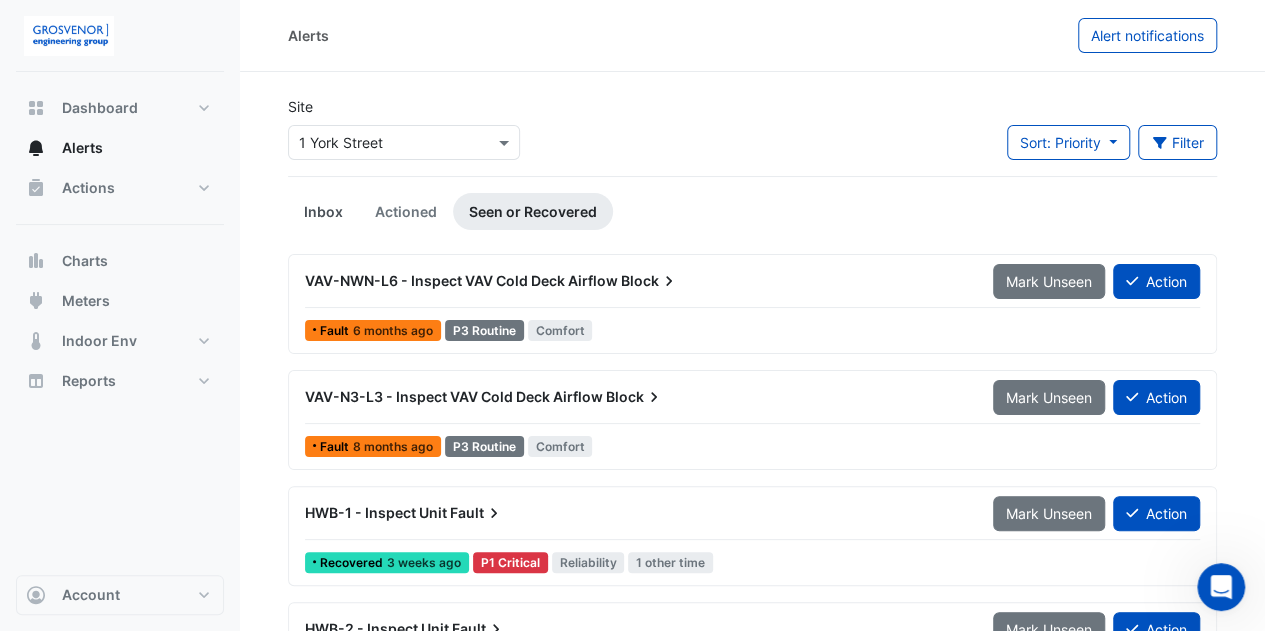 click on "Inbox" at bounding box center (323, 211) 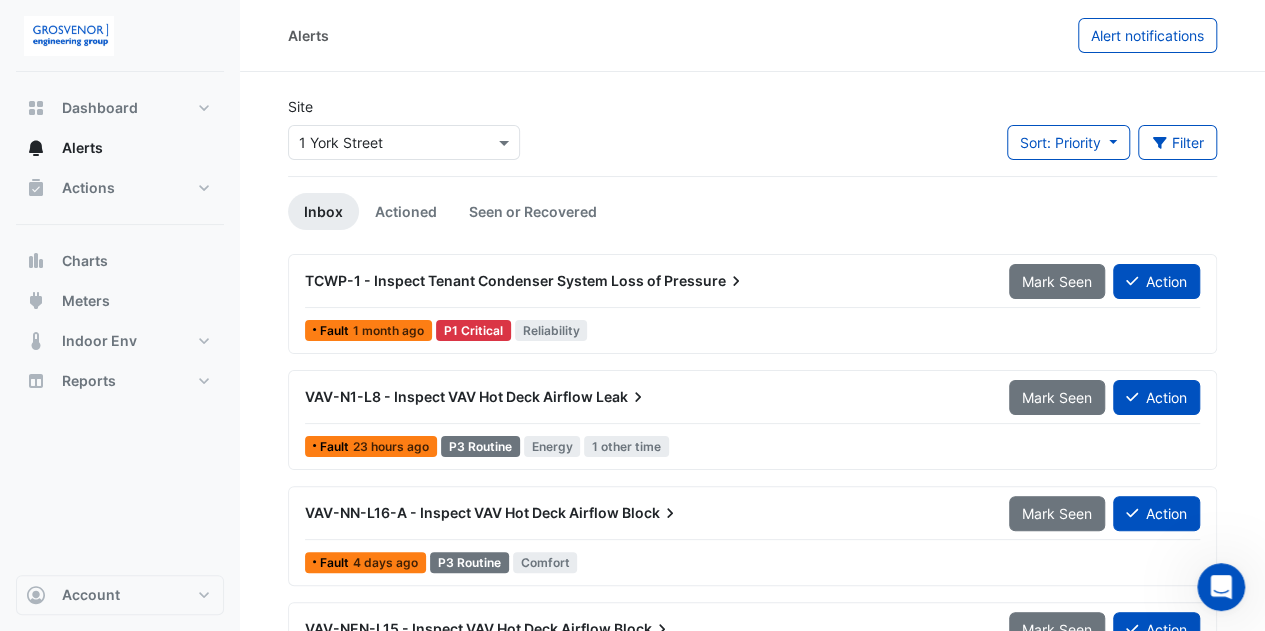 click on "VAV-N1-L8 - Inspect VAV Hot Deck Airflow" at bounding box center (449, 396) 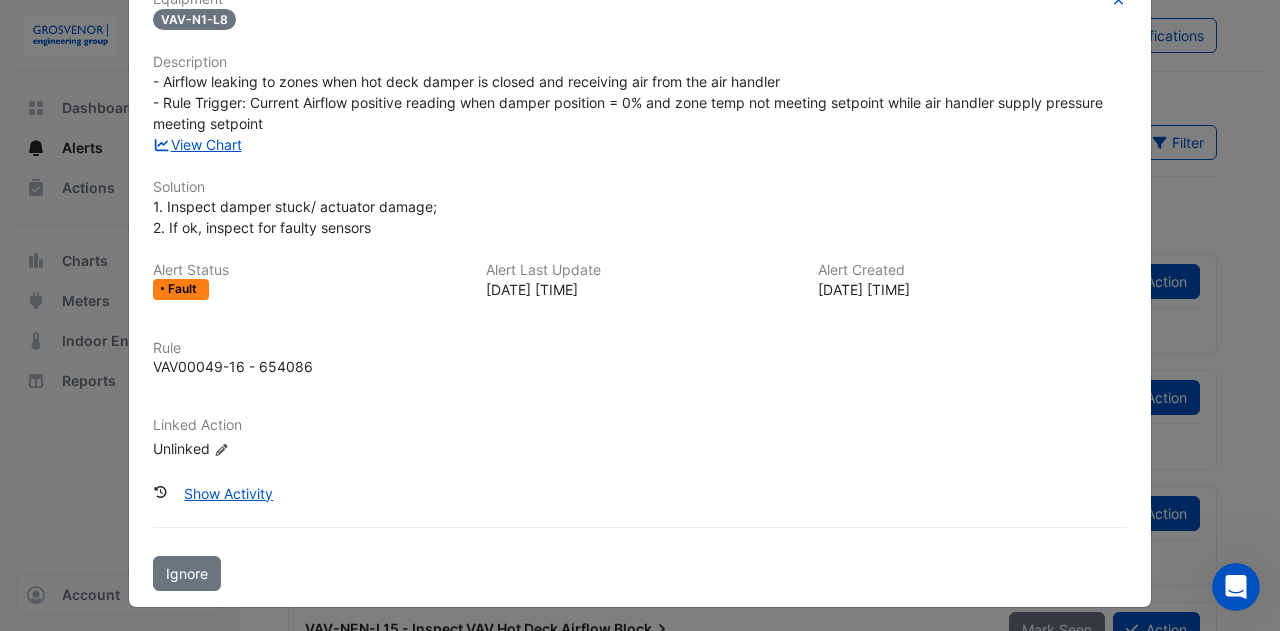 scroll, scrollTop: 0, scrollLeft: 0, axis: both 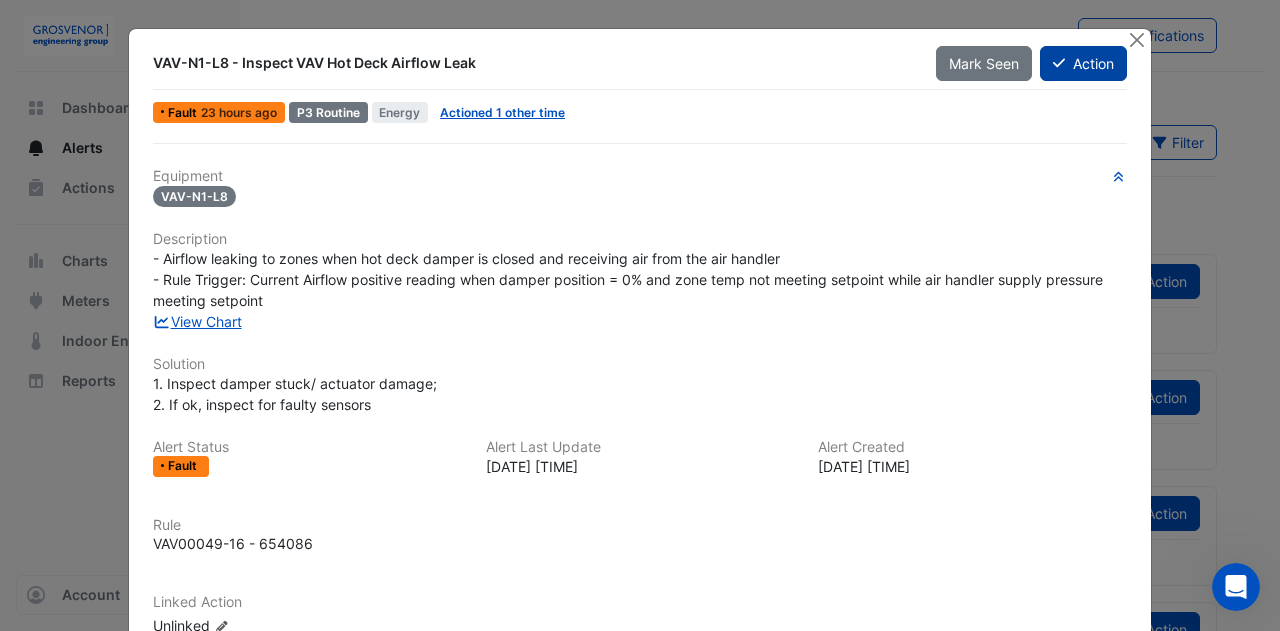 click on "Action" 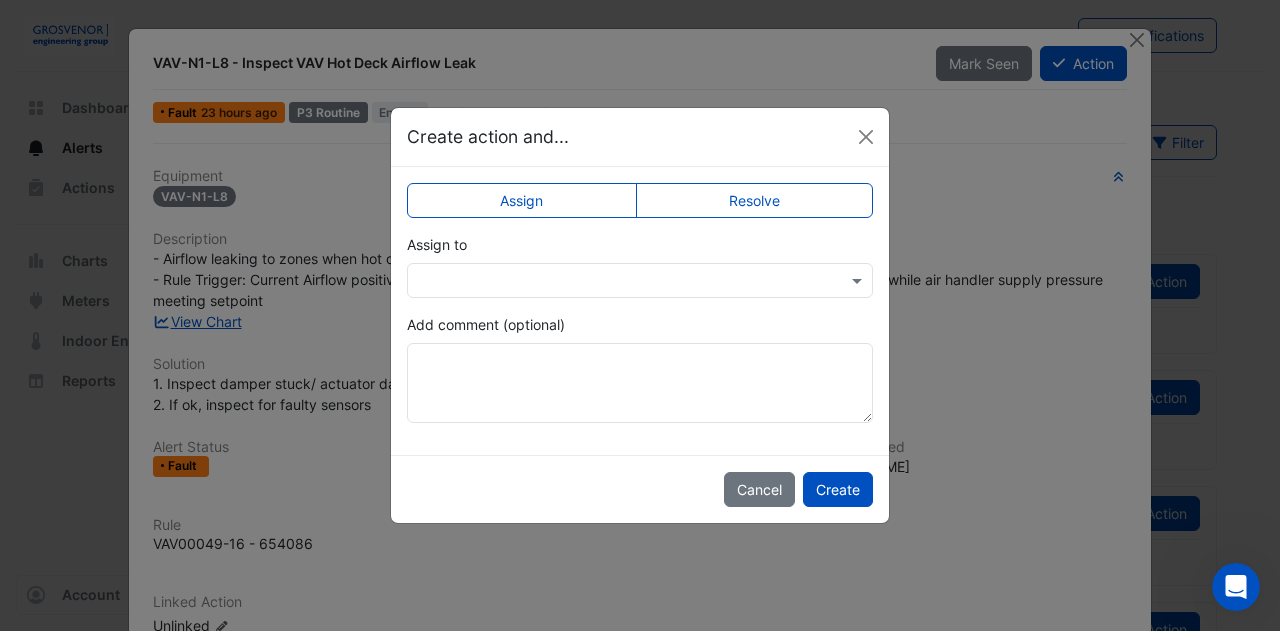 click on "Resolve" 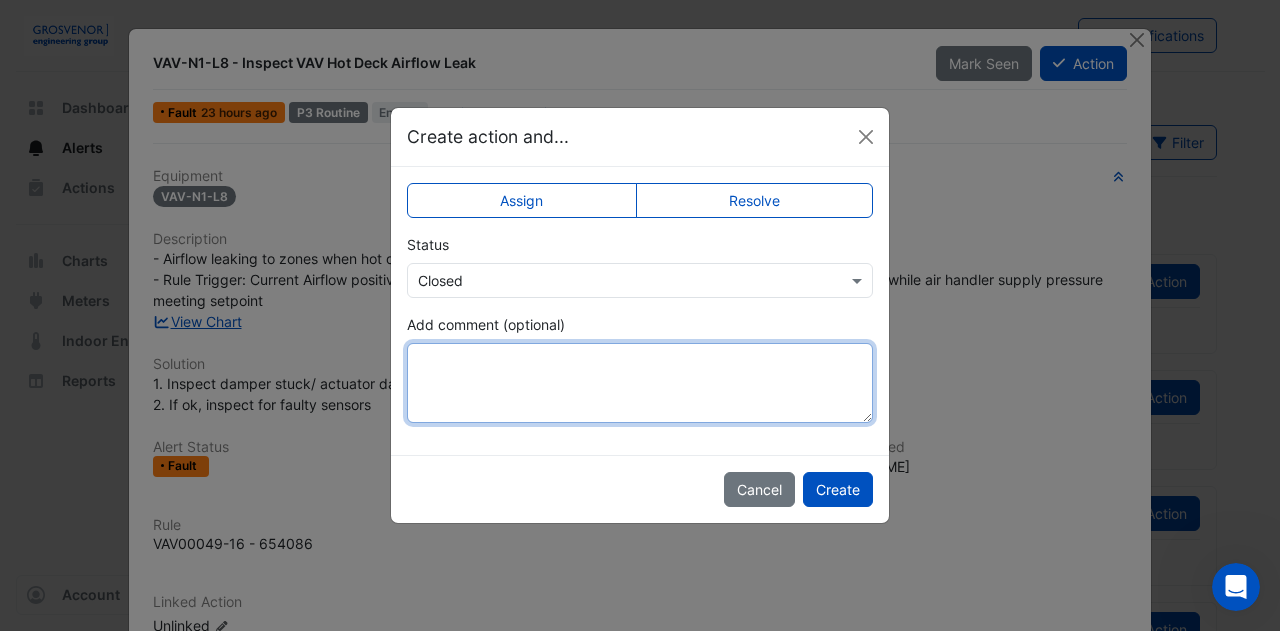 click on "Add comment (optional)" at bounding box center (640, 383) 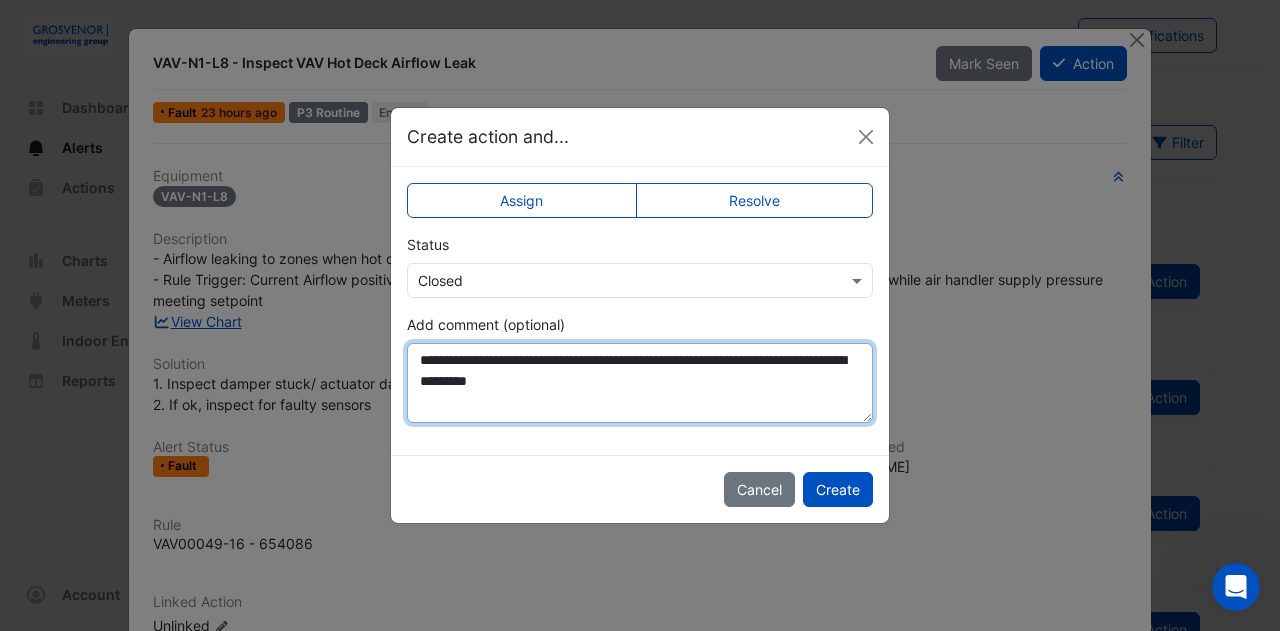 drag, startPoint x: 684, startPoint y: 379, endPoint x: 416, endPoint y: 361, distance: 268.6038 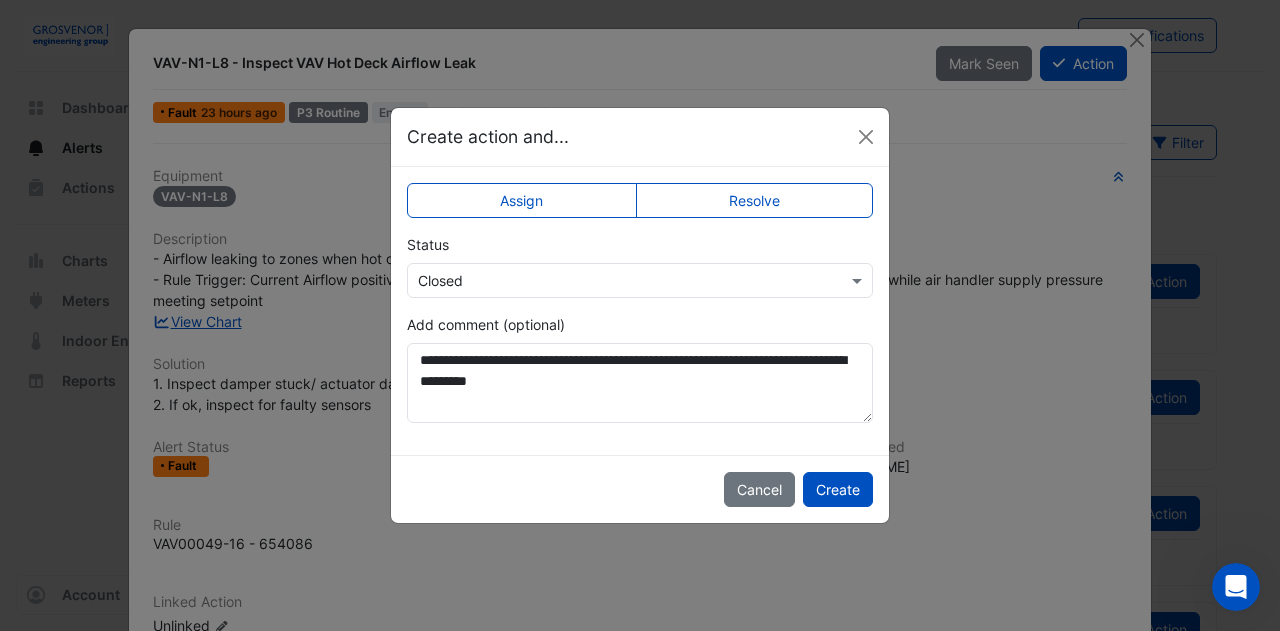 click on "Cancel
Create" 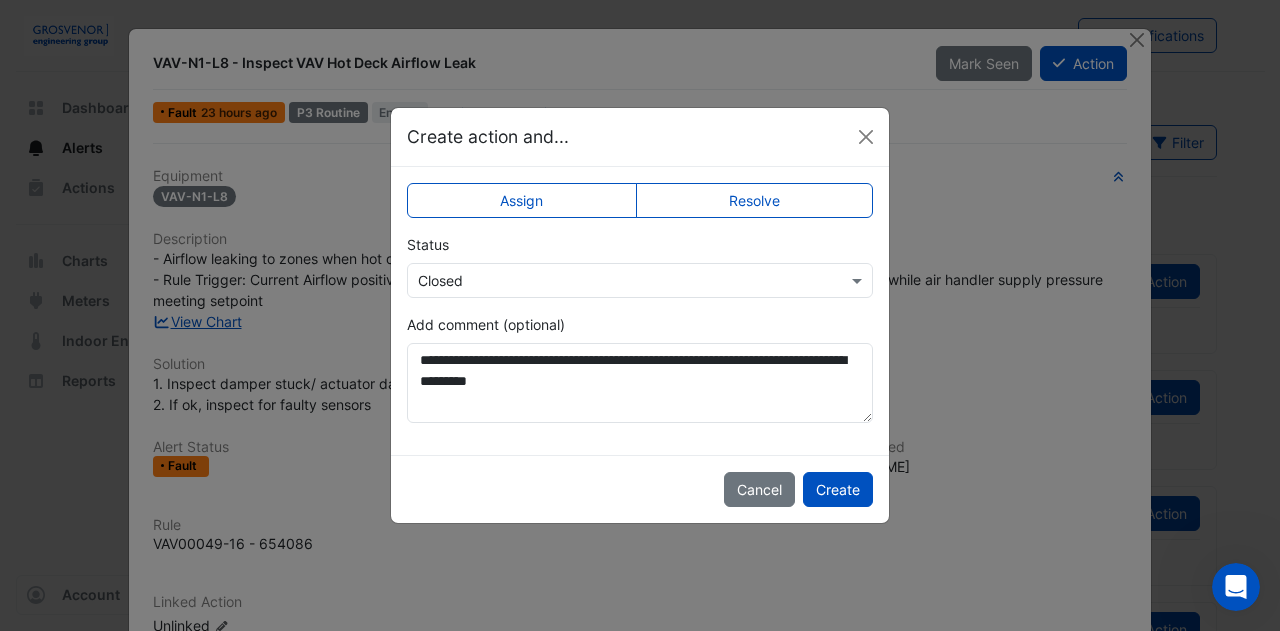 click on "Assign" 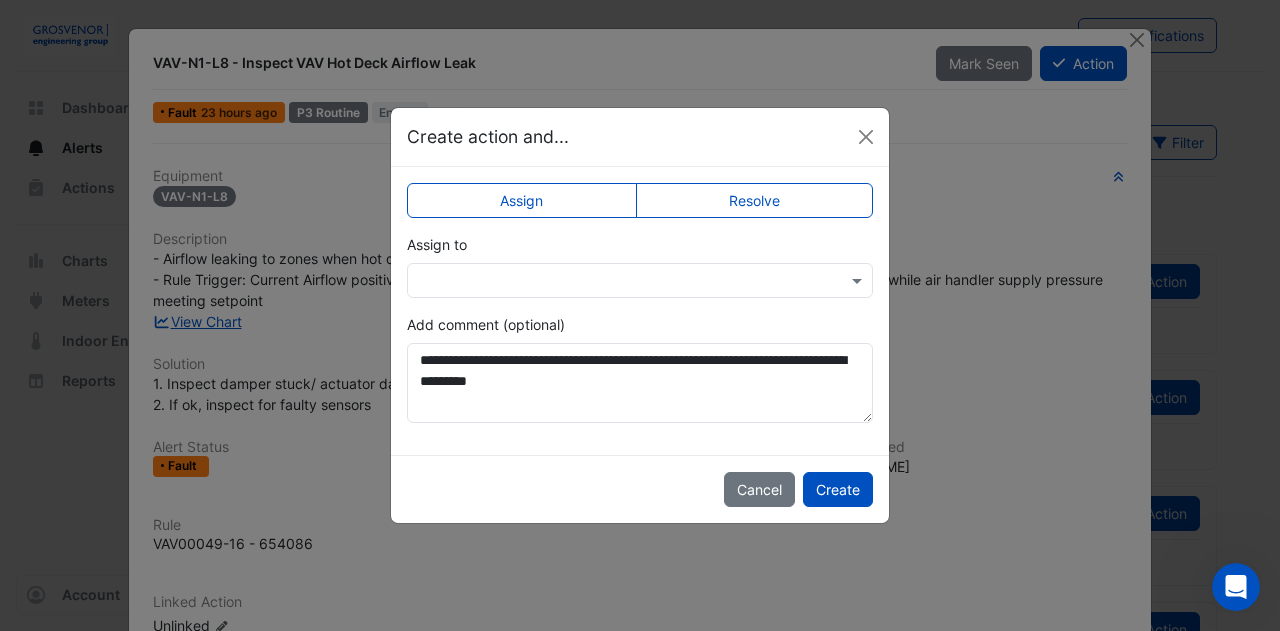 click at bounding box center [640, 280] 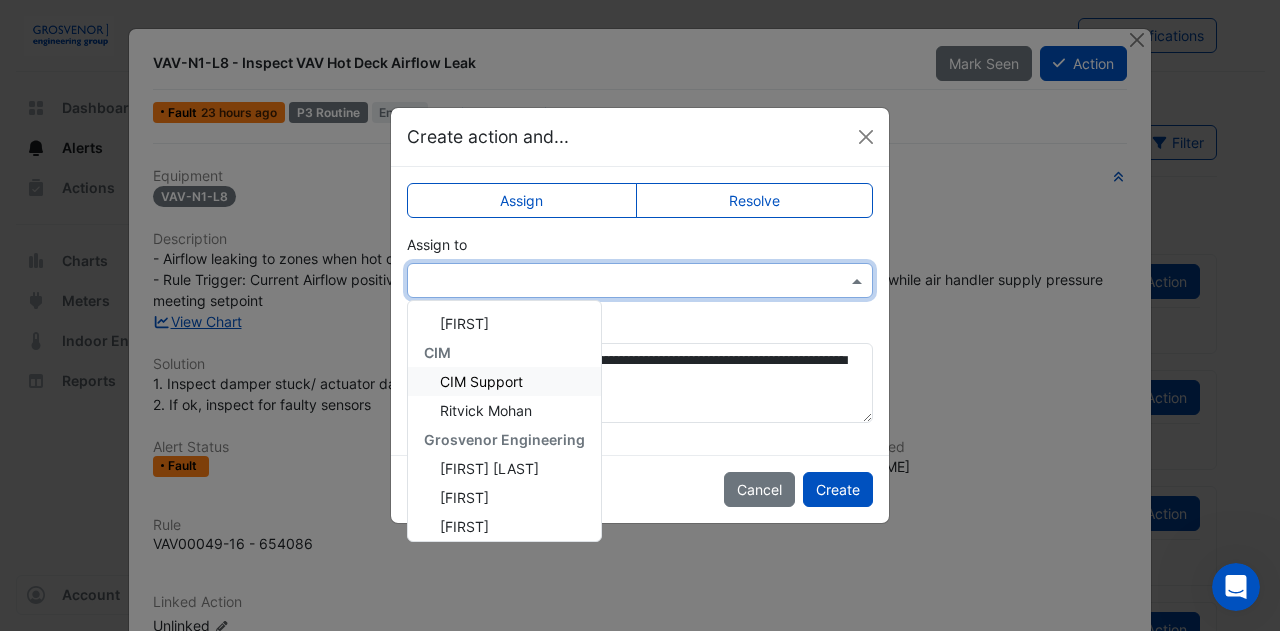 scroll, scrollTop: 166, scrollLeft: 0, axis: vertical 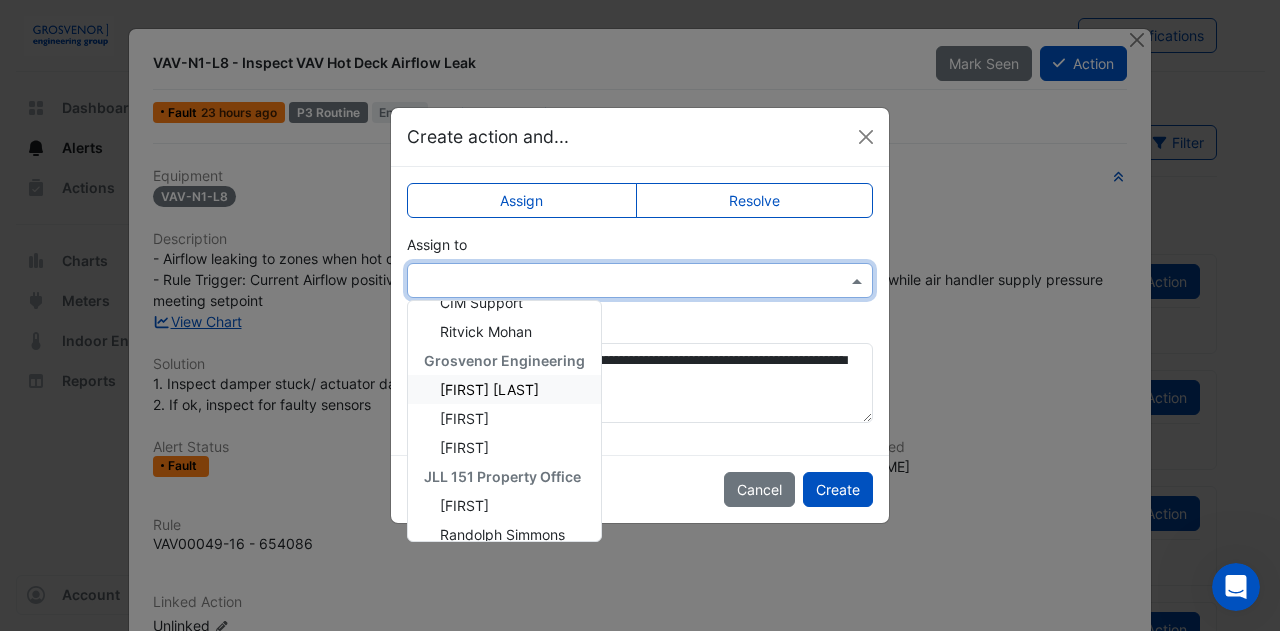 click on "[FIRST] [LAST]" at bounding box center (489, 389) 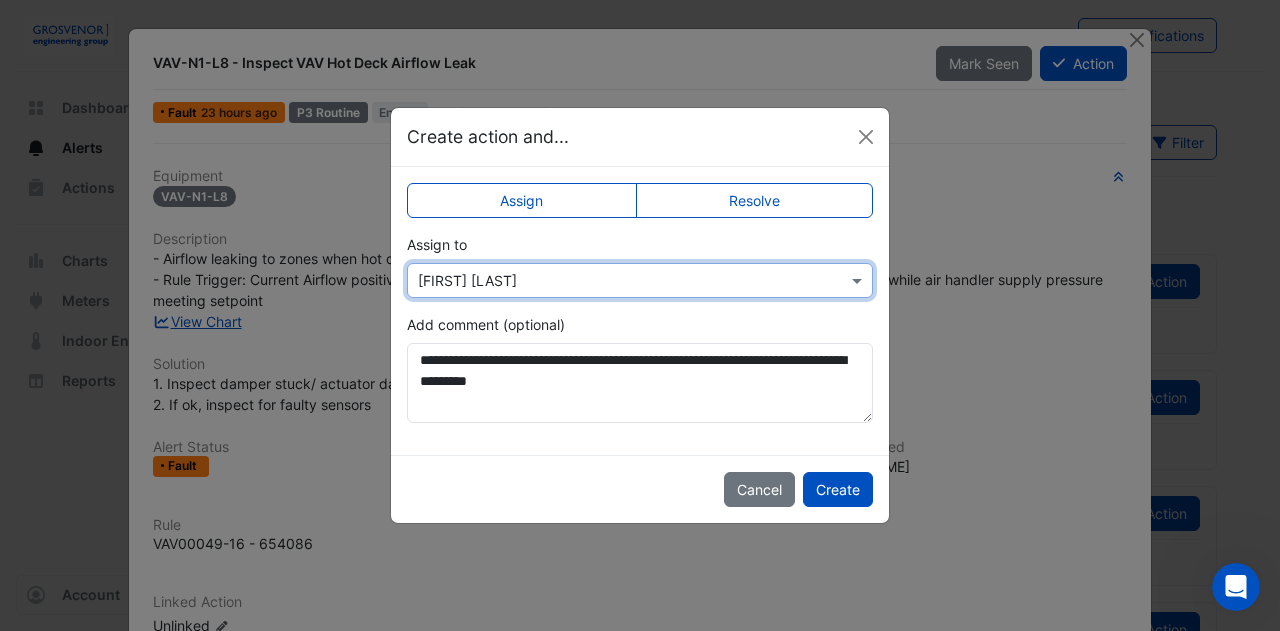 click on "Cancel
Create" 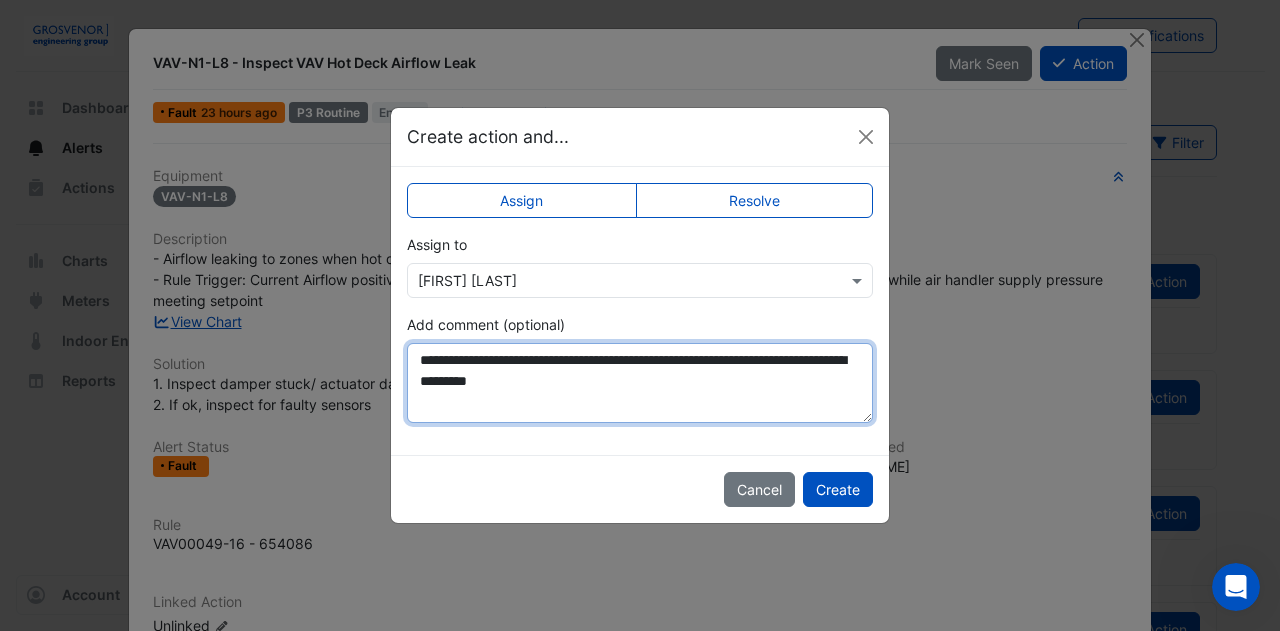 drag, startPoint x: 676, startPoint y: 383, endPoint x: 397, endPoint y: 347, distance: 281.313 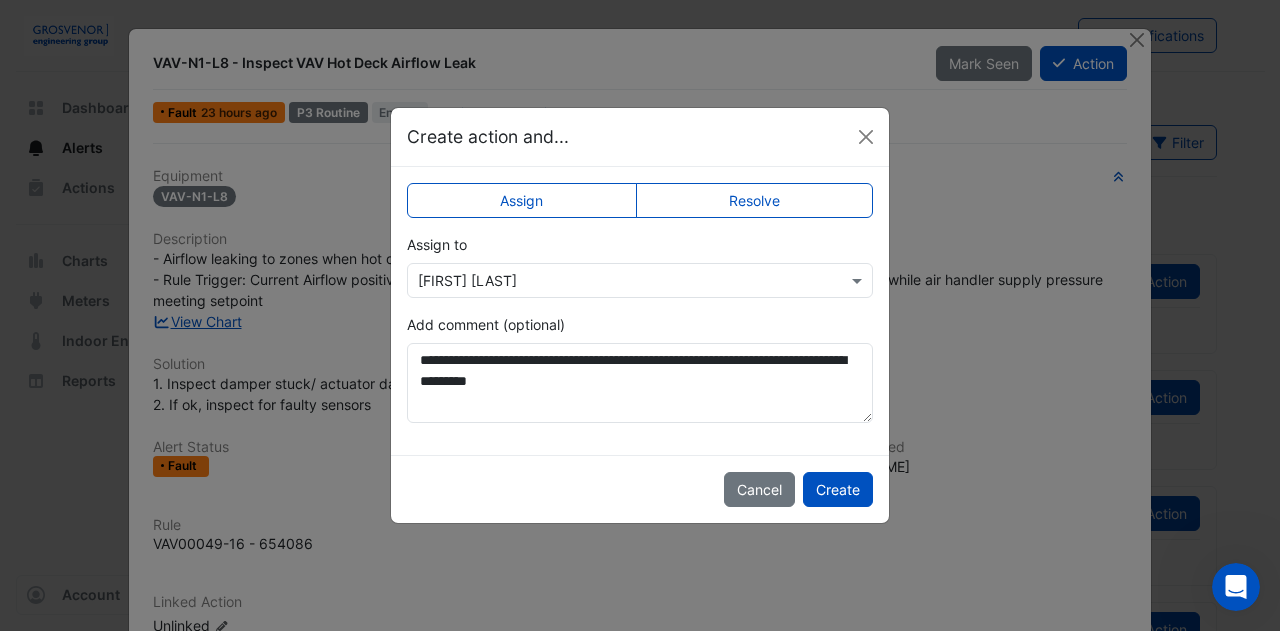 click on "Cancel
Create" 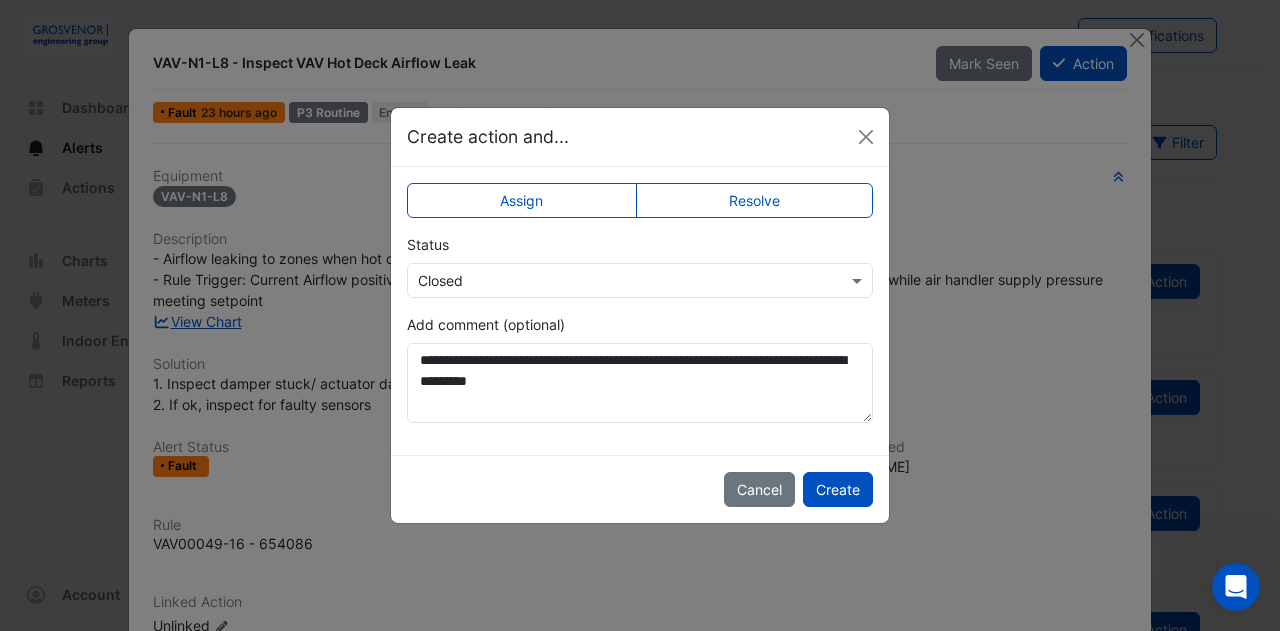 click on "Cancel
Create" 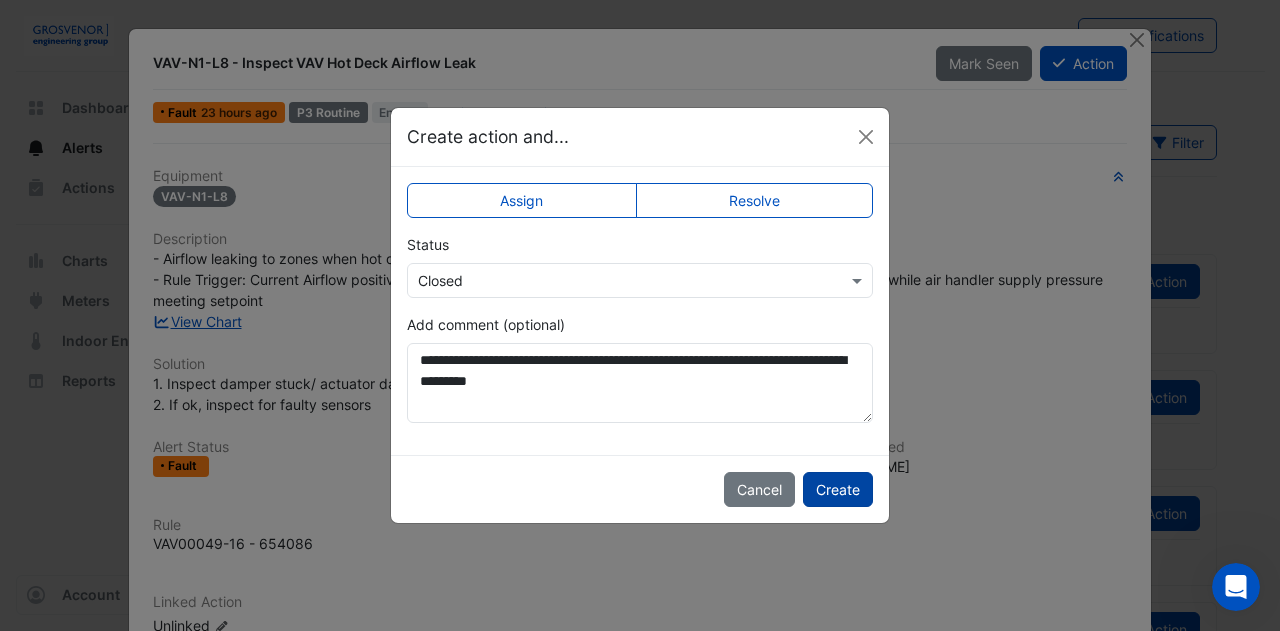 click on "Create" 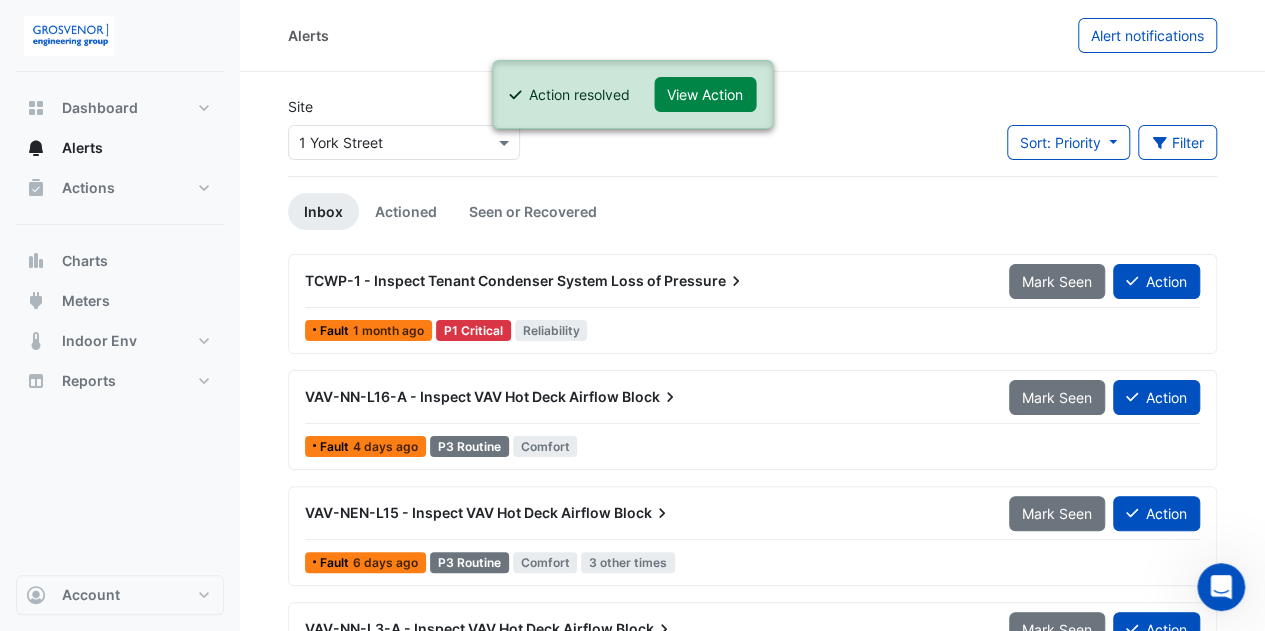click on "Action resolved
View Action" 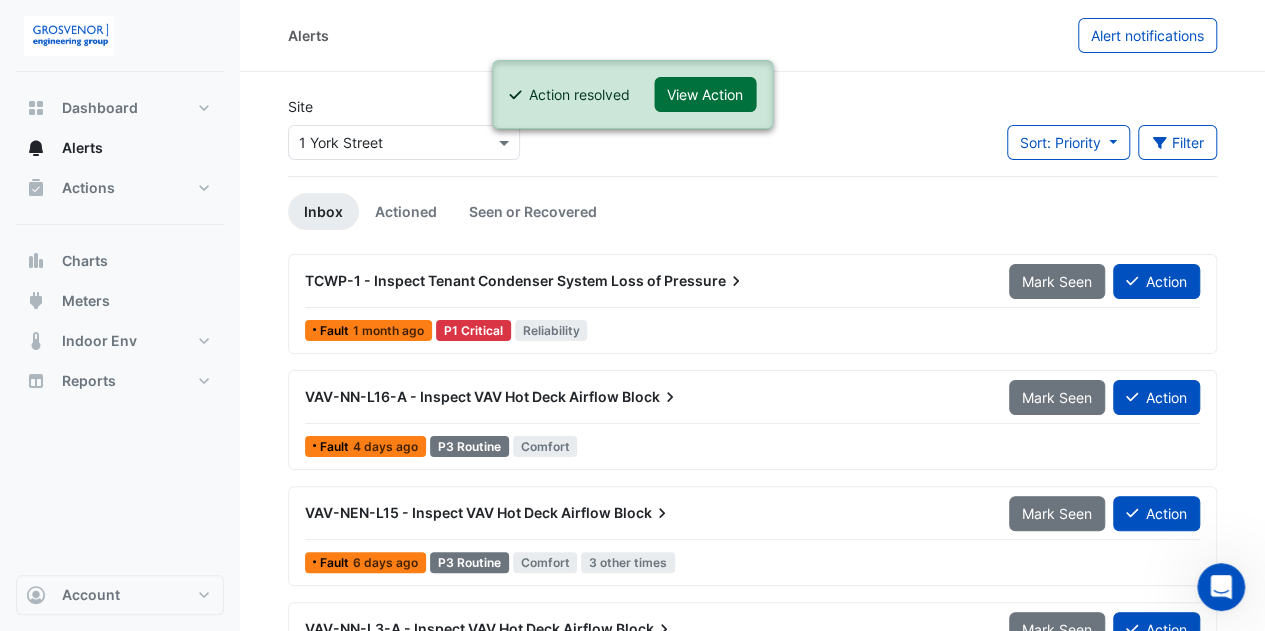 click on "View Action" 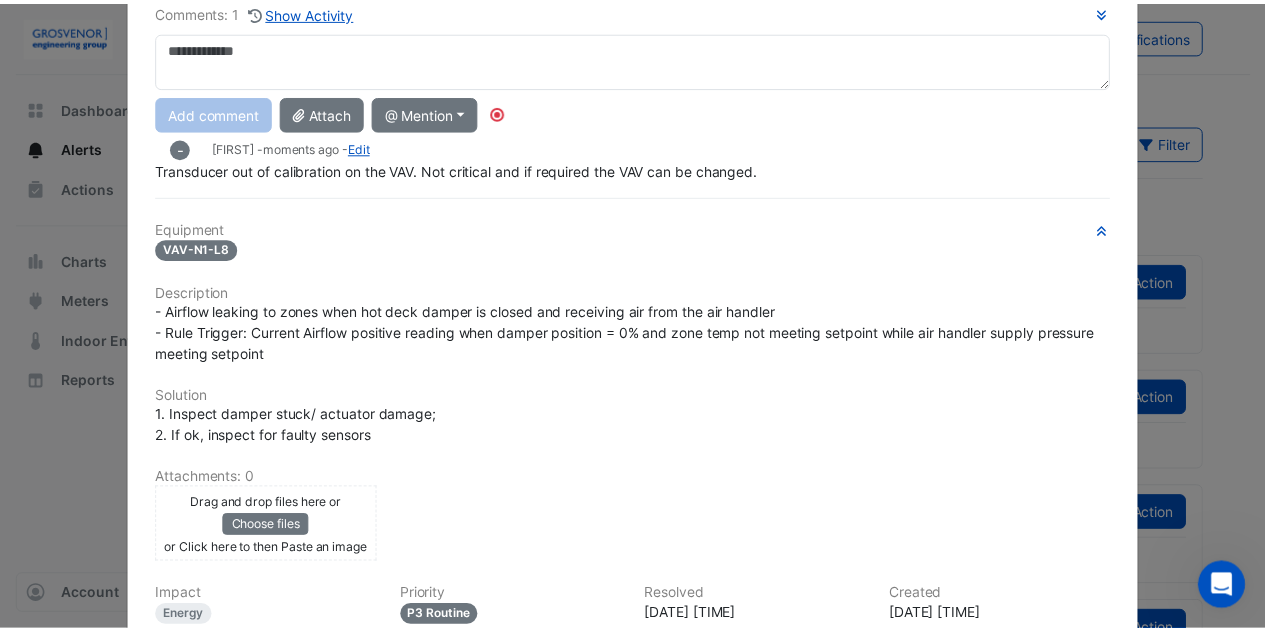 scroll, scrollTop: 0, scrollLeft: 0, axis: both 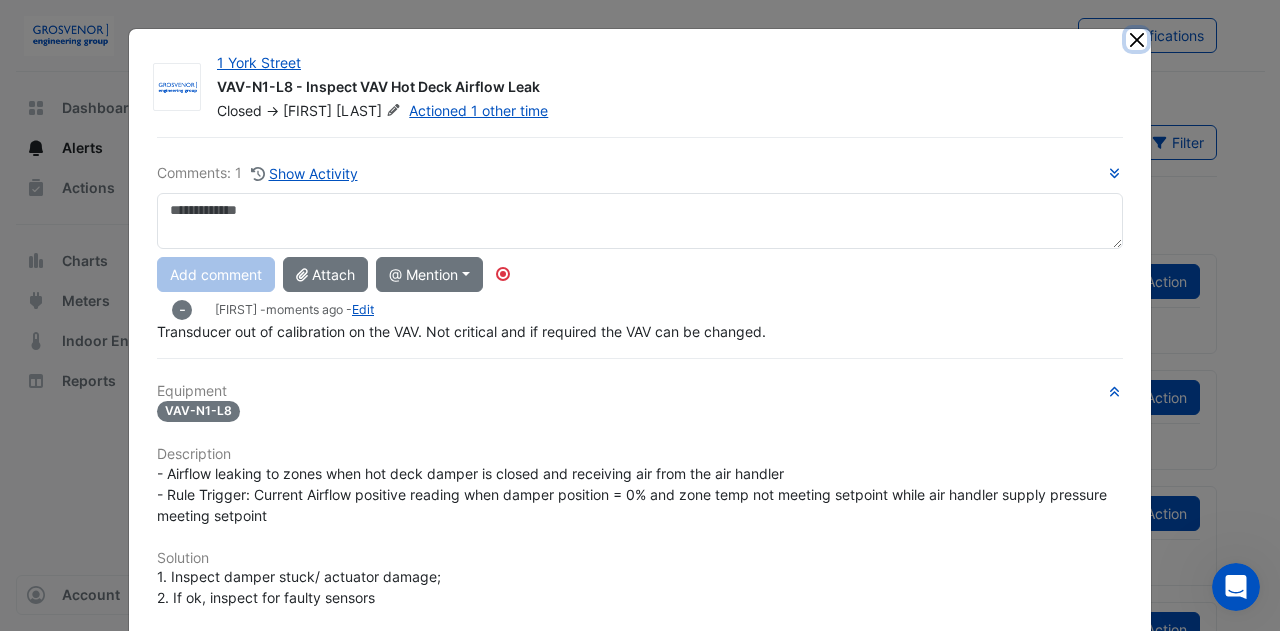 click 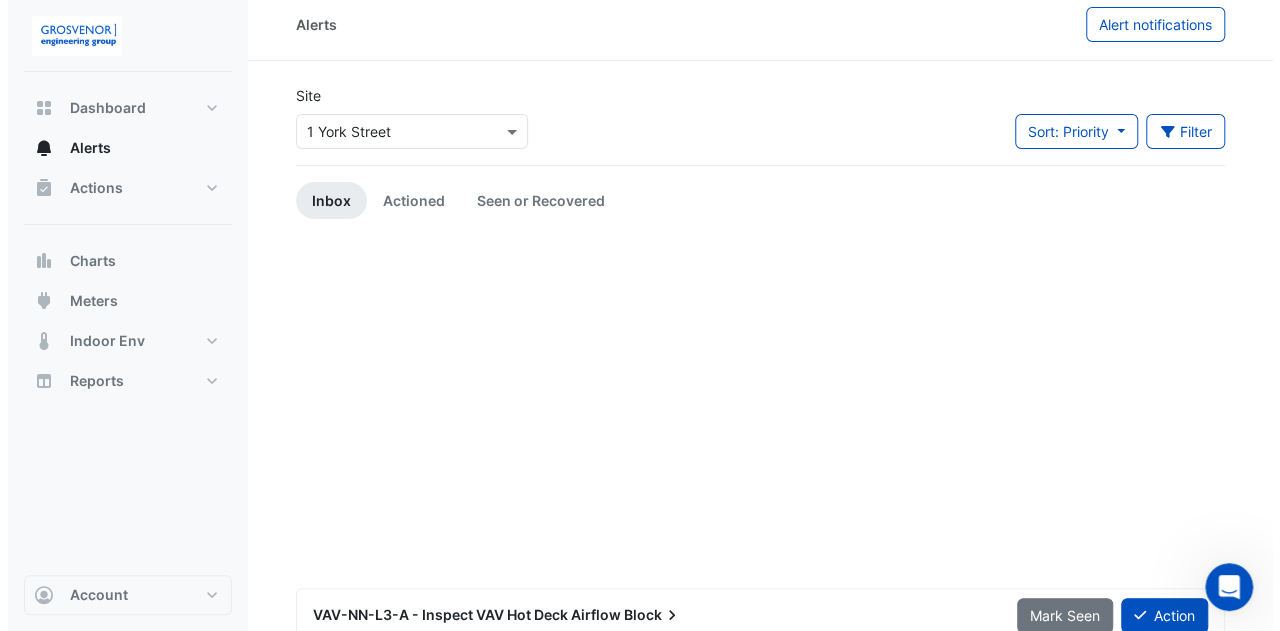 scroll, scrollTop: 0, scrollLeft: 0, axis: both 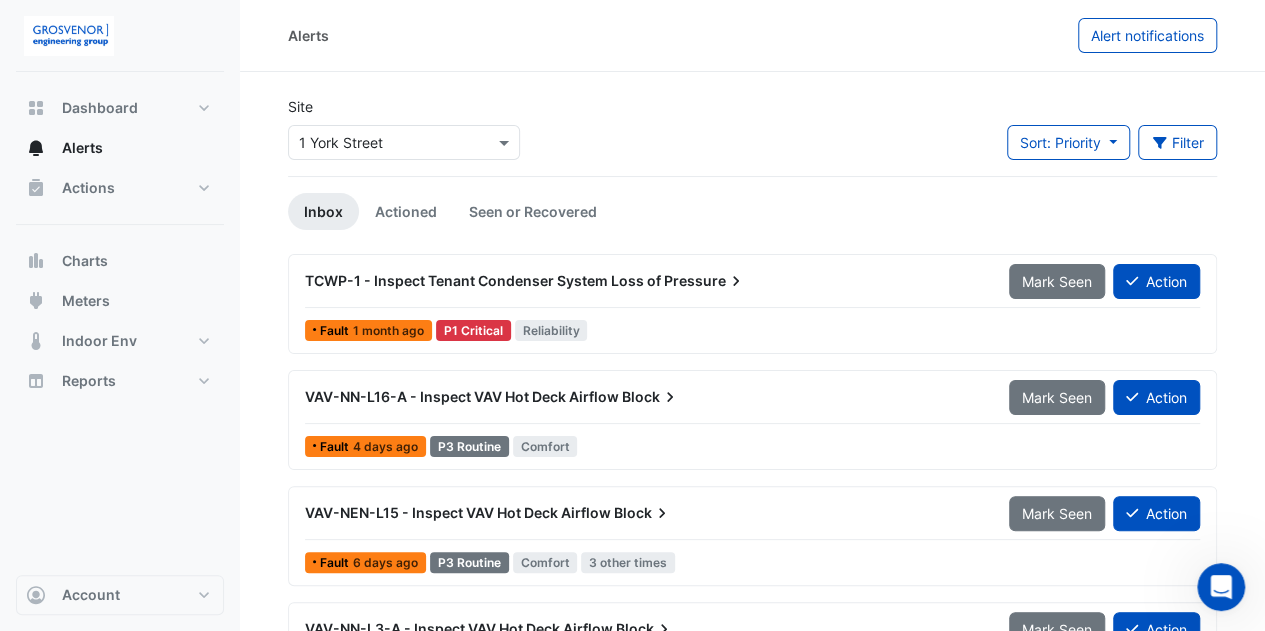 click on "TCWP-1 - Inspect Tenant Condenser System Loss of" at bounding box center [483, 280] 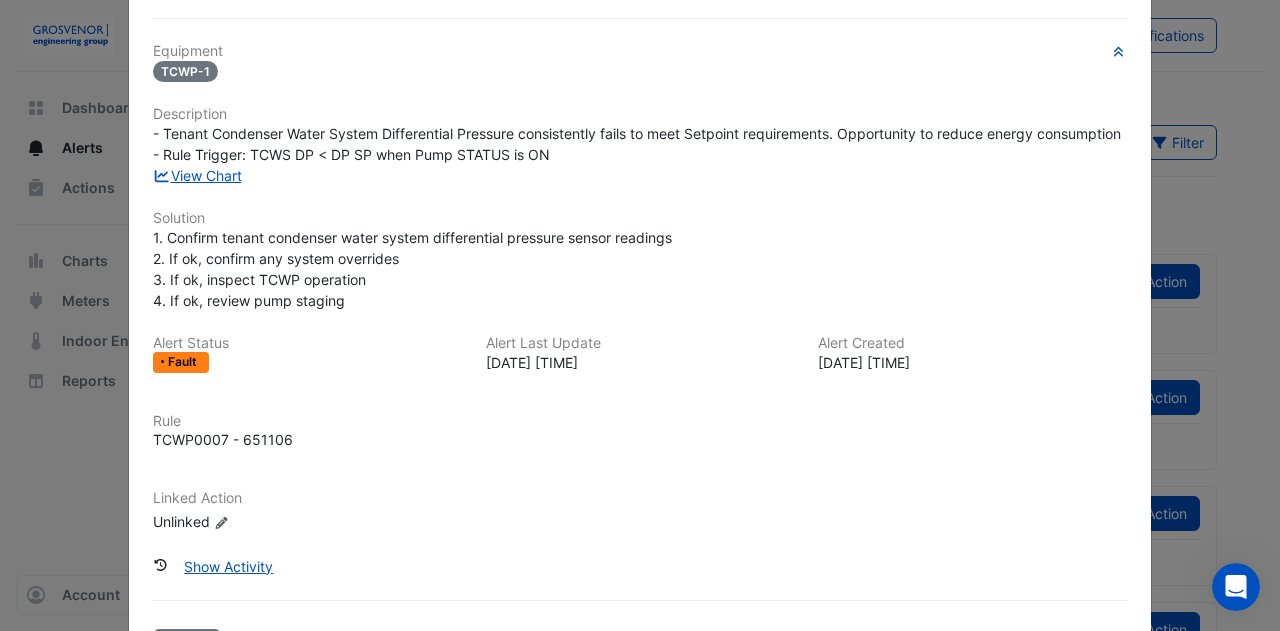 scroll, scrollTop: 0, scrollLeft: 0, axis: both 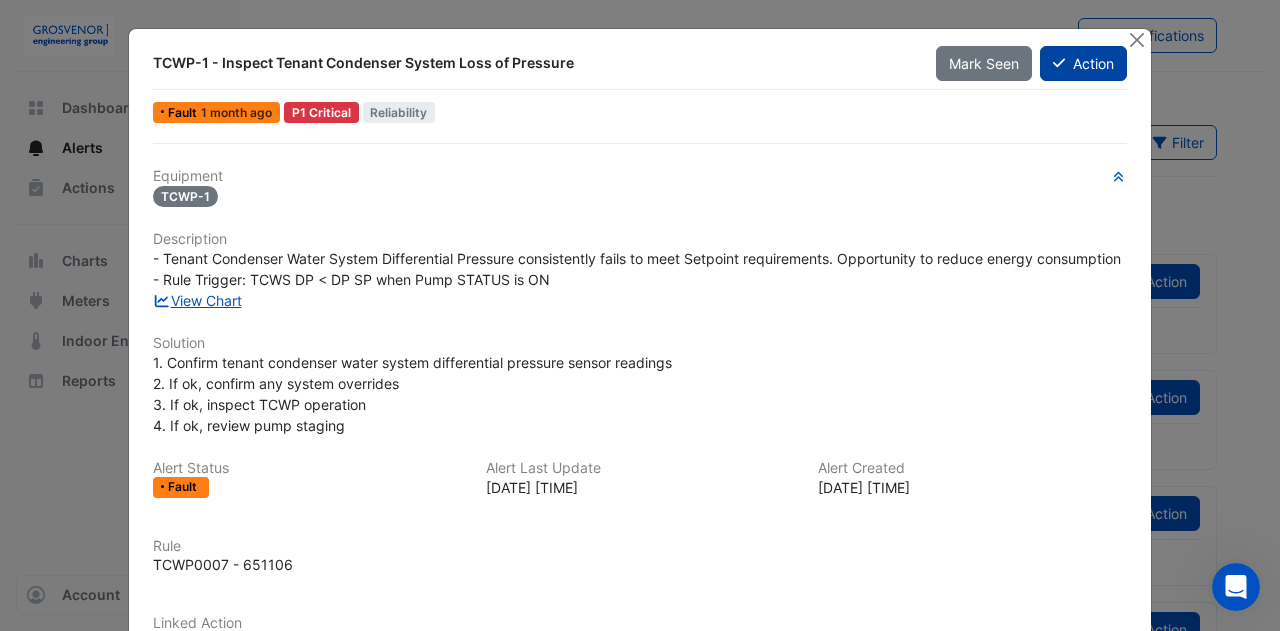 click on "Action" 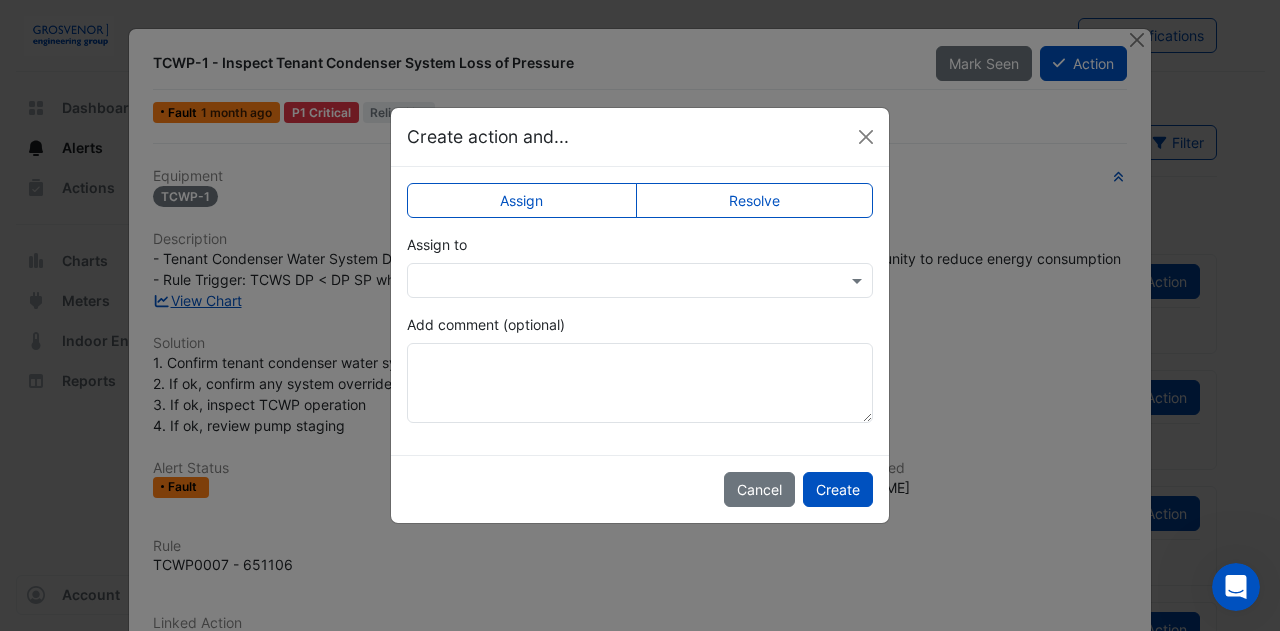 click on "Resolve" 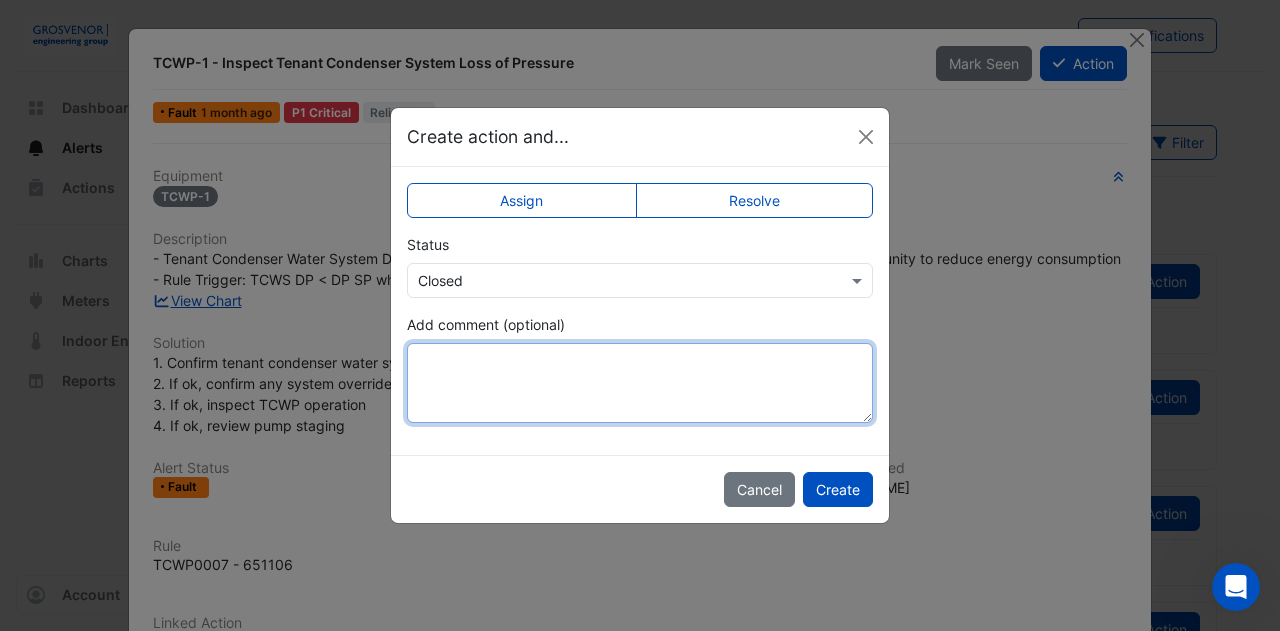 click on "Add comment (optional)" at bounding box center (640, 383) 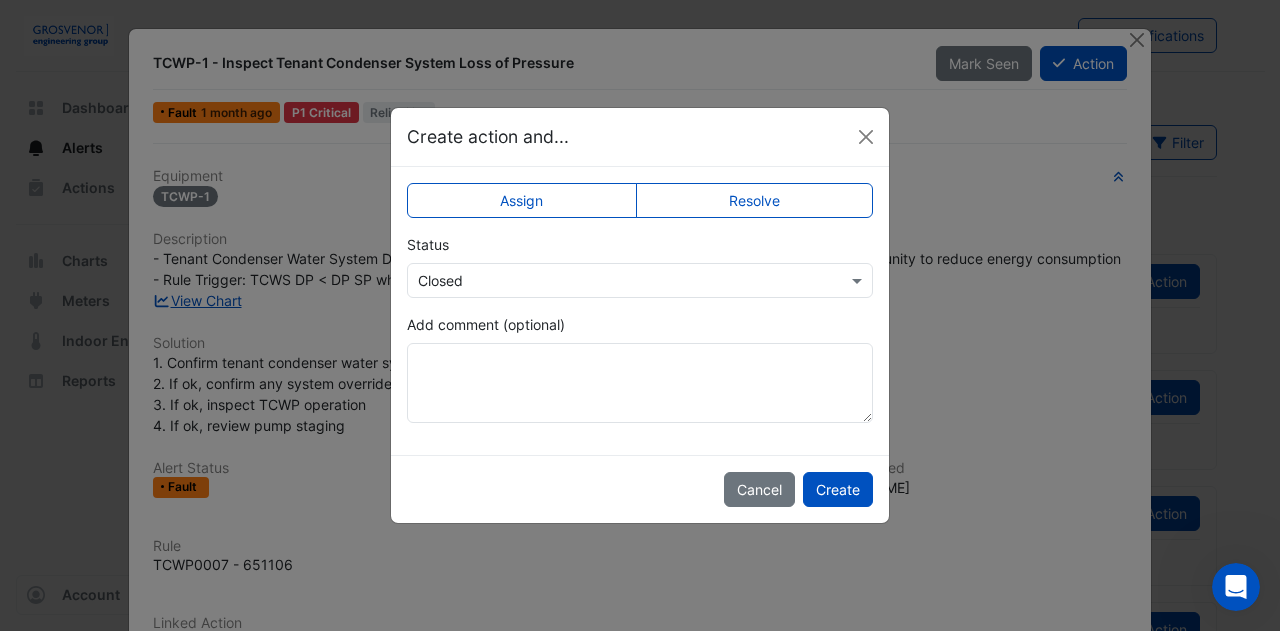 drag, startPoint x: 630, startPoint y: 129, endPoint x: 776, endPoint y: 119, distance: 146.34207 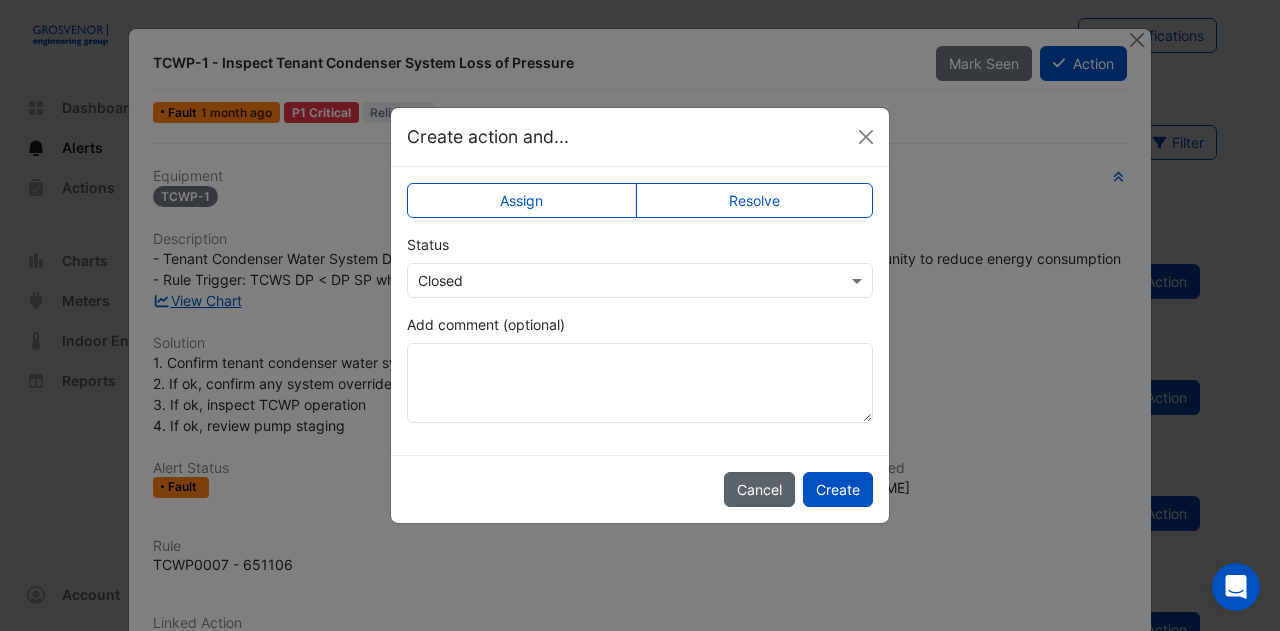 click on "Cancel" 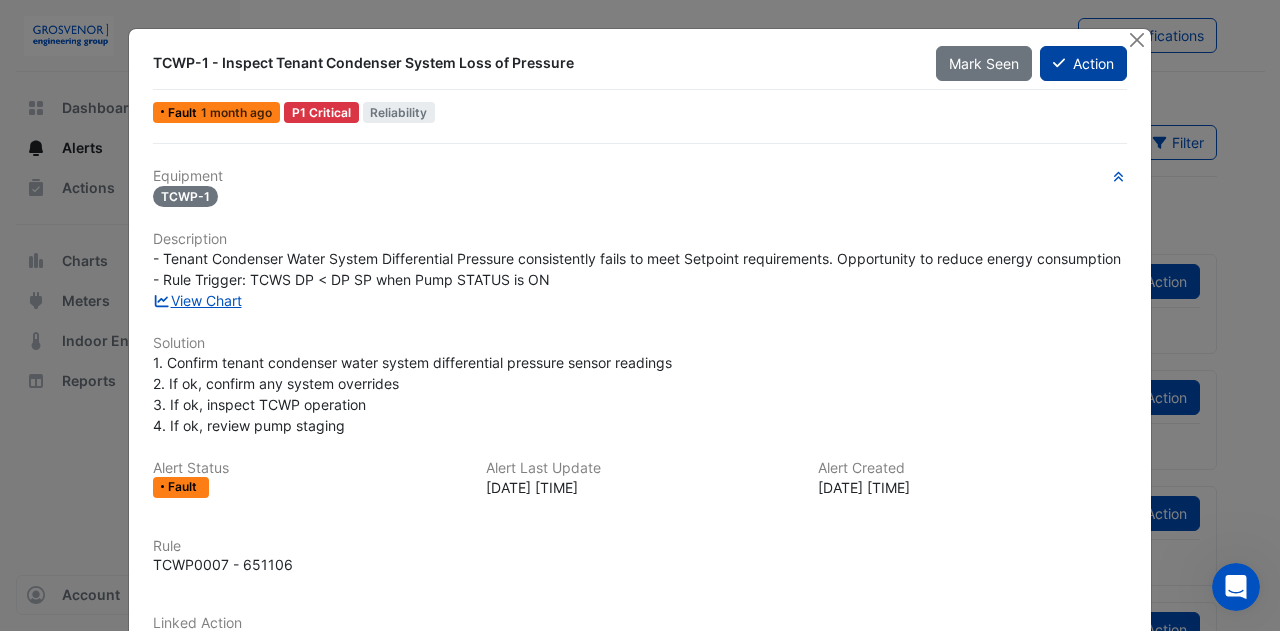 click on "Action" 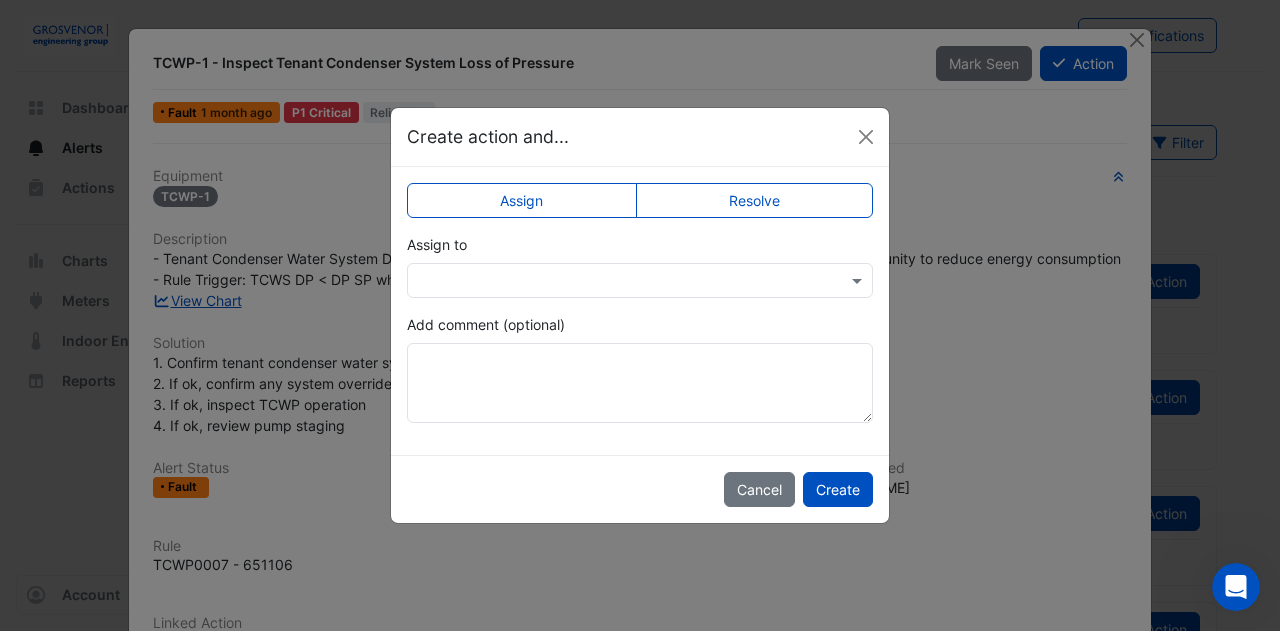 click on "Resolve" 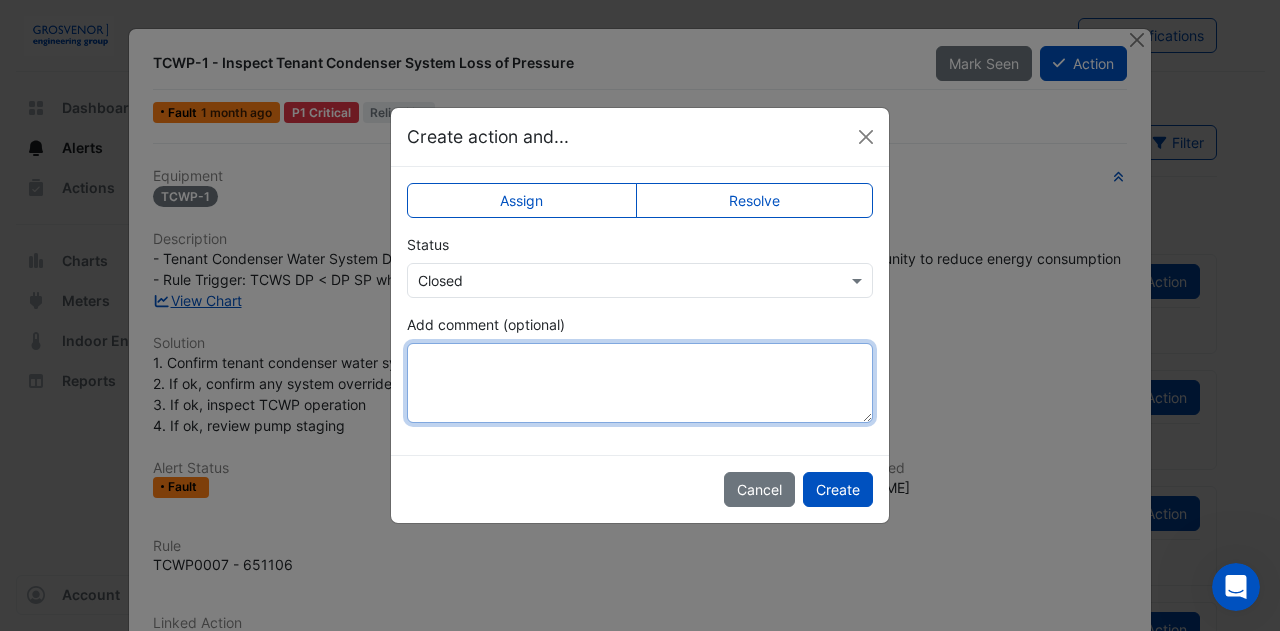 click on "Add comment (optional)" at bounding box center [640, 383] 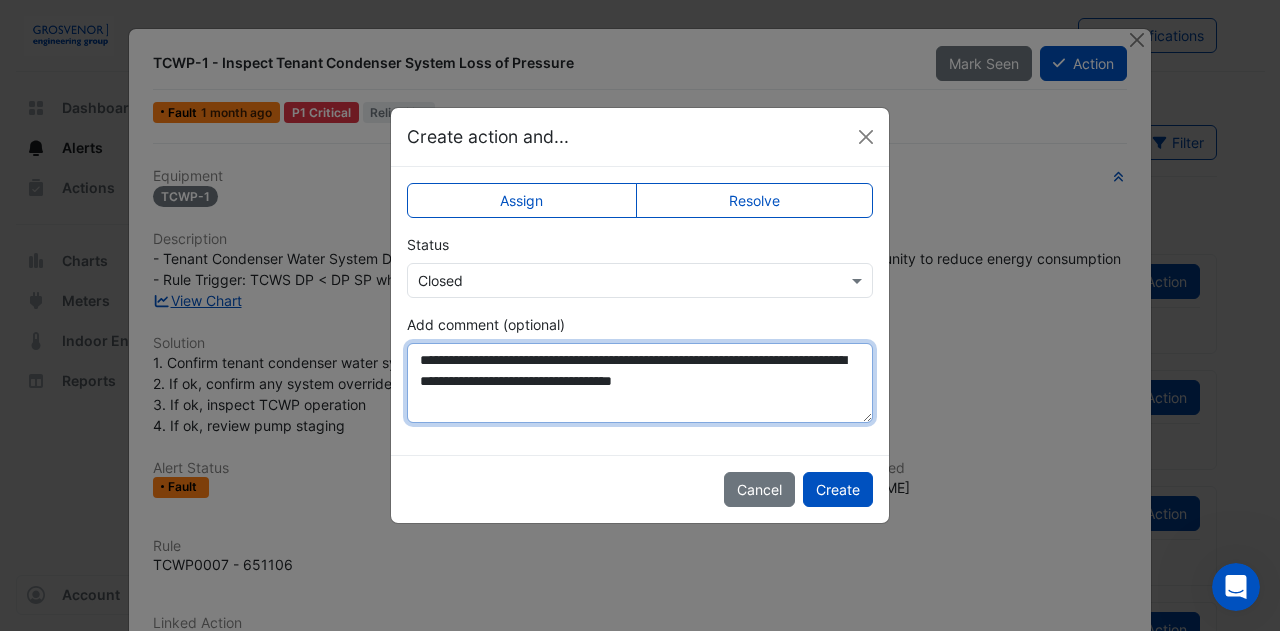 type on "**********" 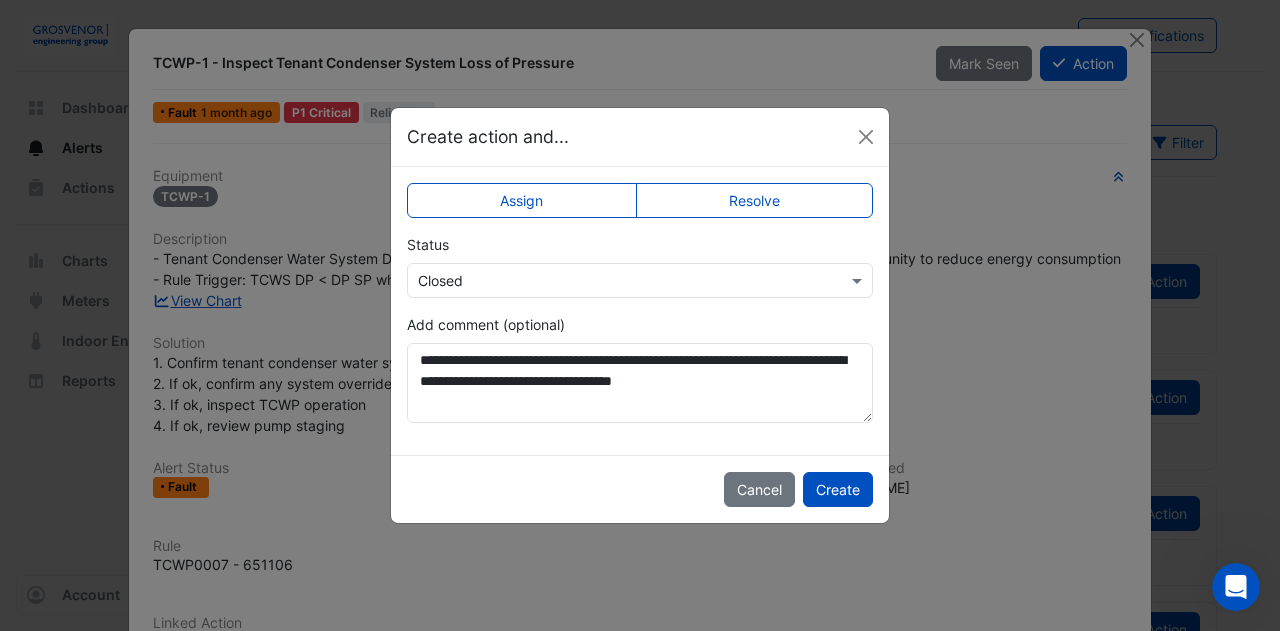 click on "Resolve" 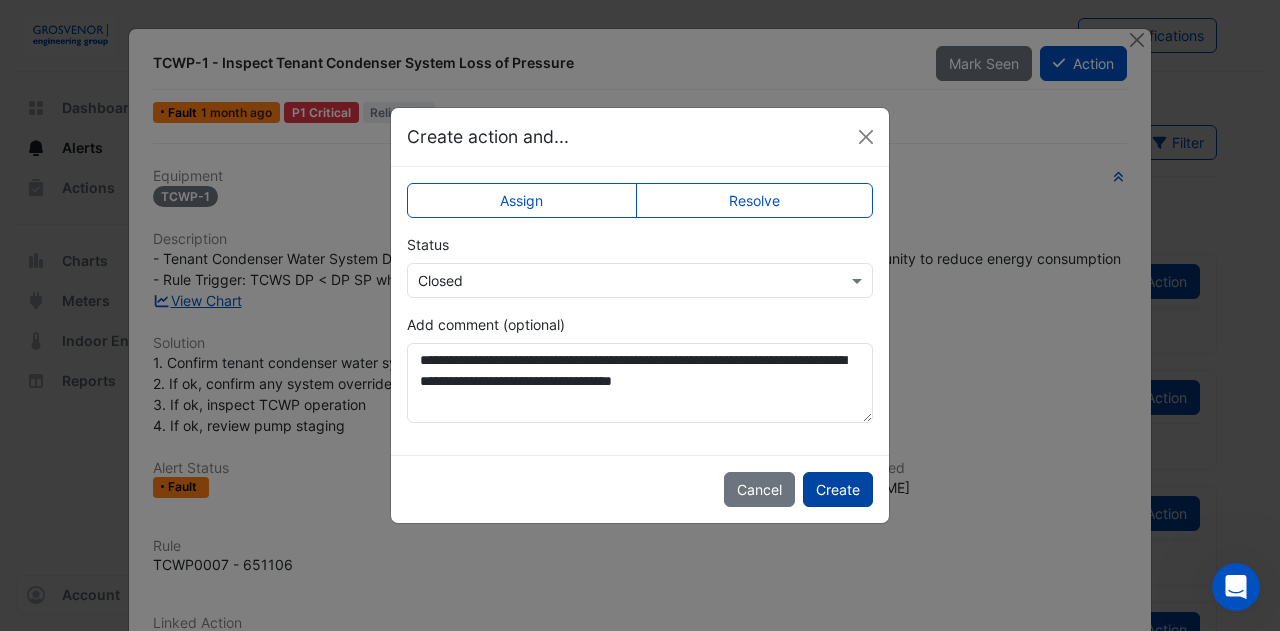 click on "Create" 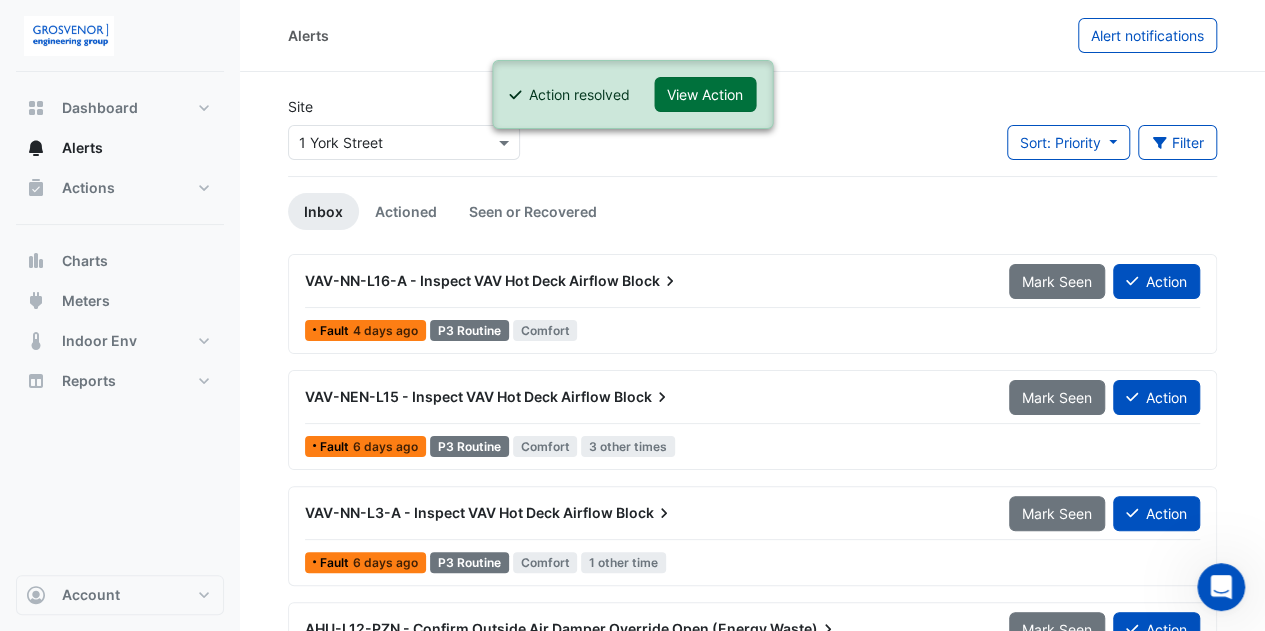 click on "View Action" 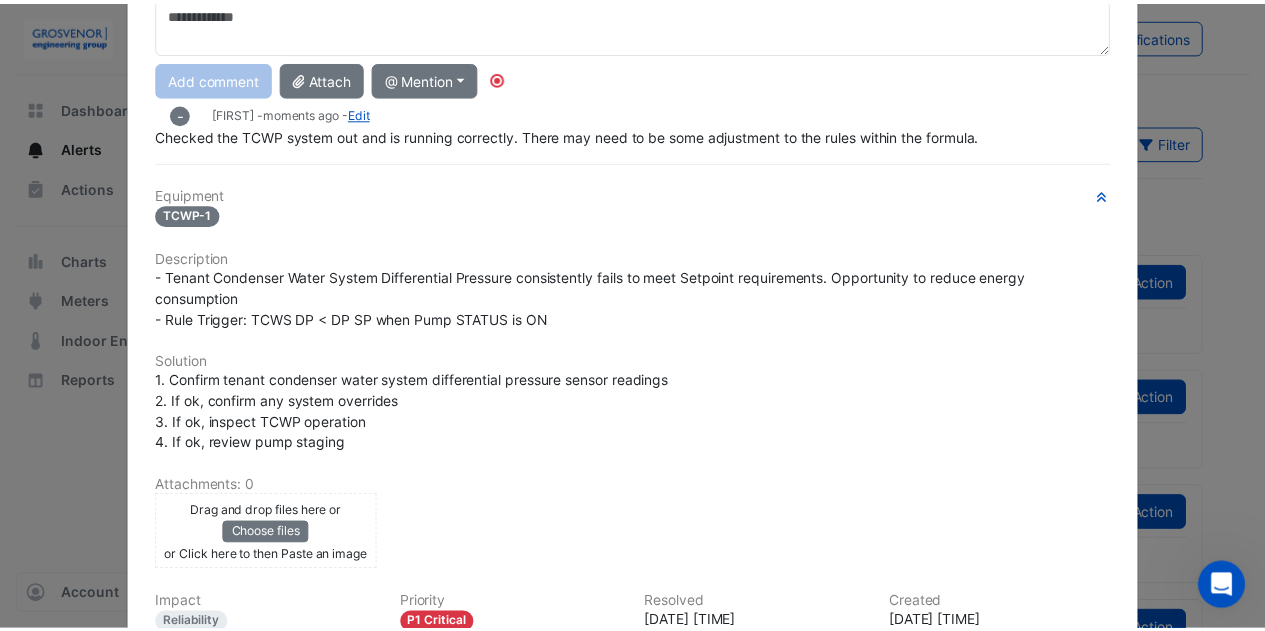 scroll, scrollTop: 0, scrollLeft: 0, axis: both 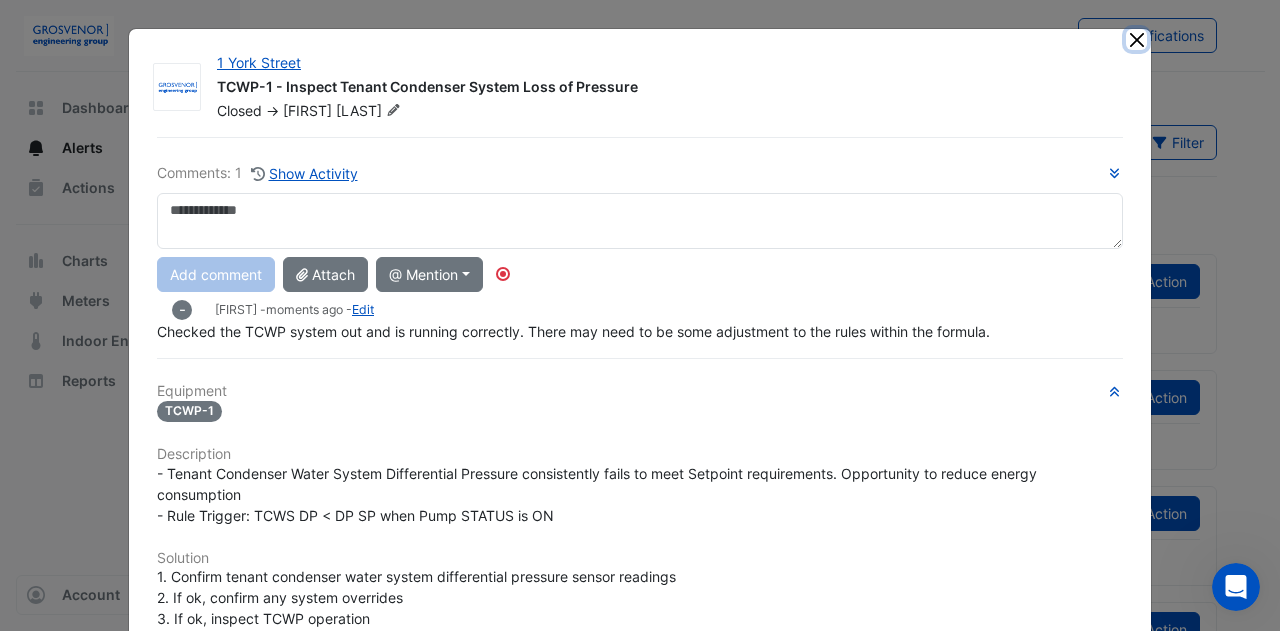 click 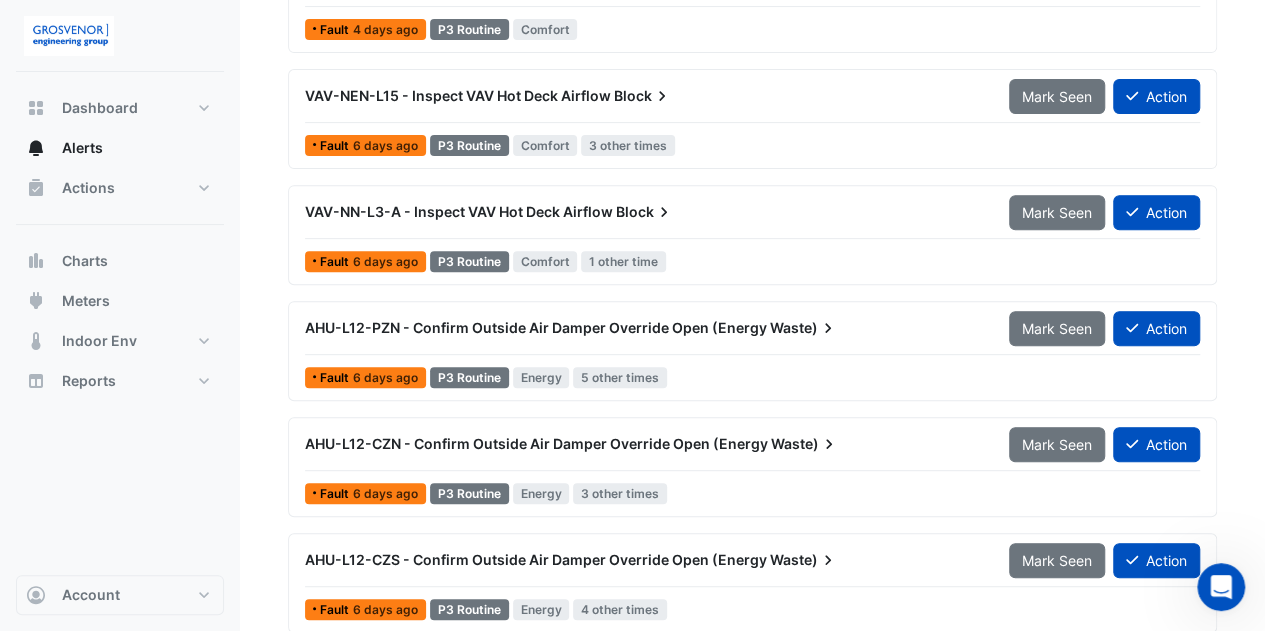 scroll, scrollTop: 333, scrollLeft: 0, axis: vertical 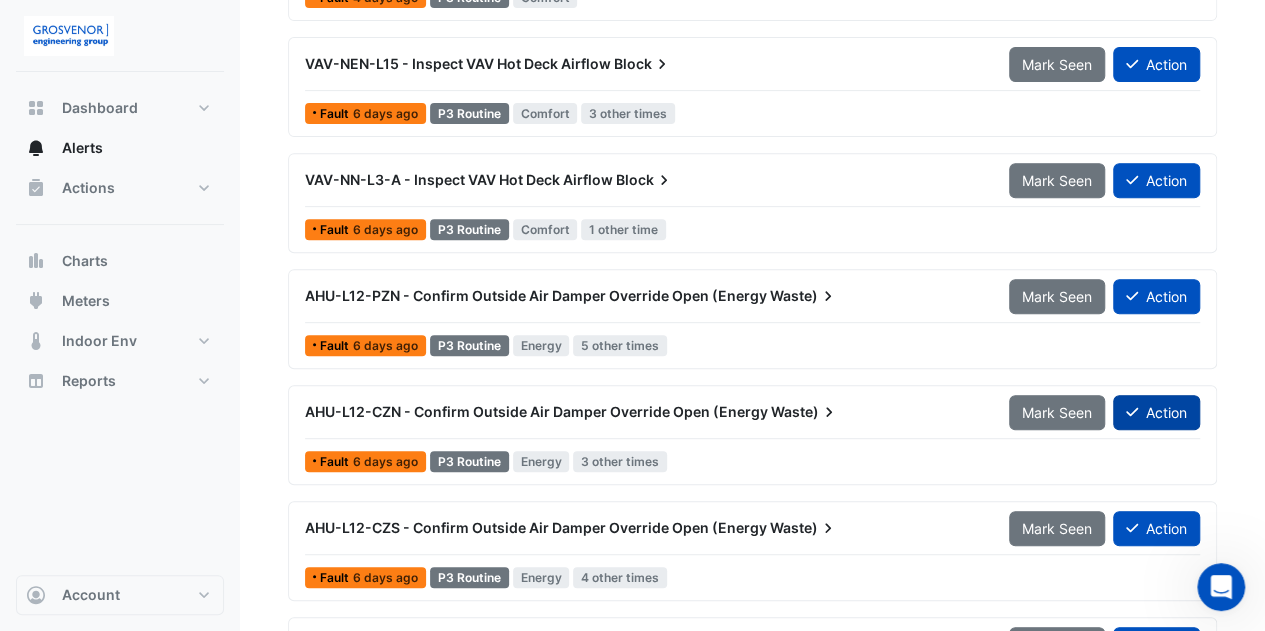 click on "Action" at bounding box center (1156, 412) 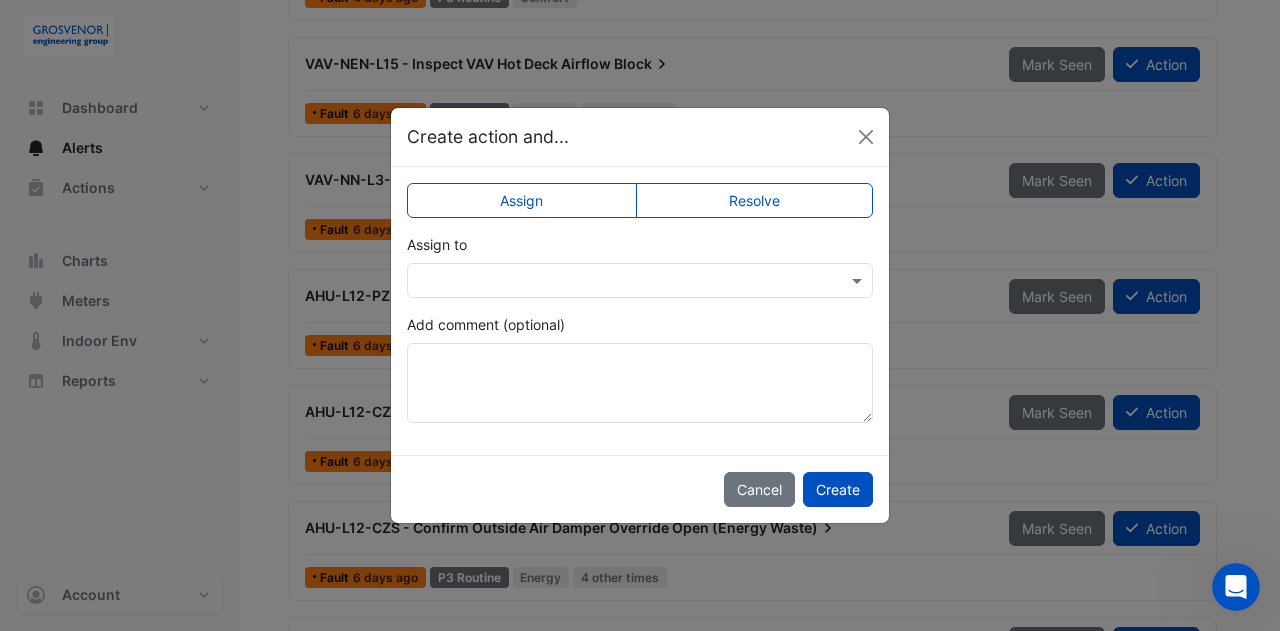 click on "Resolve" 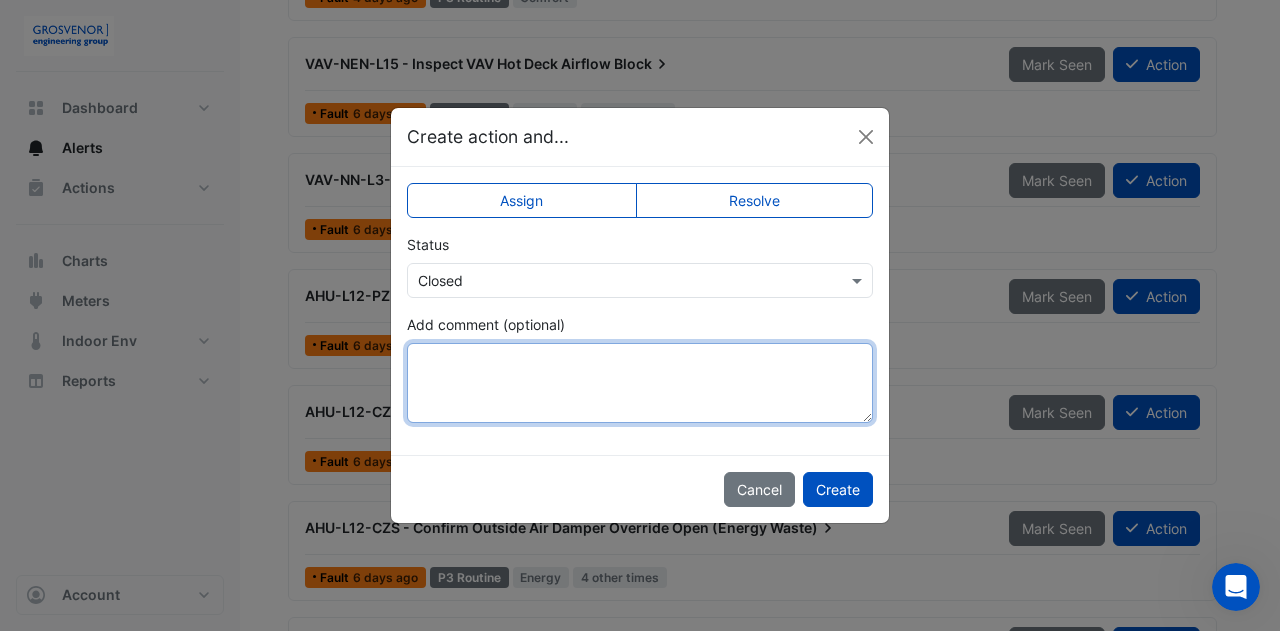 click on "Add comment (optional)" at bounding box center (640, 383) 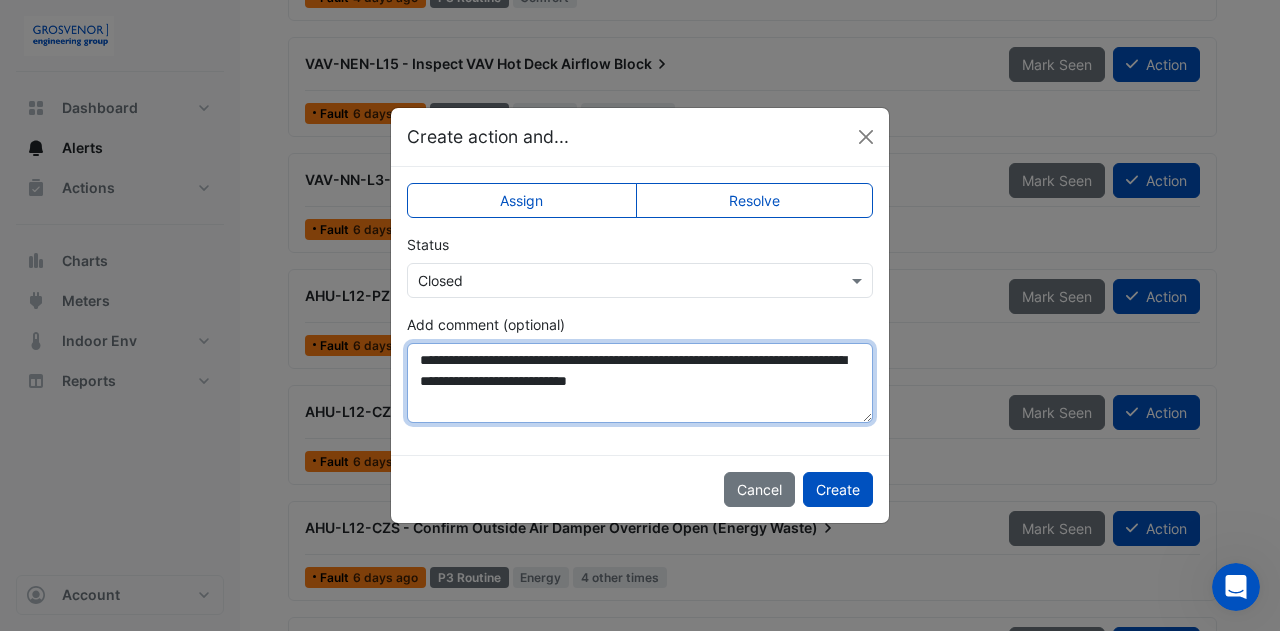 drag, startPoint x: 801, startPoint y: 378, endPoint x: 412, endPoint y: 357, distance: 389.56644 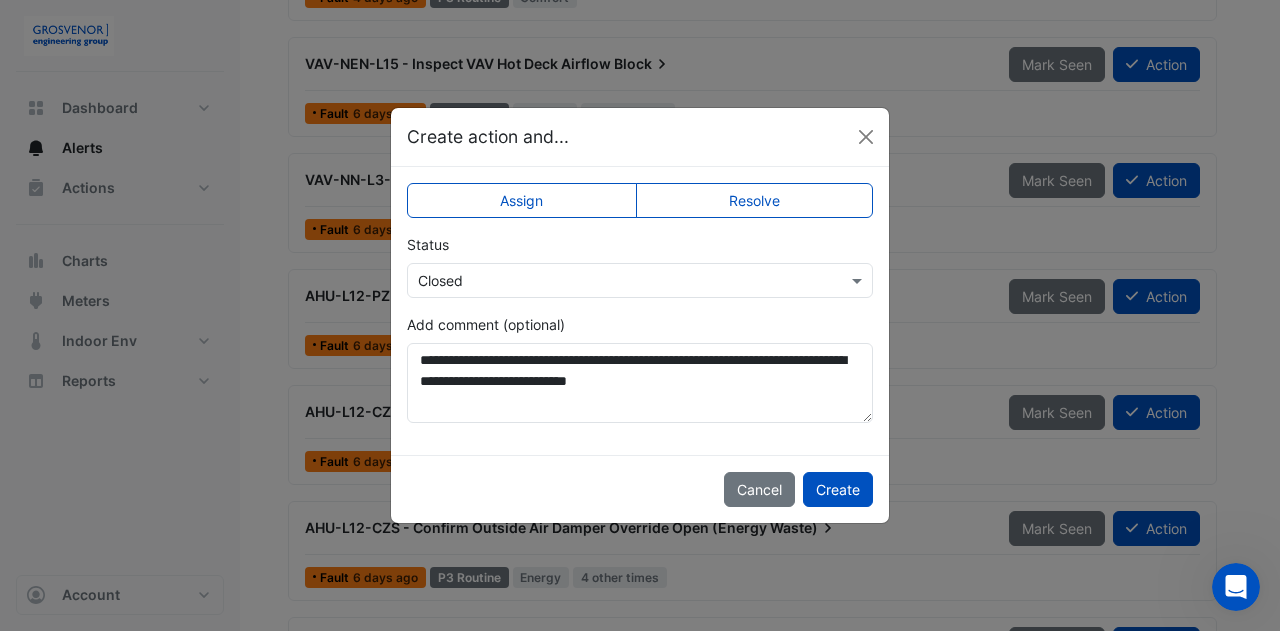 click on "Resolve" 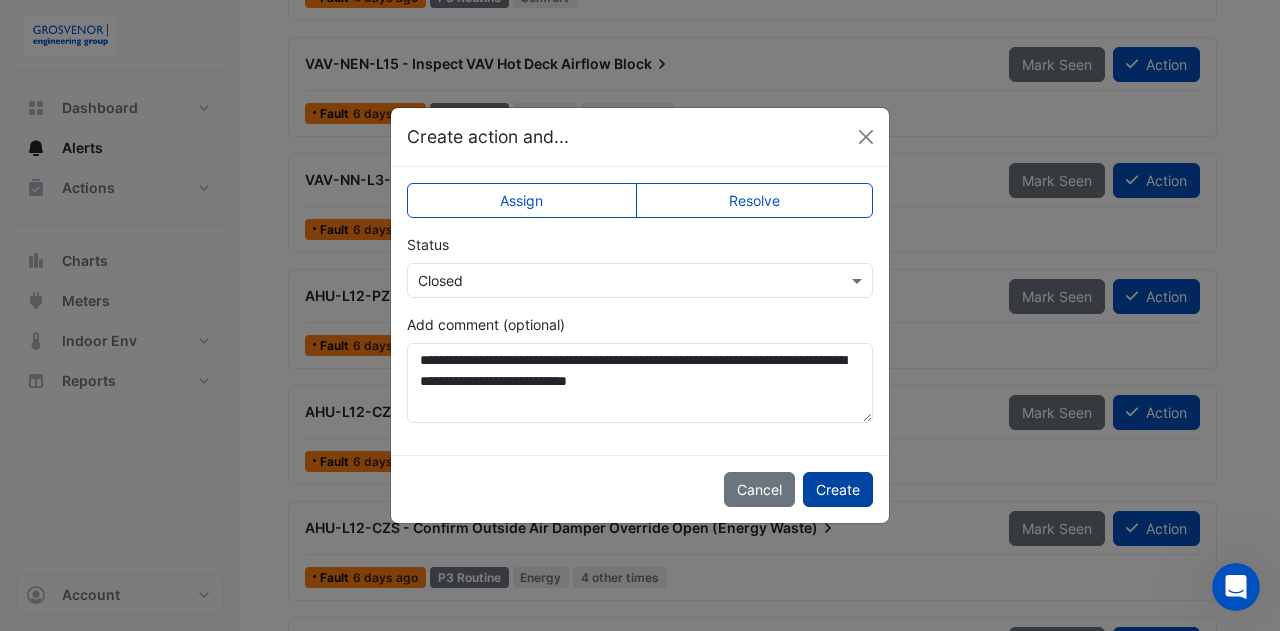 click on "Create" 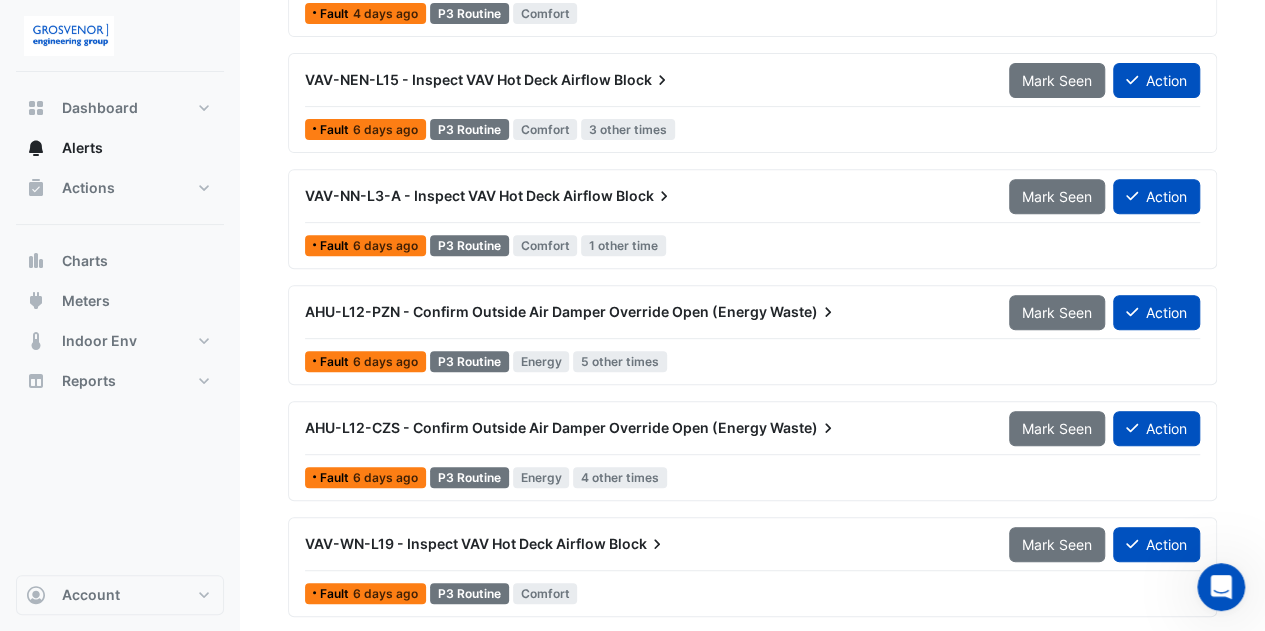scroll, scrollTop: 333, scrollLeft: 0, axis: vertical 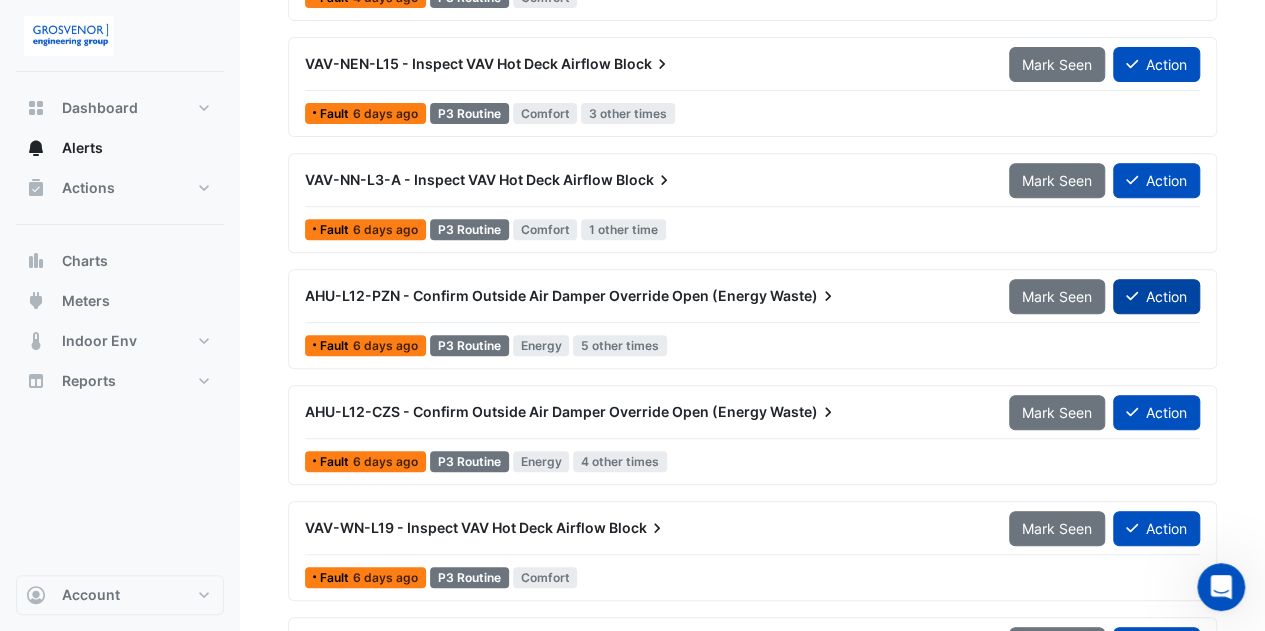 click on "Action" at bounding box center (1156, 296) 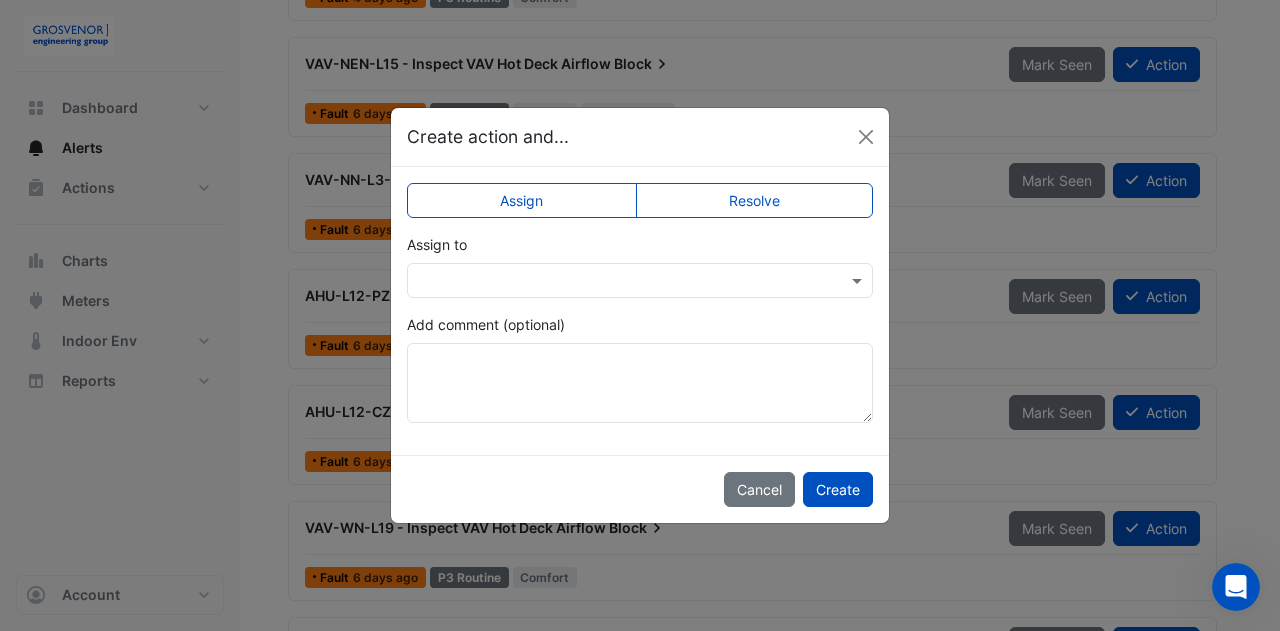 click on "Resolve" 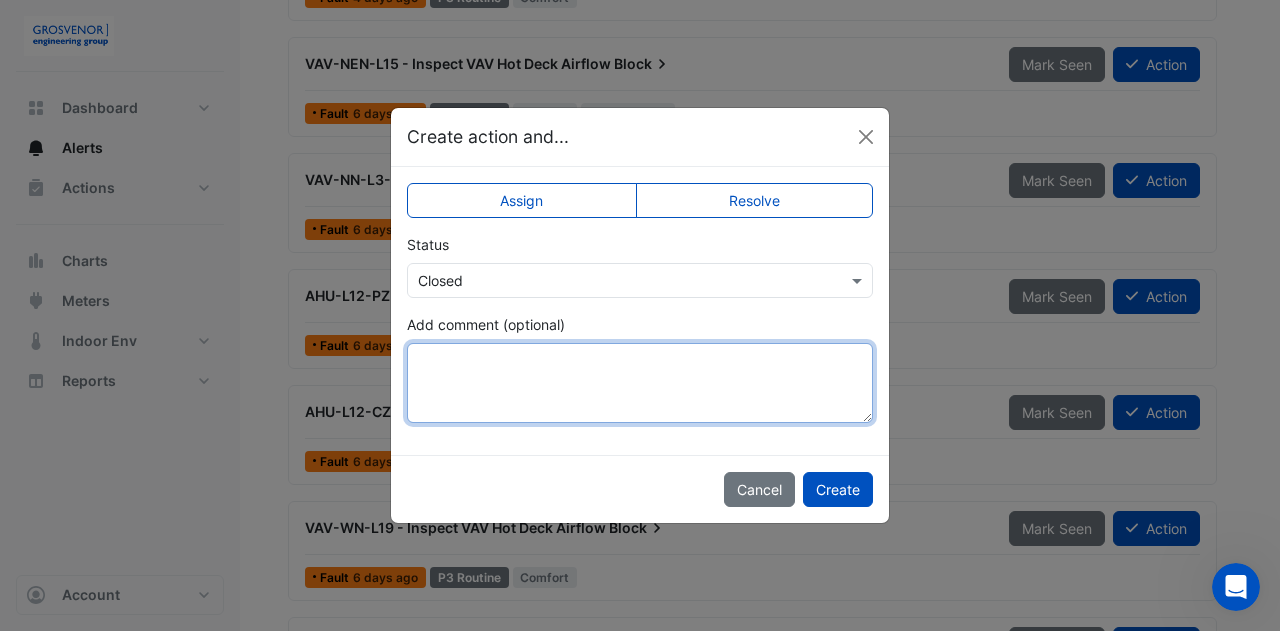 click on "Add comment (optional)" at bounding box center [640, 383] 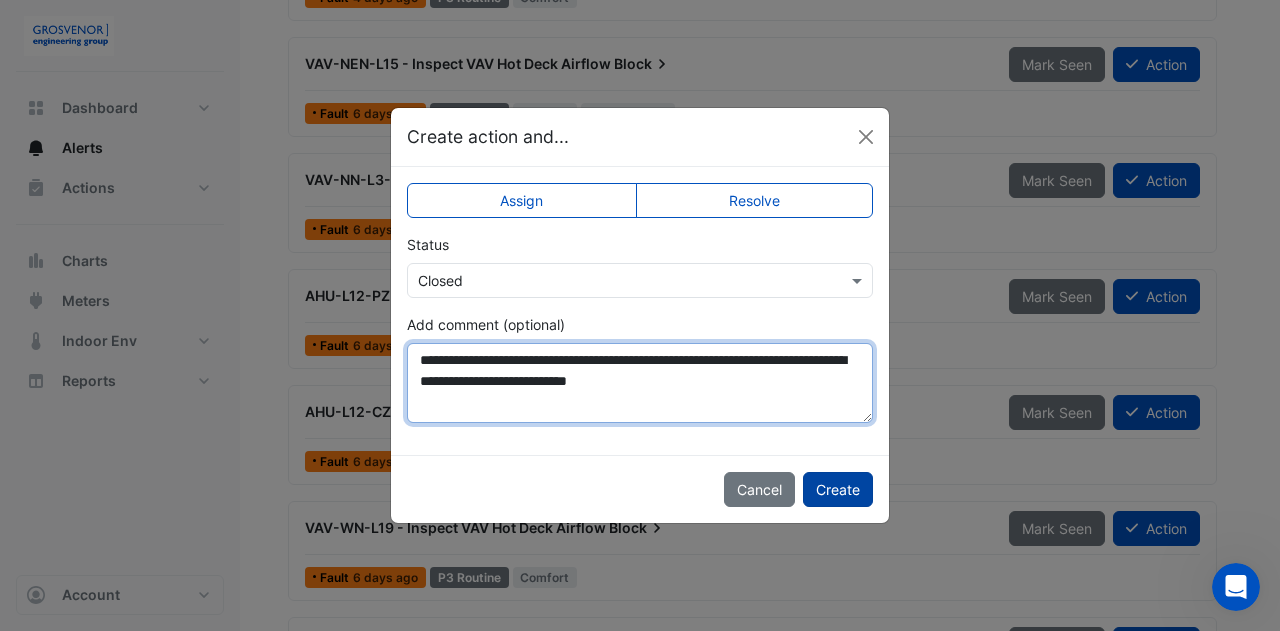 type on "**********" 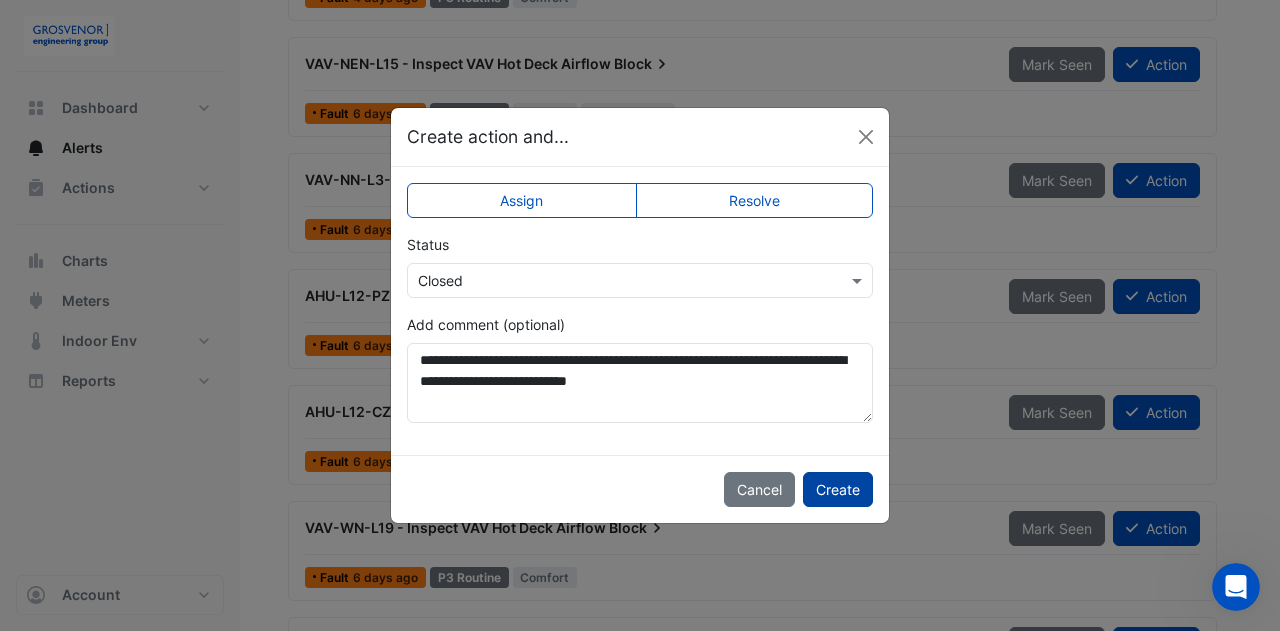 click on "Create" 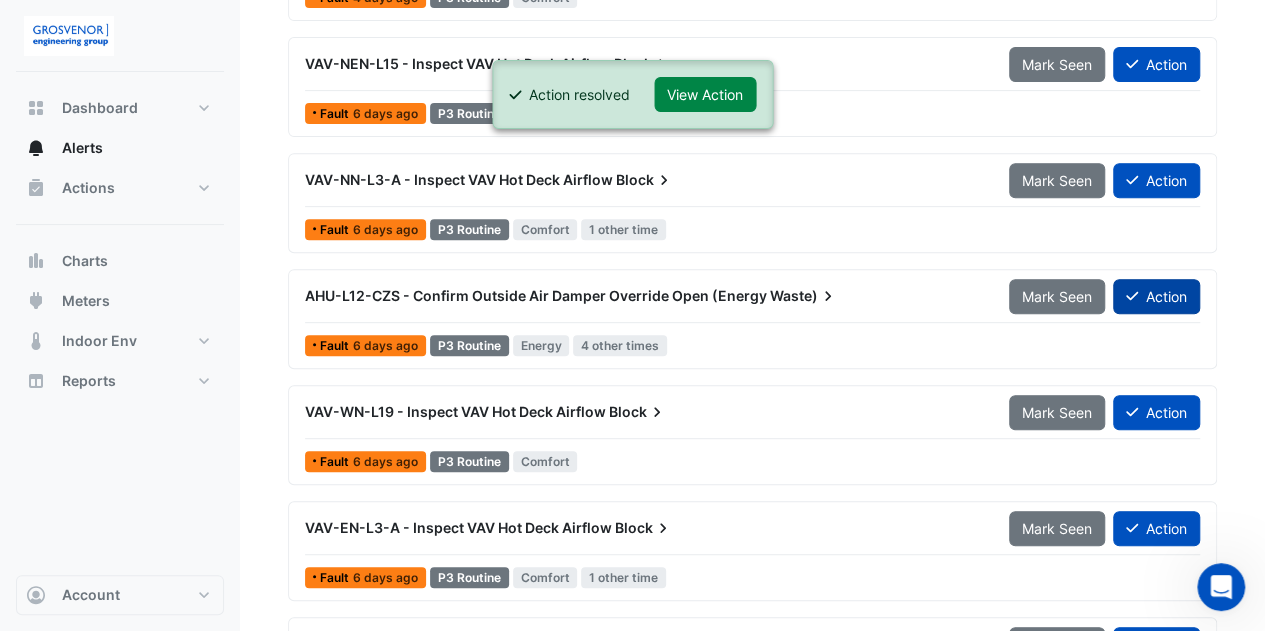 click on "Action" at bounding box center [1156, 296] 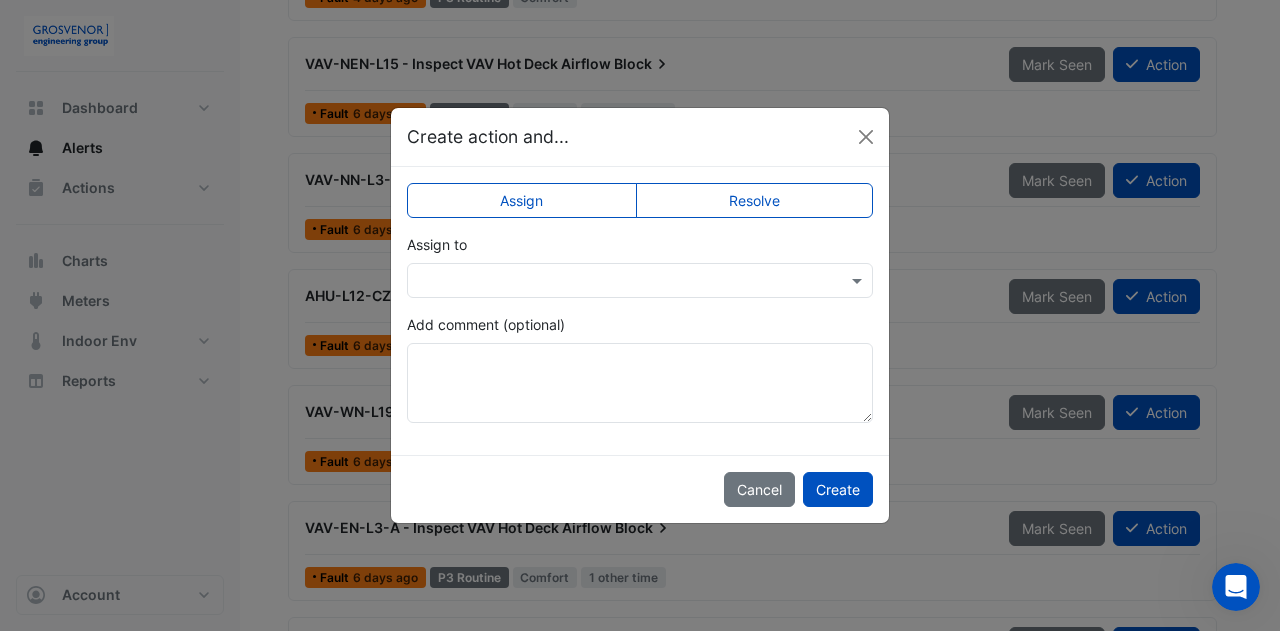 click at bounding box center [640, 280] 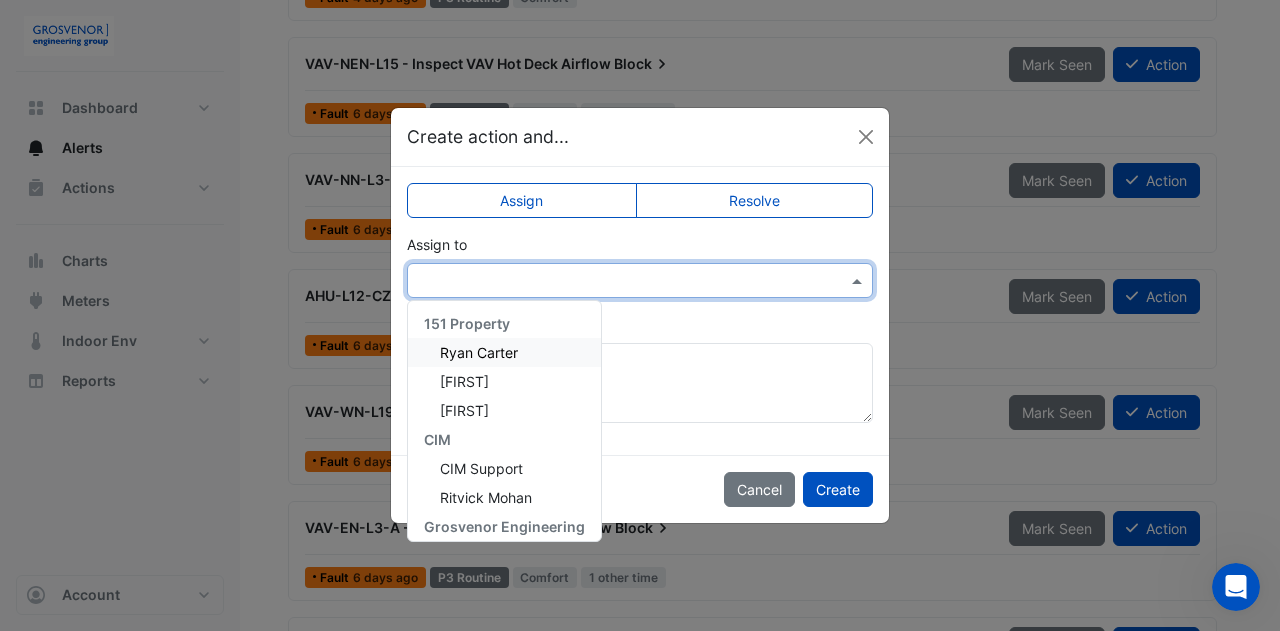 click at bounding box center [620, 281] 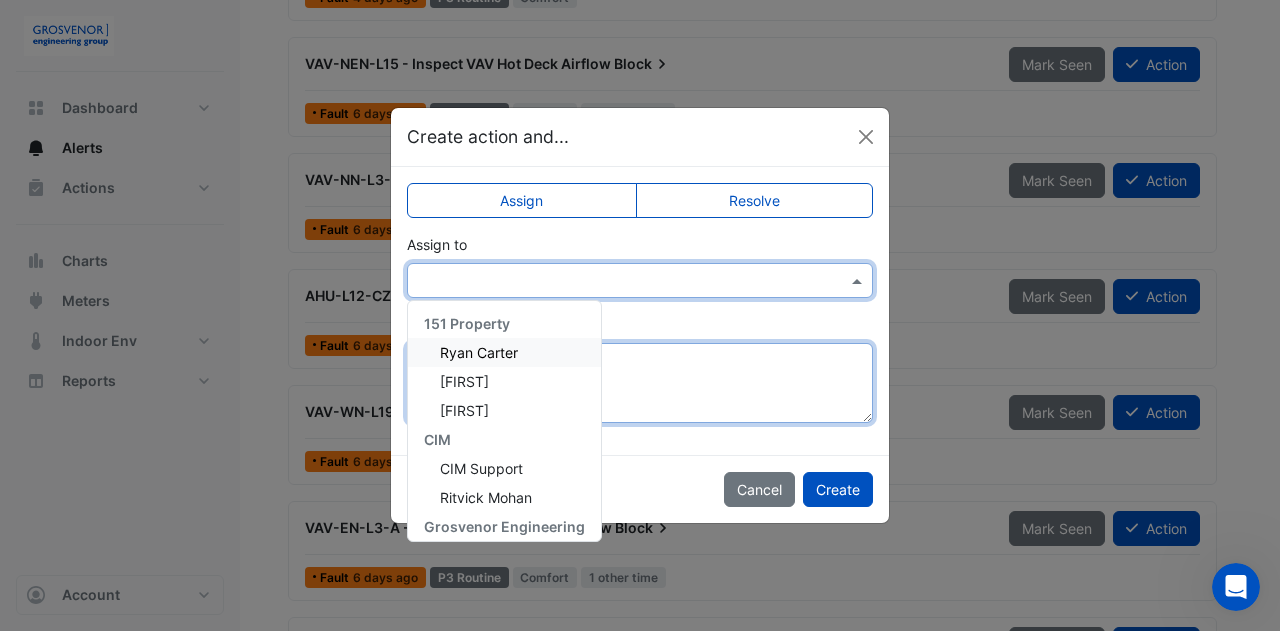 click on "Add comment (optional)" at bounding box center (640, 383) 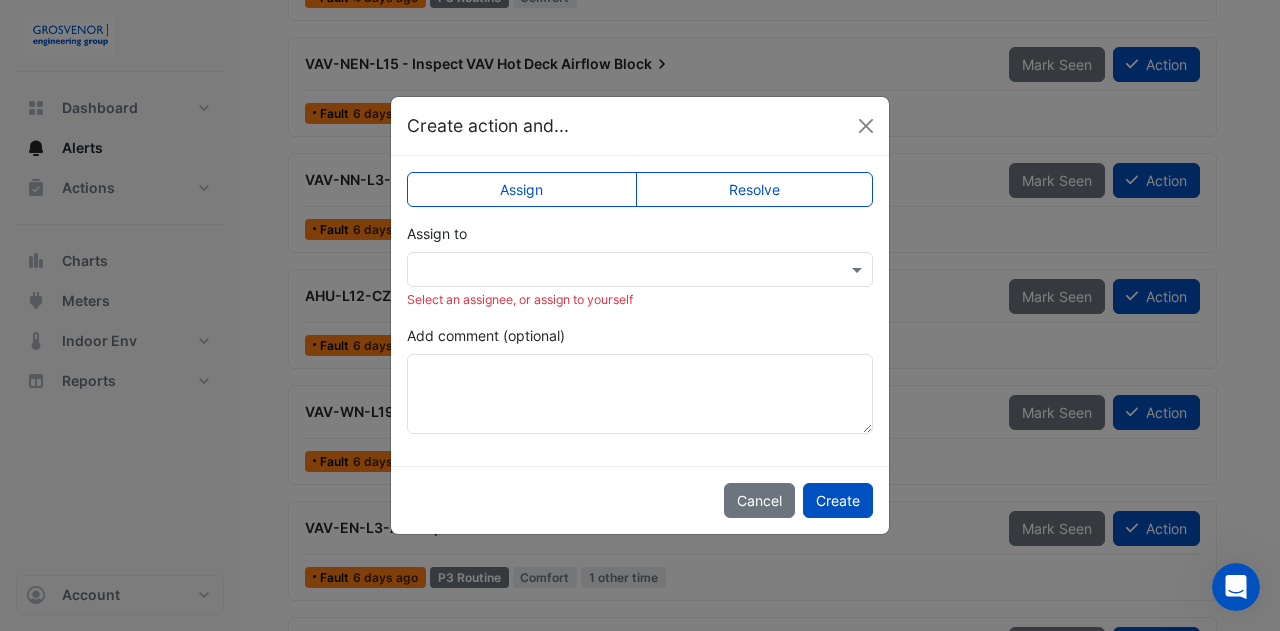 click on "Resolve" 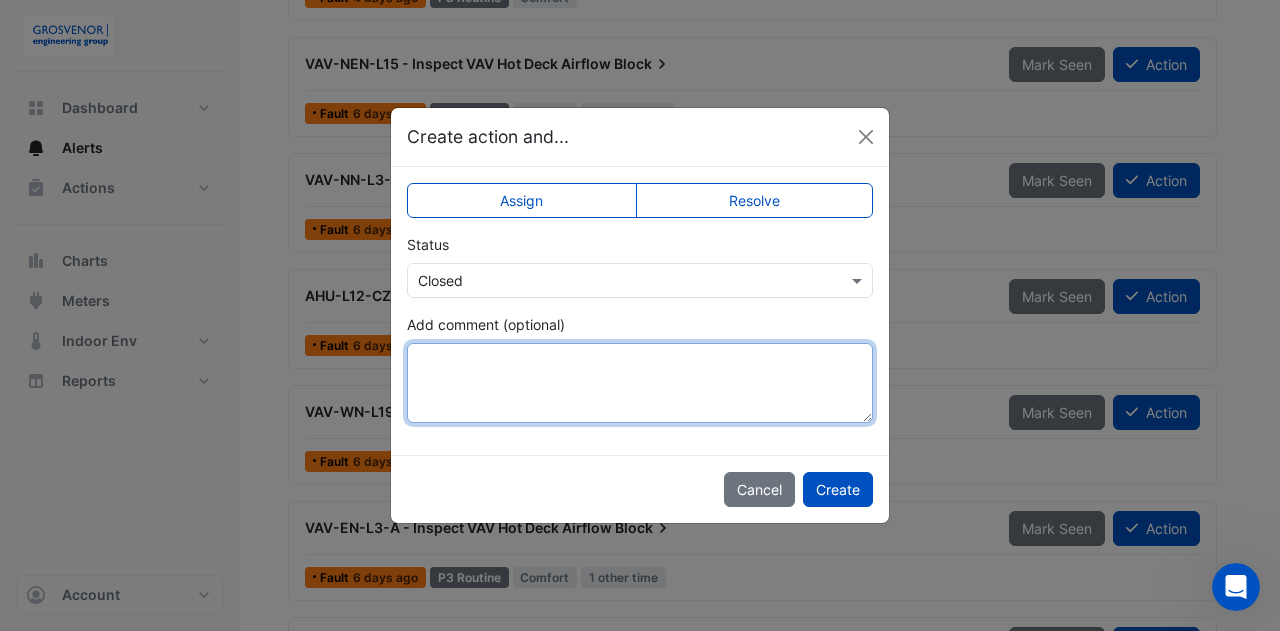click on "Add comment (optional)" at bounding box center (640, 383) 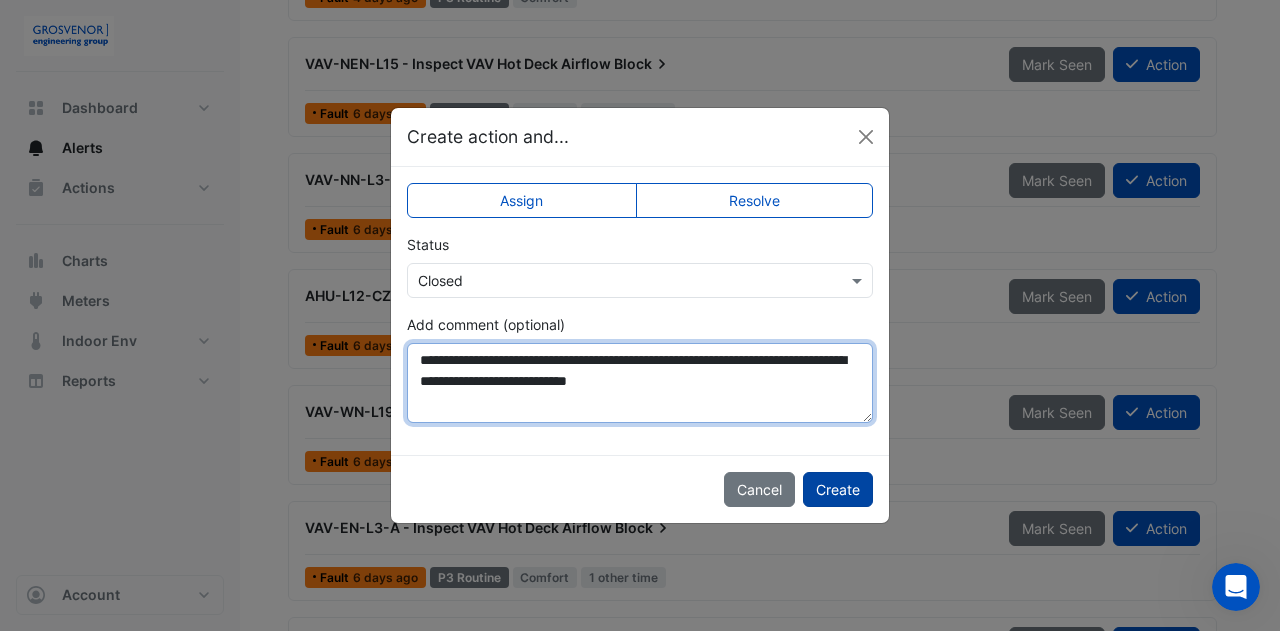 type on "**********" 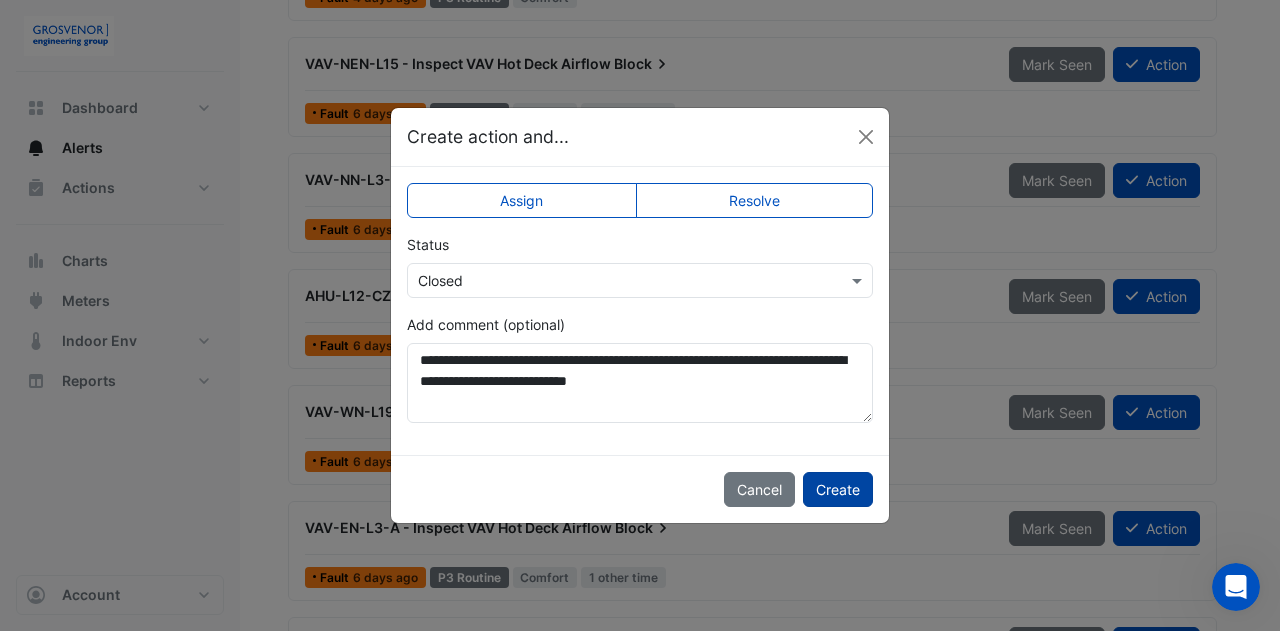 click on "Create" 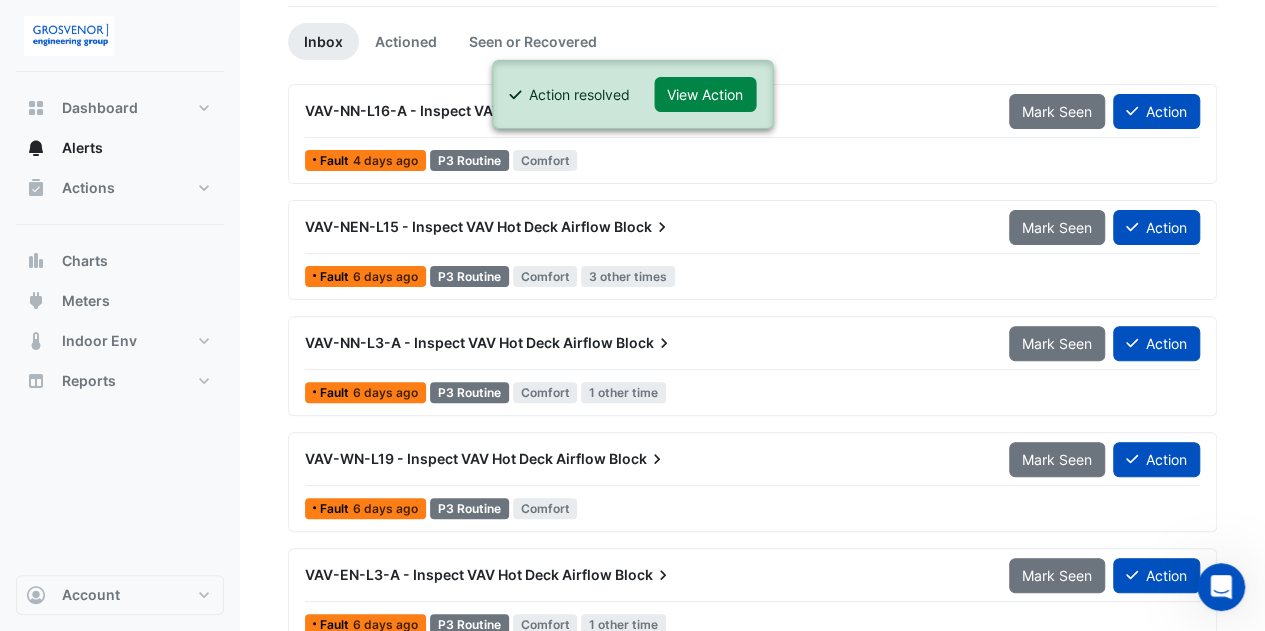 scroll, scrollTop: 94, scrollLeft: 0, axis: vertical 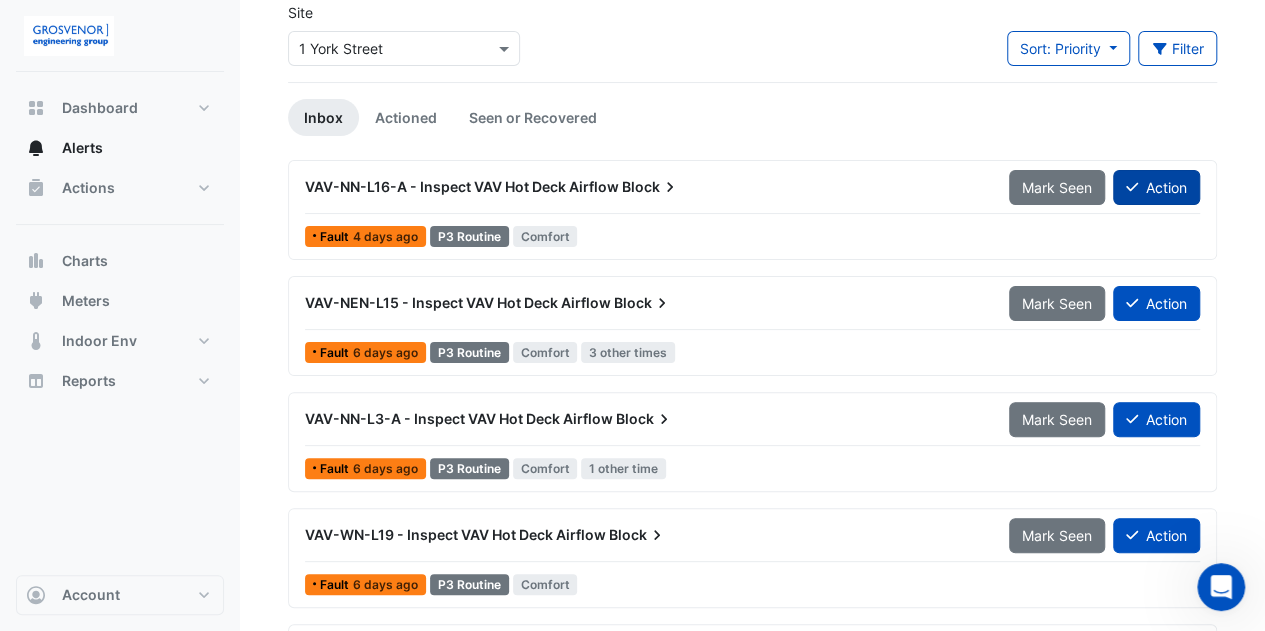 click on "Action" at bounding box center (1156, 187) 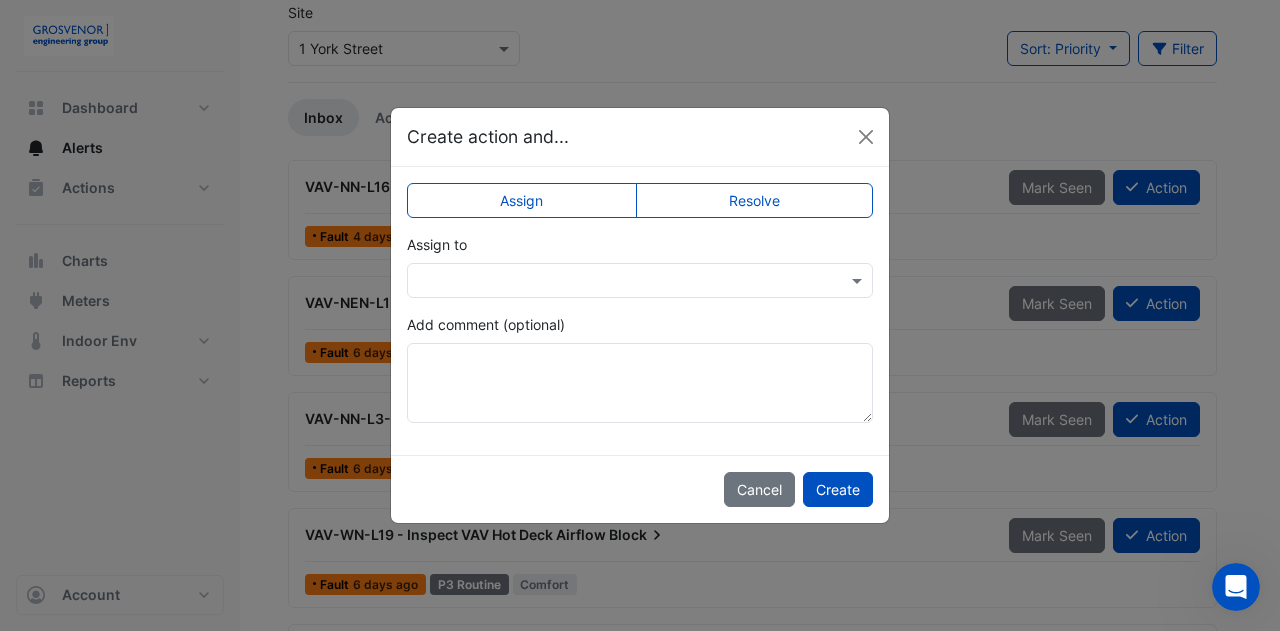 click on "Resolve" 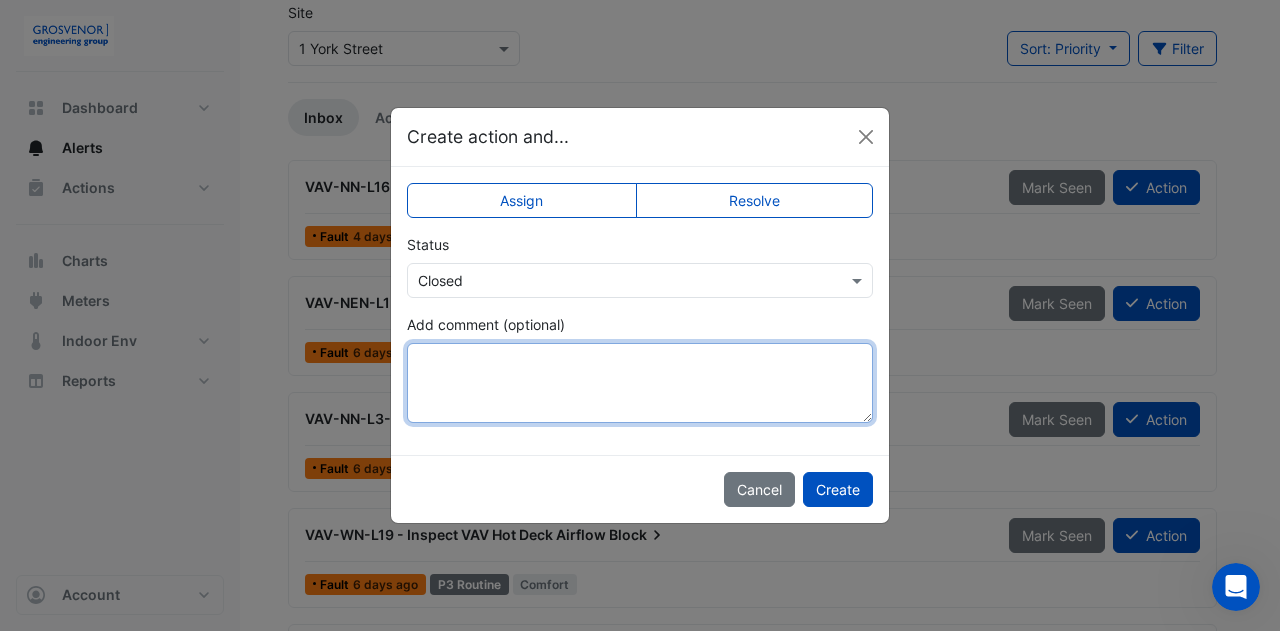click on "Add comment (optional)" at bounding box center (640, 383) 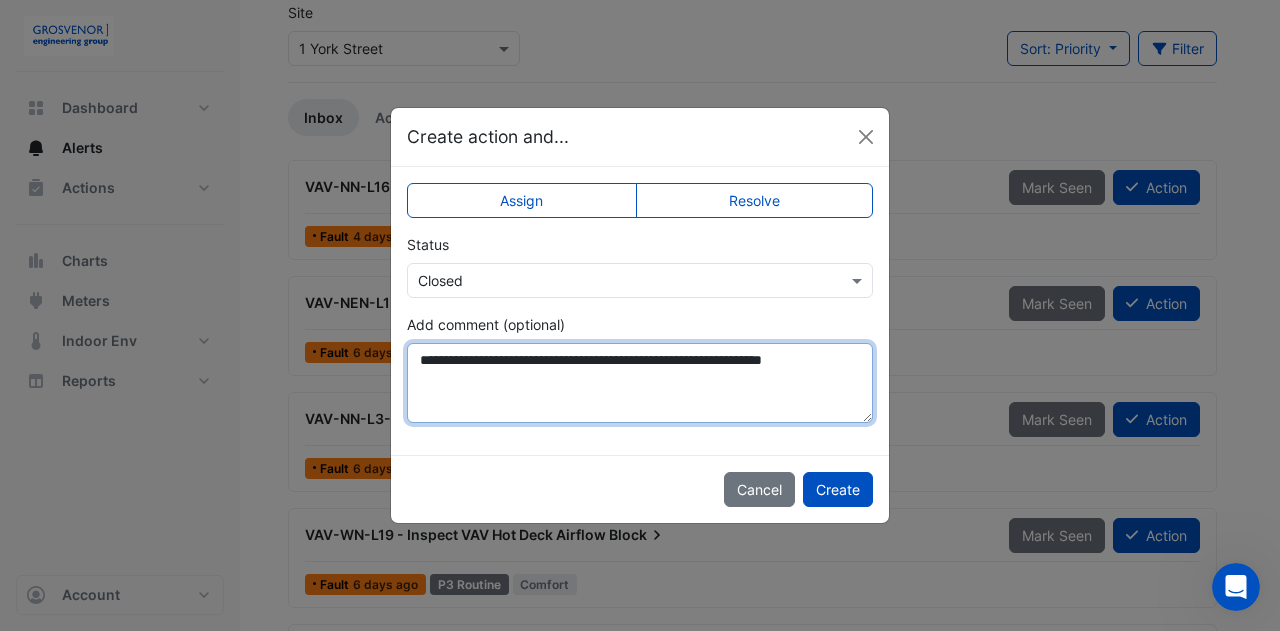 drag, startPoint x: 491, startPoint y: 386, endPoint x: 422, endPoint y: 361, distance: 73.38937 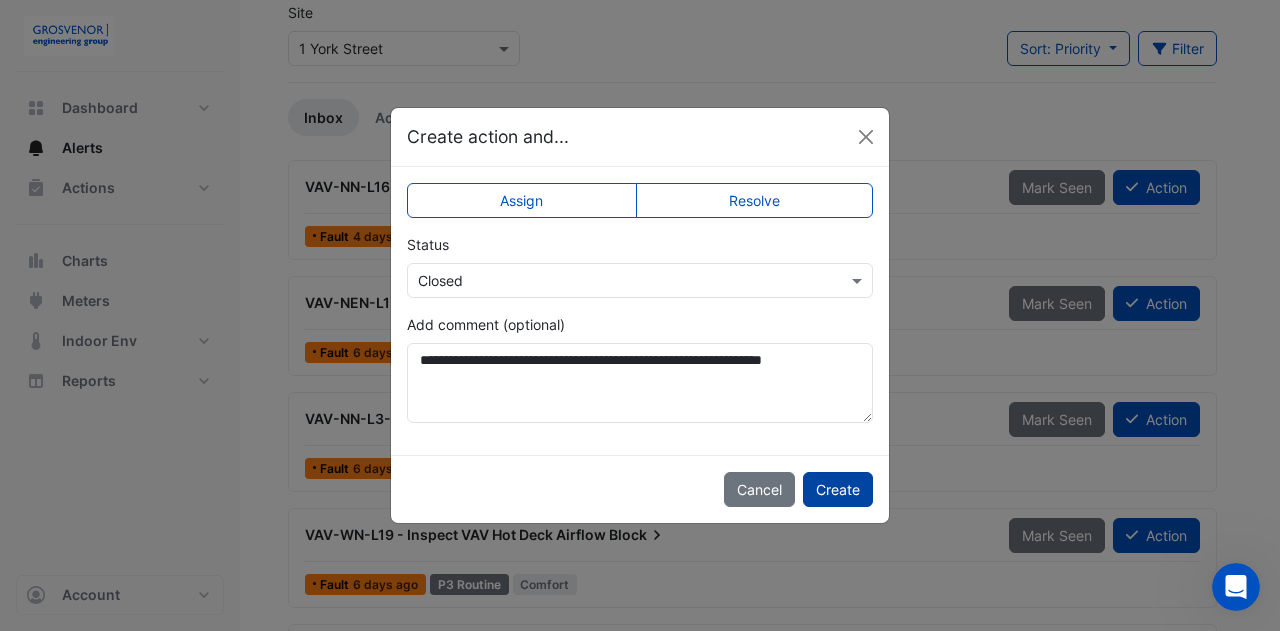click on "Create" 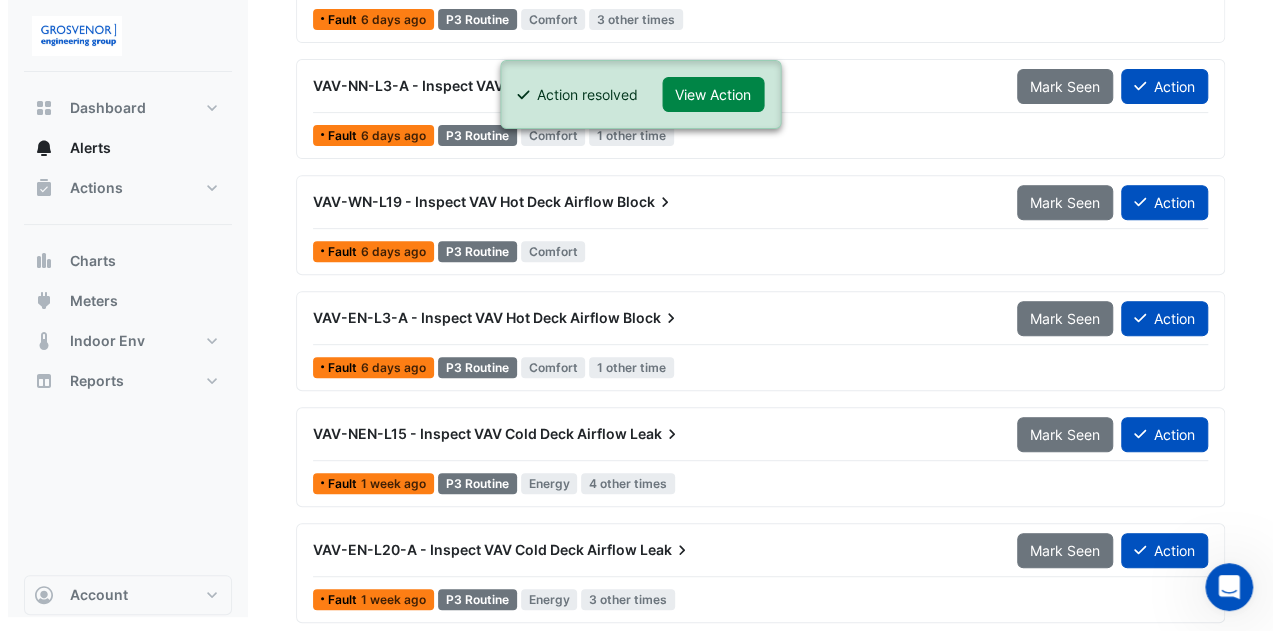 scroll, scrollTop: 312, scrollLeft: 0, axis: vertical 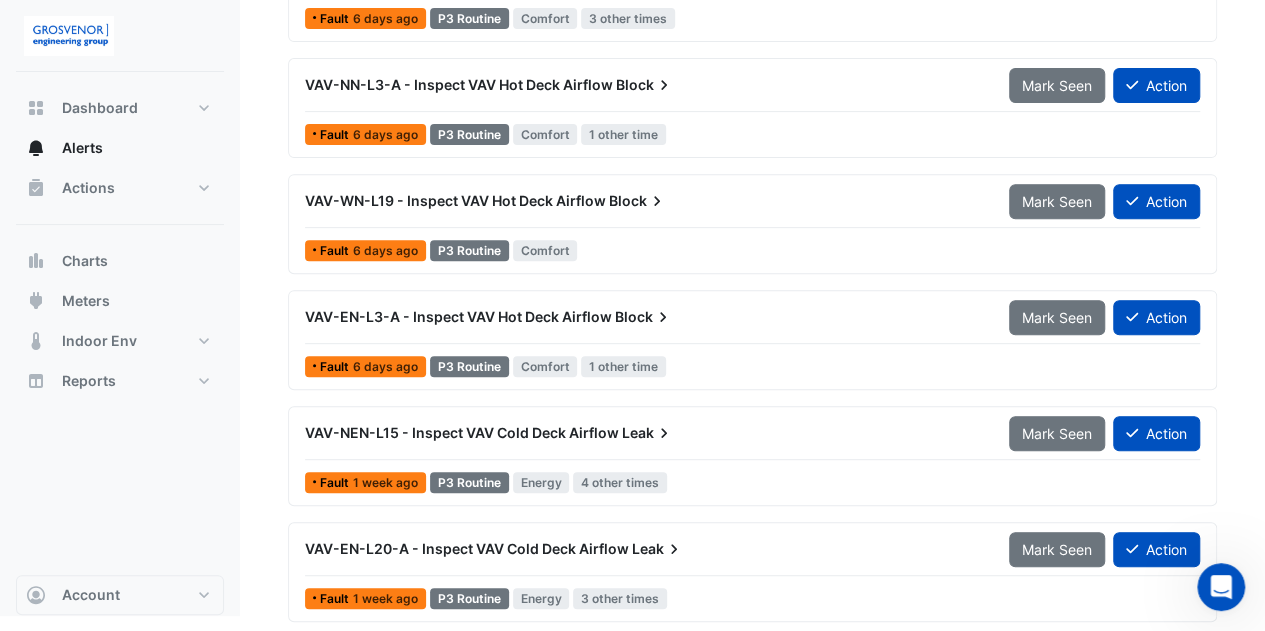 click on "VAV-NEN-L15 - Inspect VAV Cold Deck Airflow" at bounding box center [462, 432] 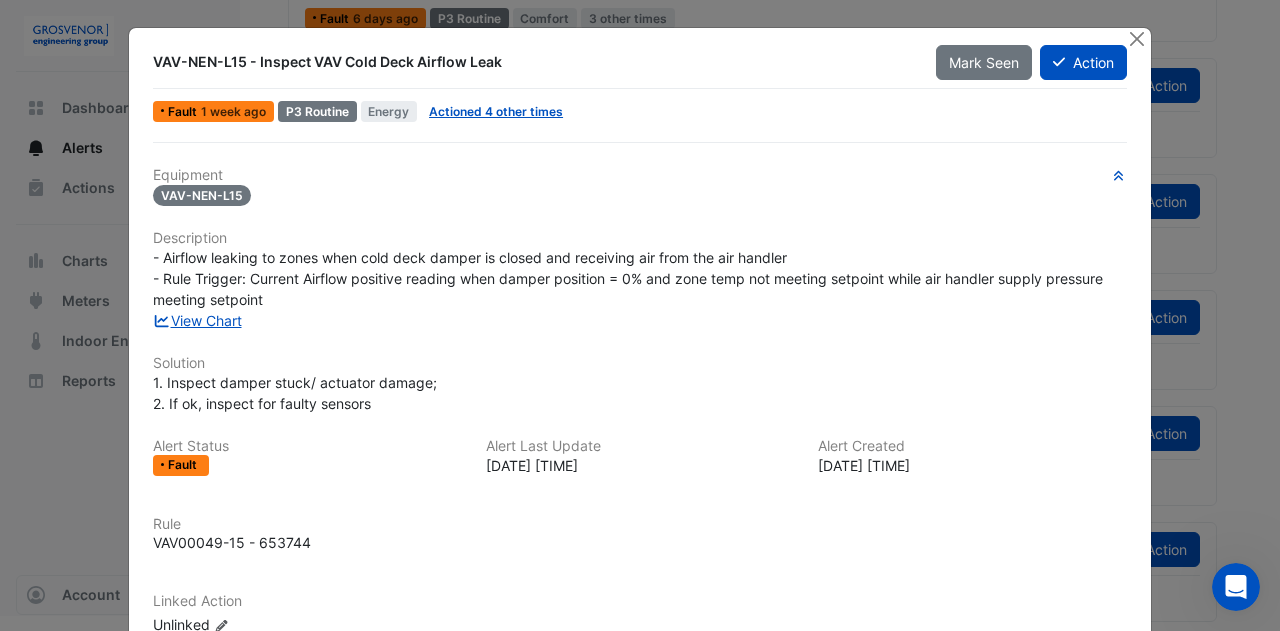scroll, scrollTop: 0, scrollLeft: 0, axis: both 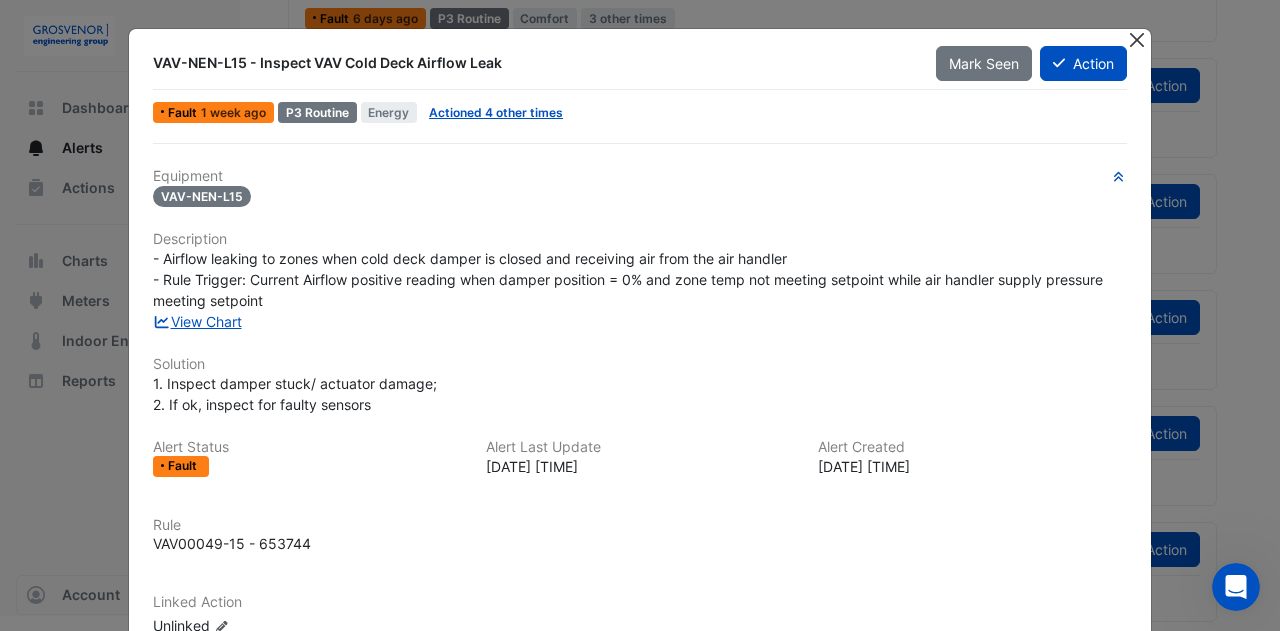 click 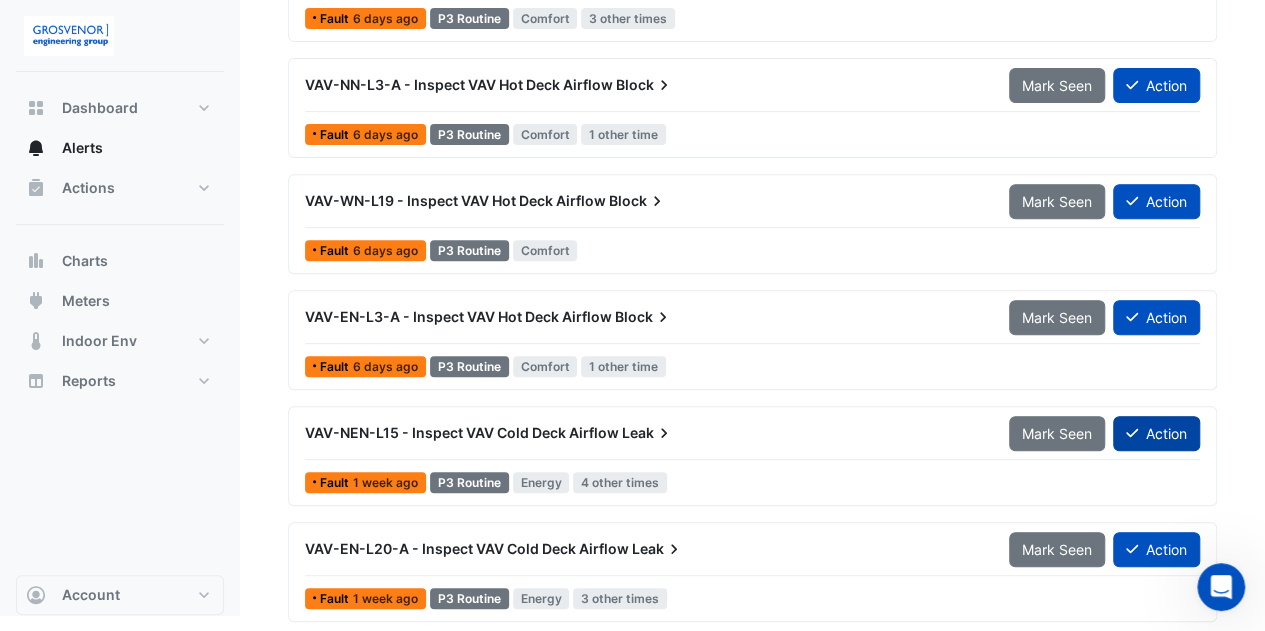 click on "Action" at bounding box center [1156, 433] 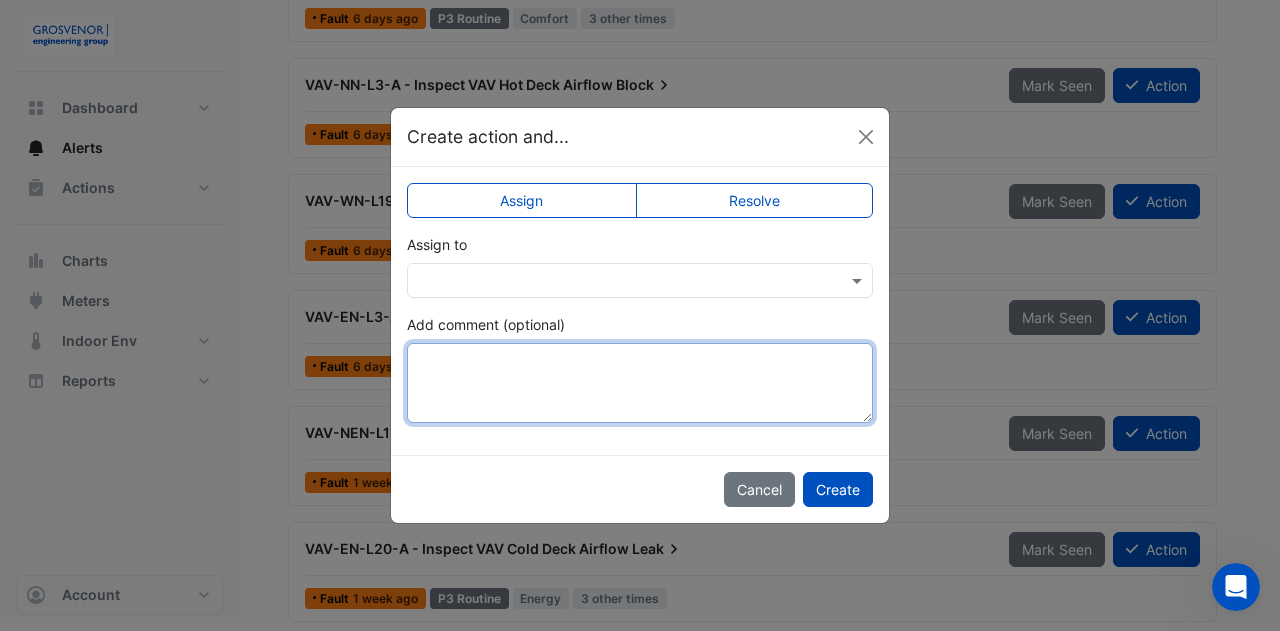 click on "Add comment (optional)" at bounding box center [640, 383] 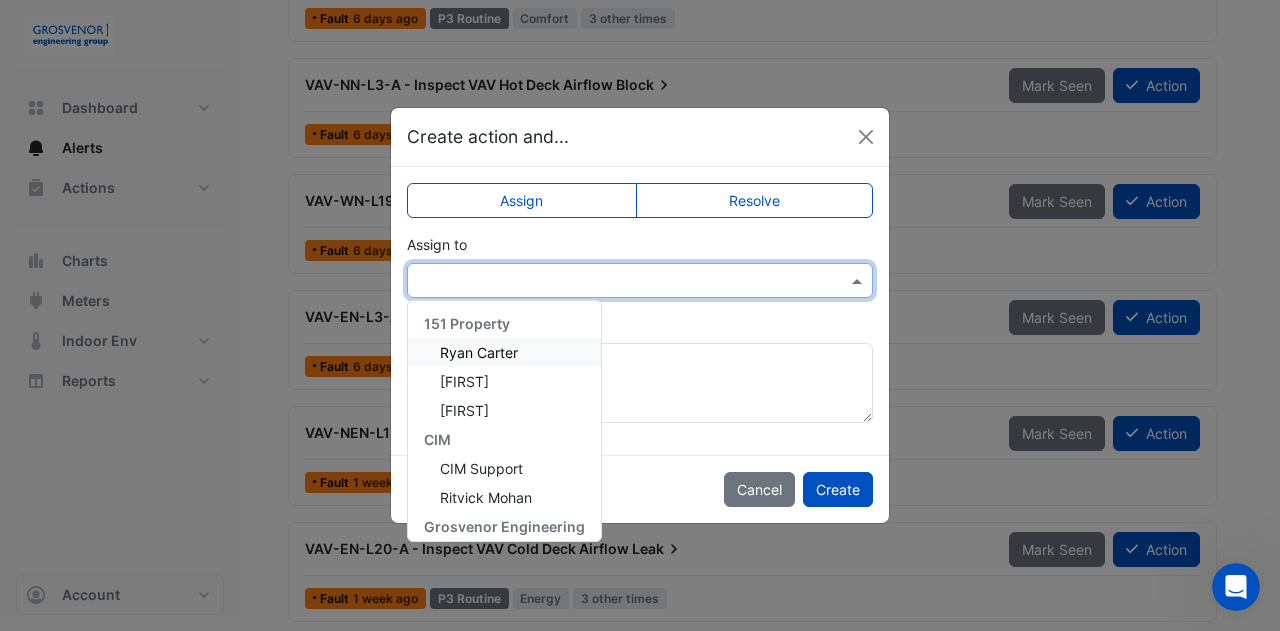 click at bounding box center [620, 281] 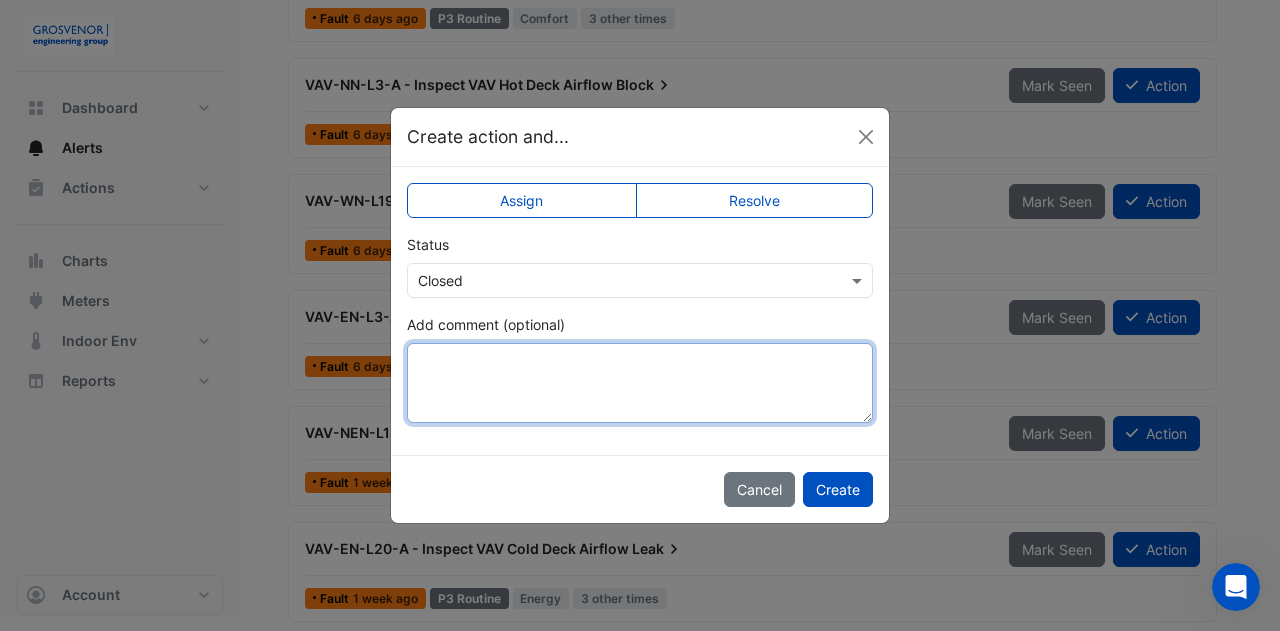 click on "Add comment (optional)" at bounding box center (640, 383) 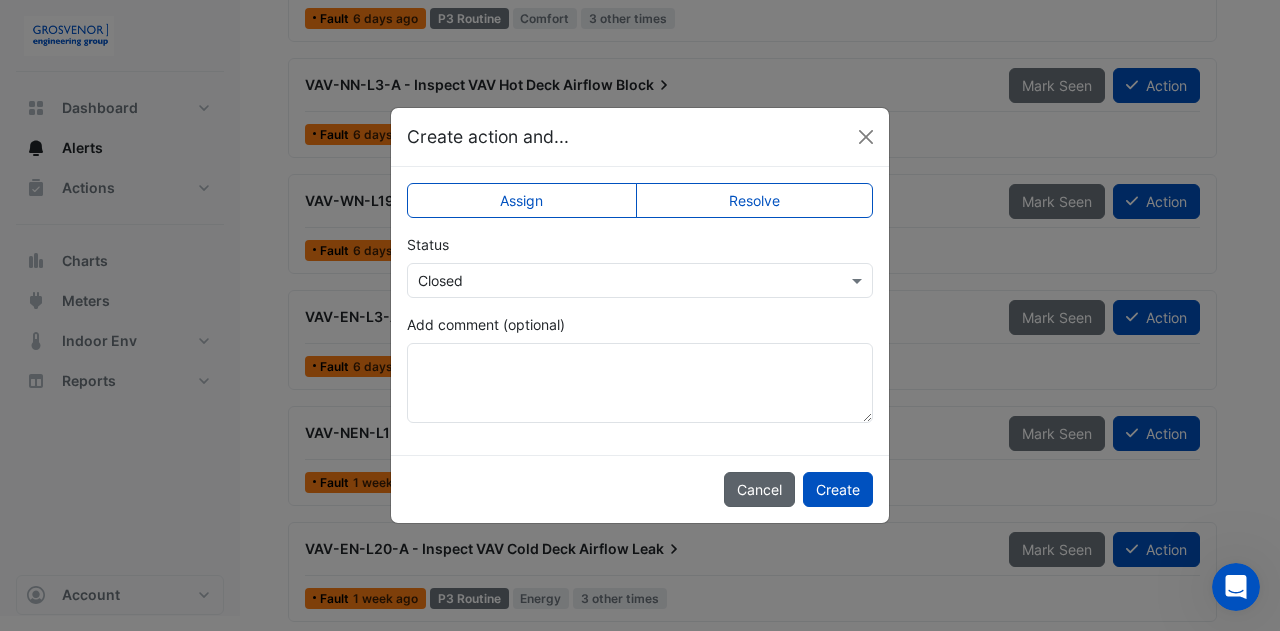 click on "Cancel" 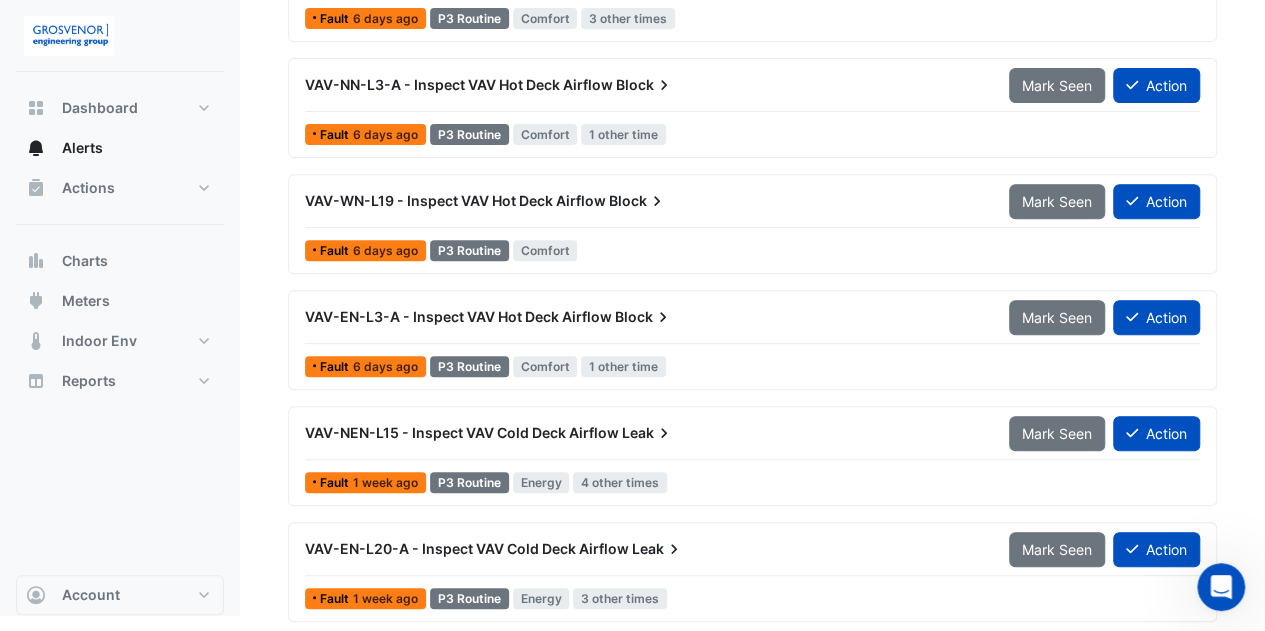 click on "VAV-NEN-L15 - Inspect VAV Cold Deck Airflow" at bounding box center [462, 432] 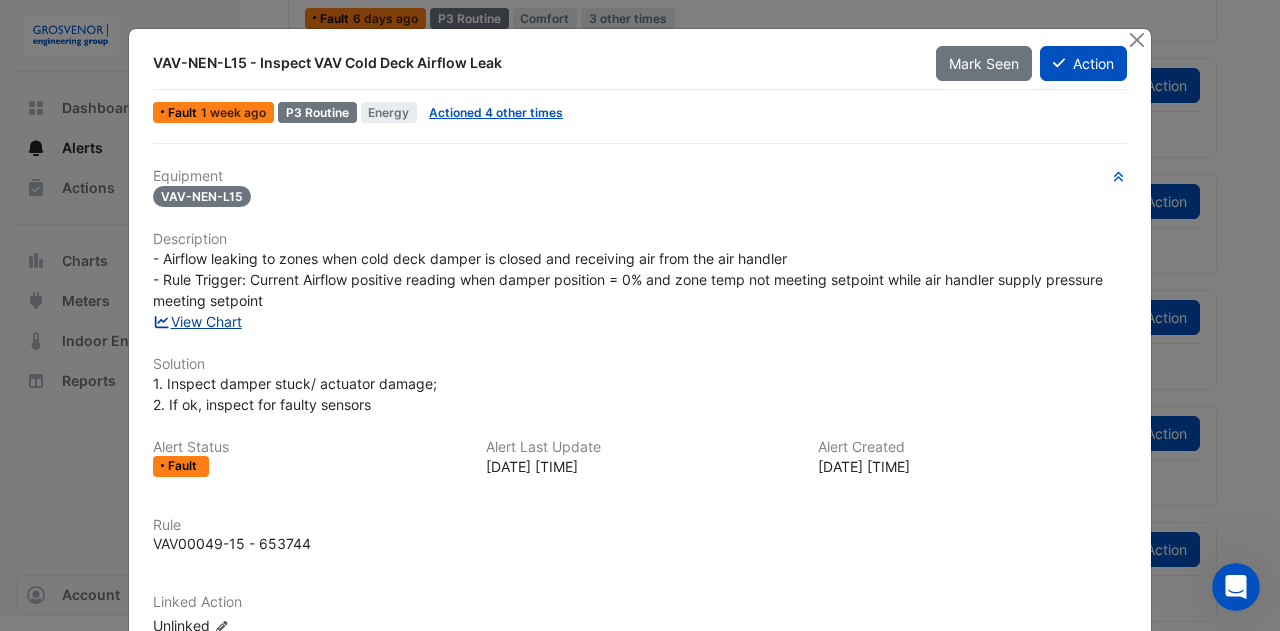 click on "View Chart" 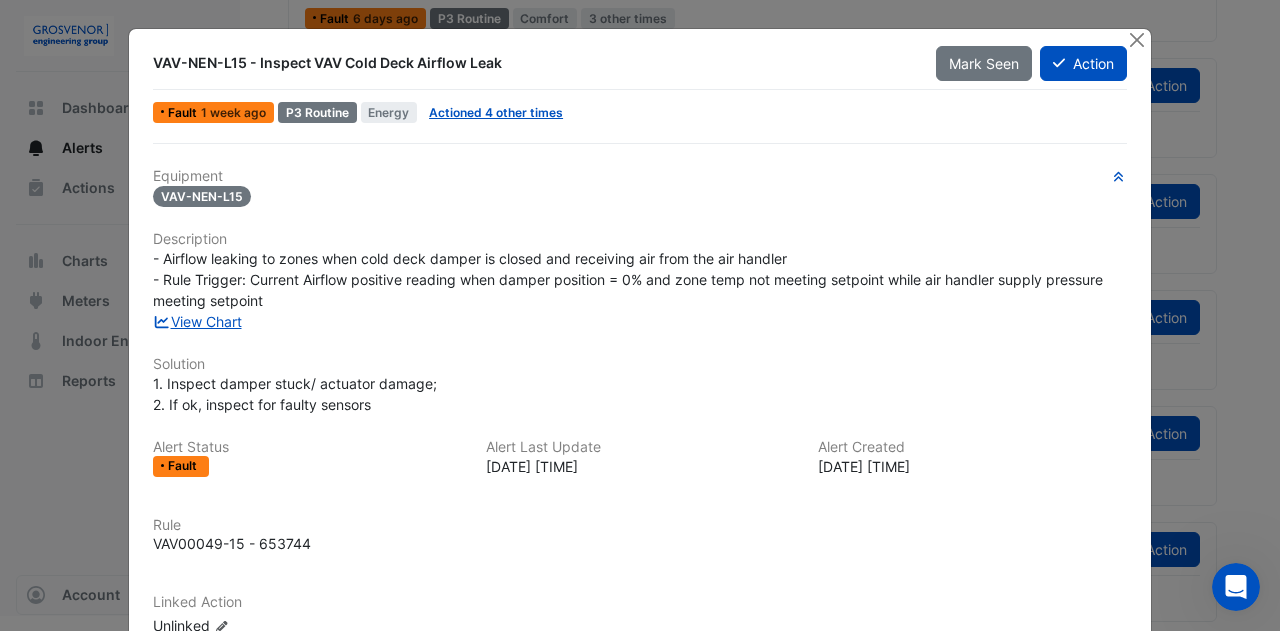 scroll, scrollTop: 0, scrollLeft: 0, axis: both 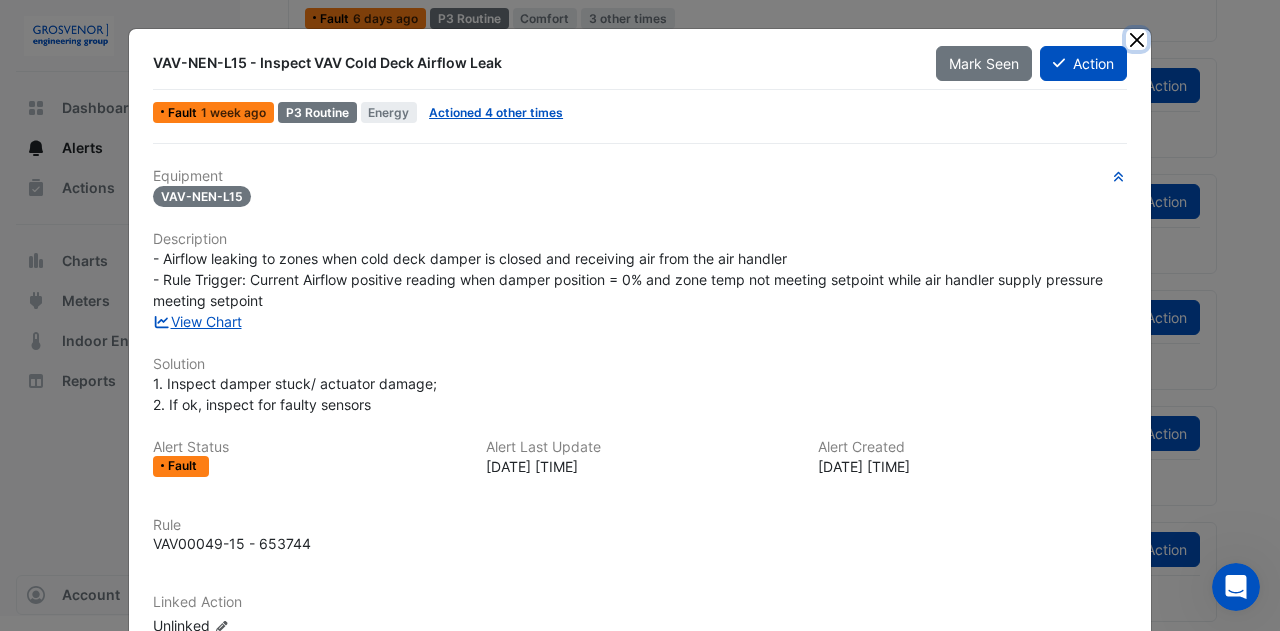 click 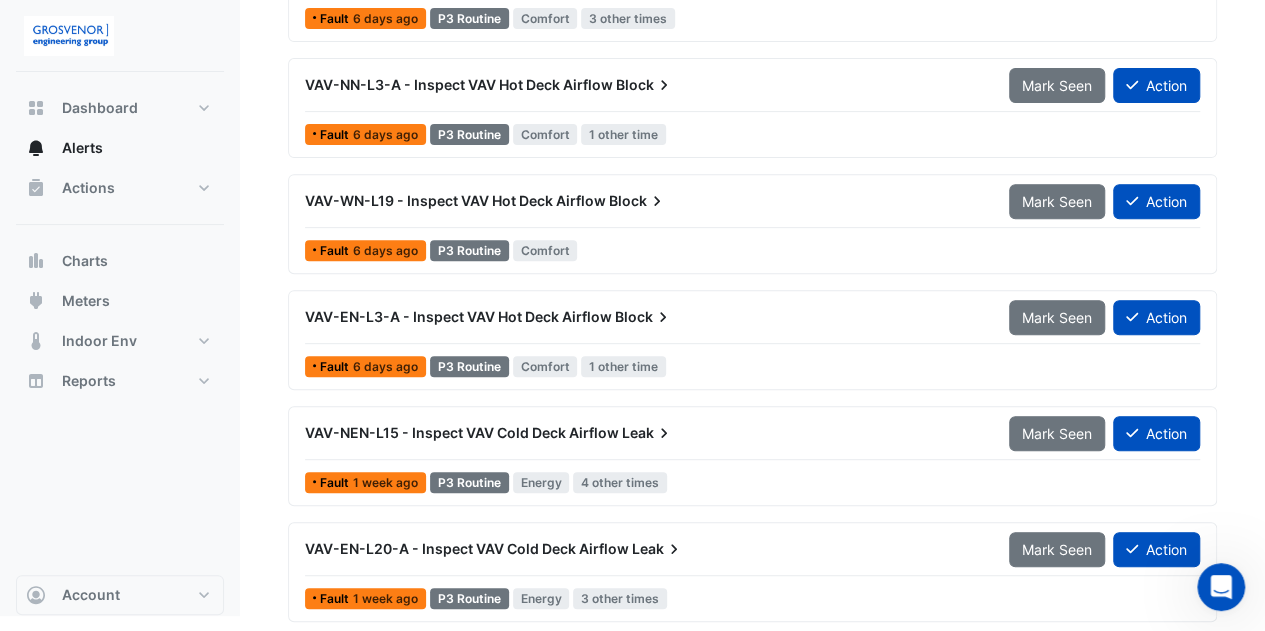 click on "VAV-EN-L20-A - Inspect VAV Cold Deck Airflow" at bounding box center [467, 548] 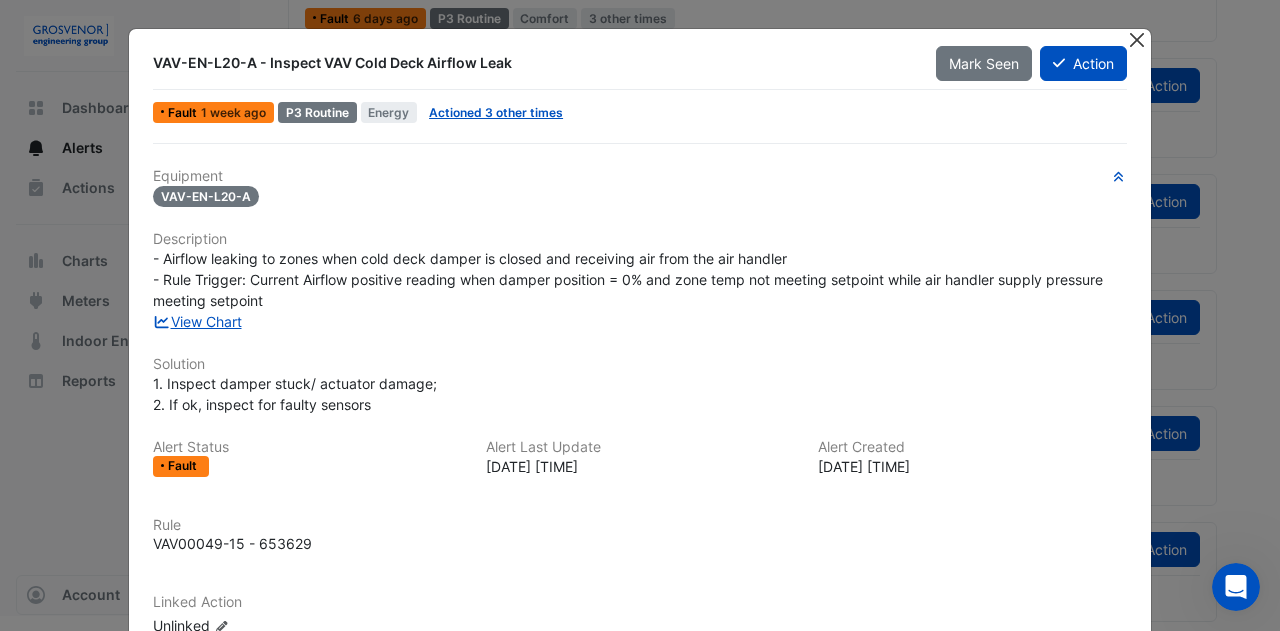 click 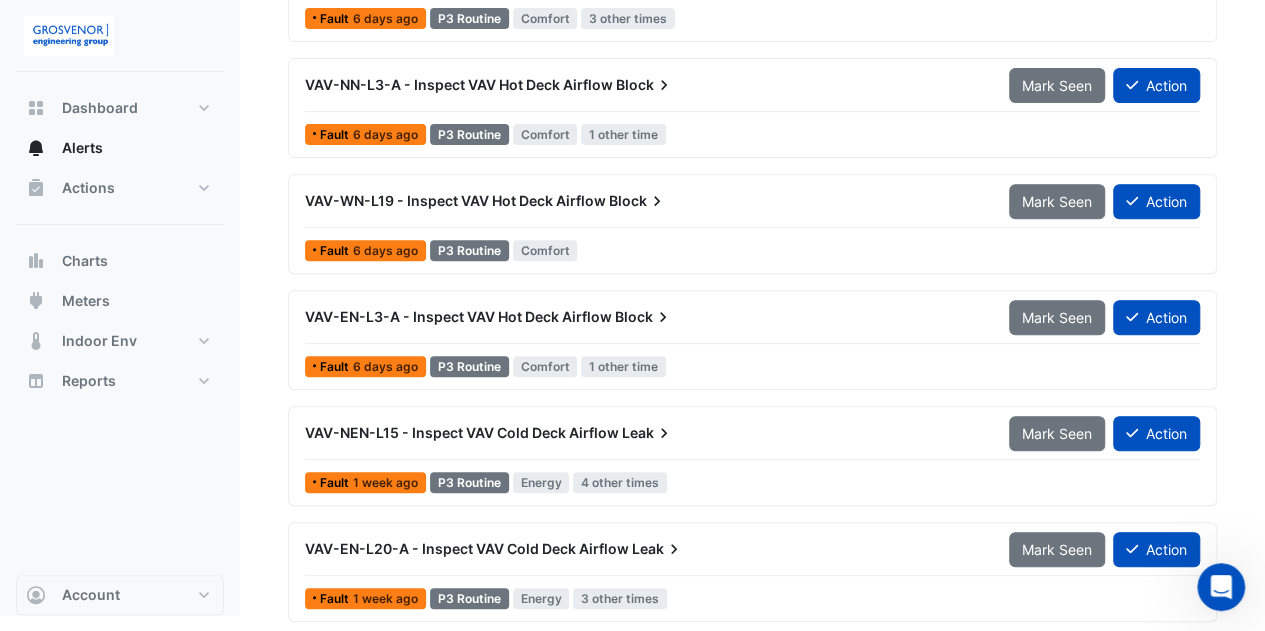 click on "VAV-EN-L3-A - Inspect VAV Hot Deck Airflow" at bounding box center (458, 316) 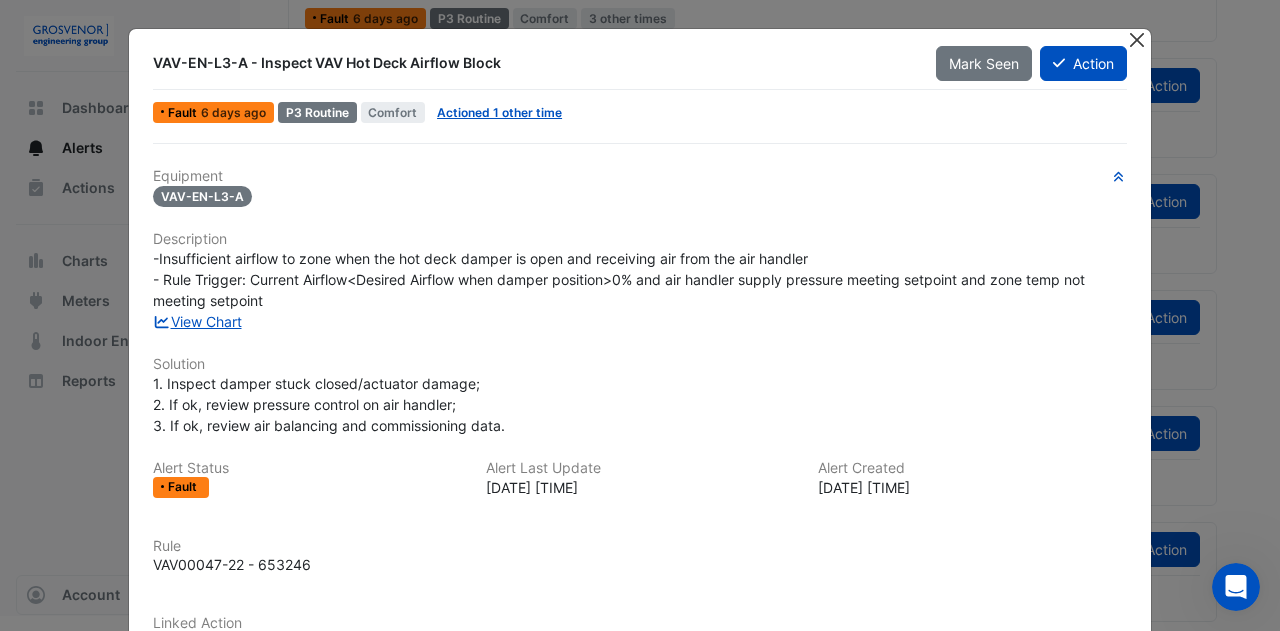 click 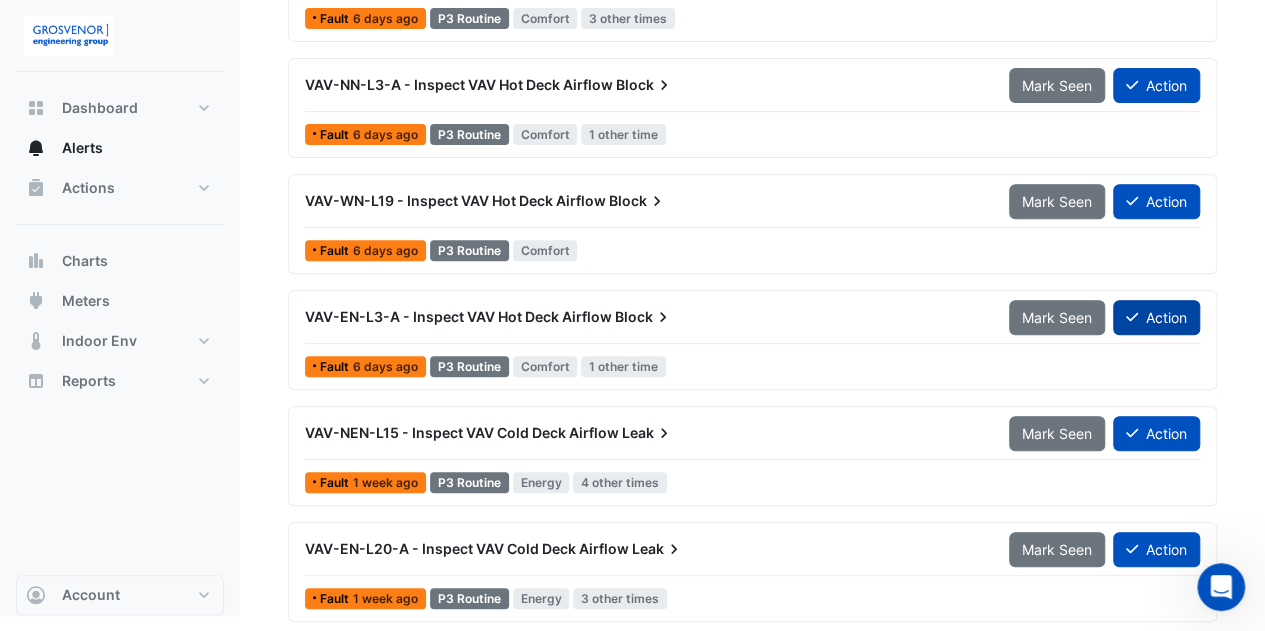 click on "Action" at bounding box center [1156, 317] 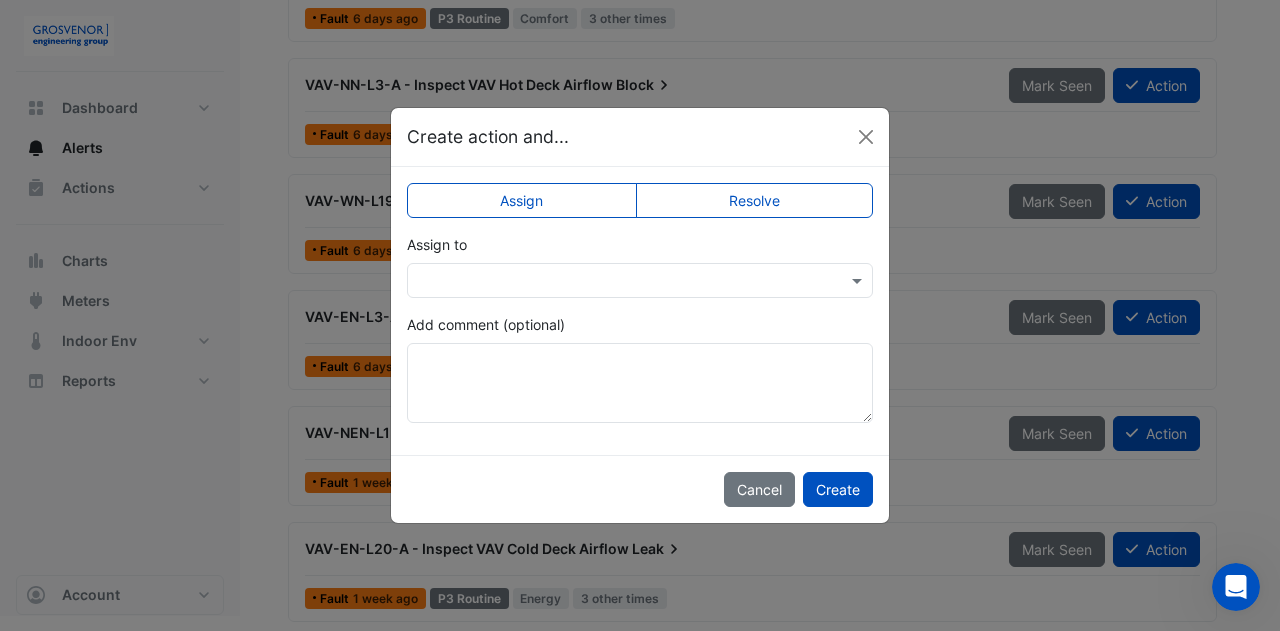 click on "Resolve" 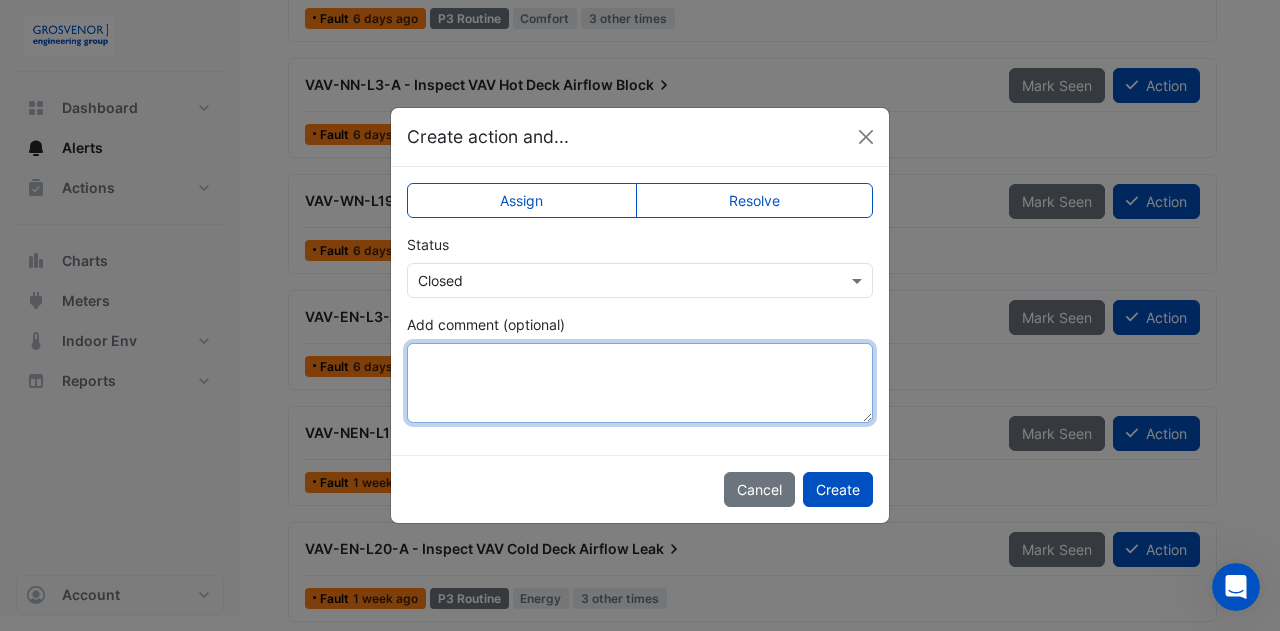 click on "Add comment (optional)" at bounding box center [640, 383] 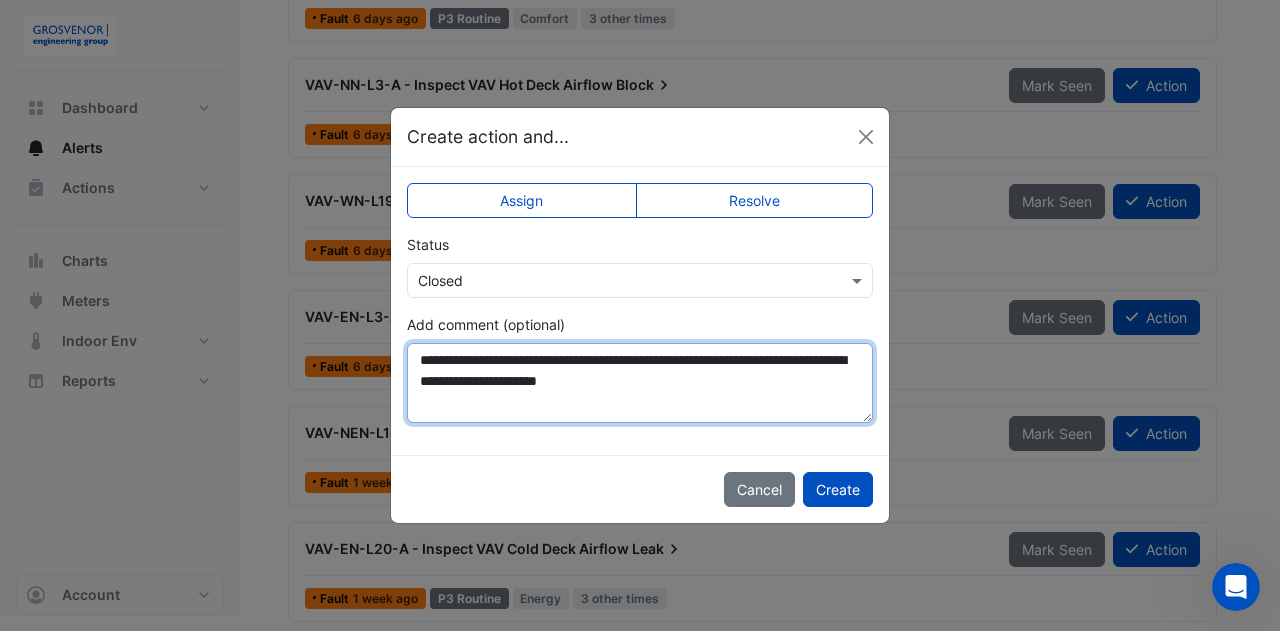 drag, startPoint x: 756, startPoint y: 383, endPoint x: 420, endPoint y: 359, distance: 336.85605 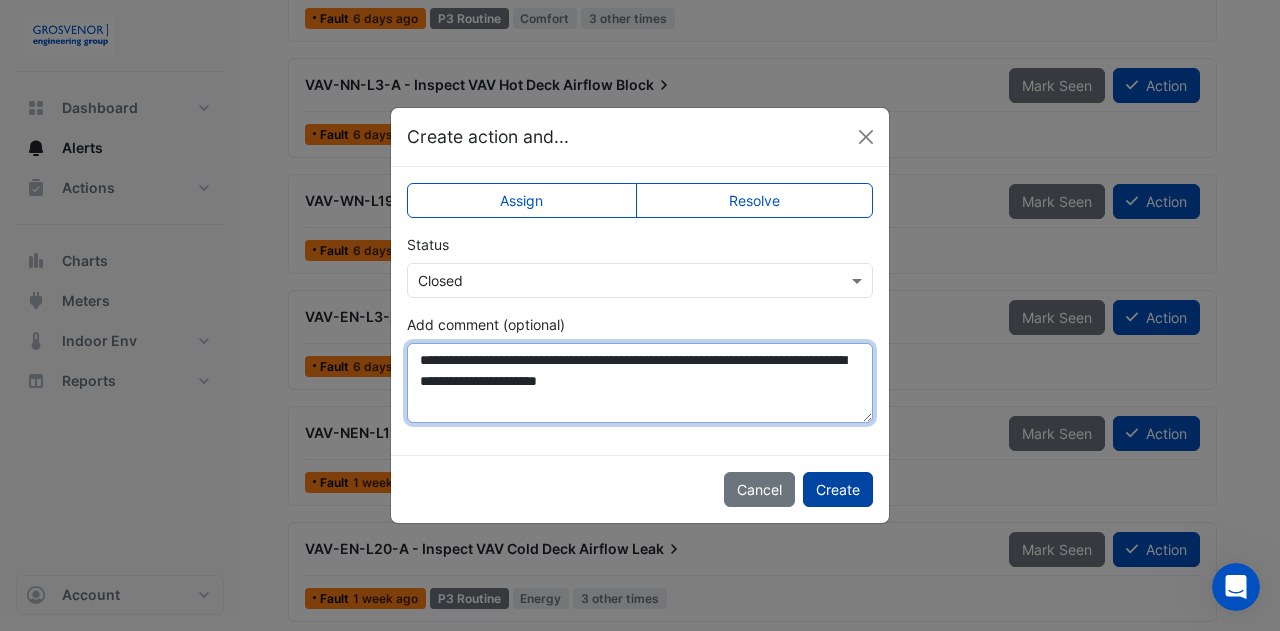 type on "**********" 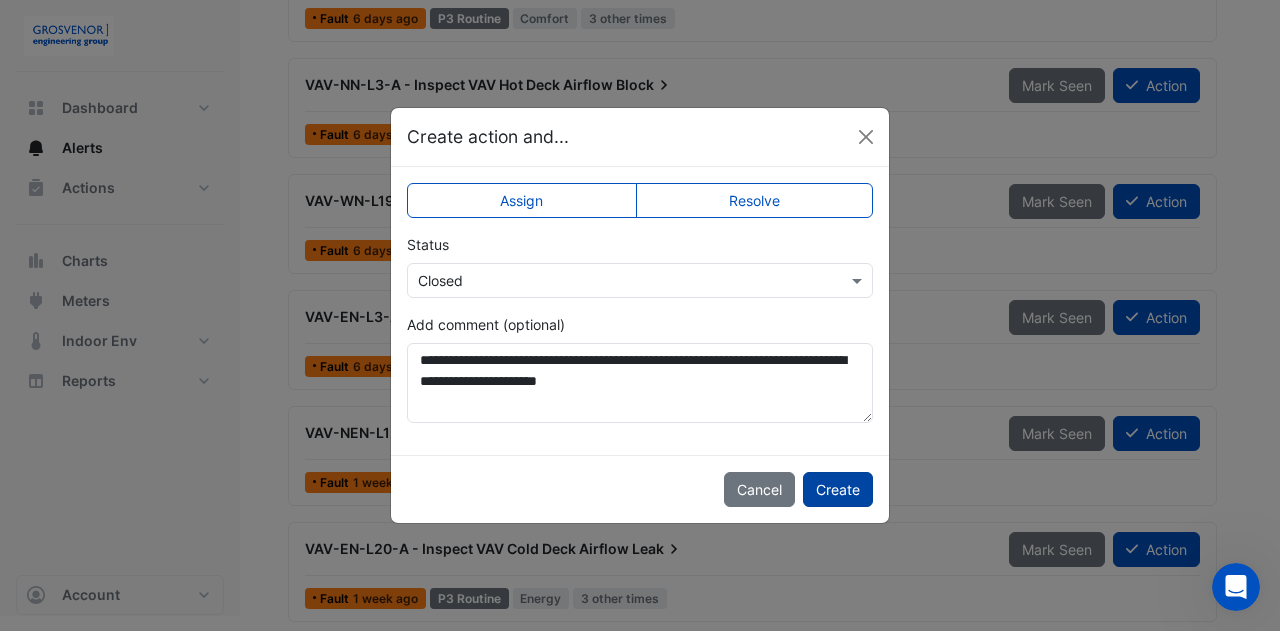 click on "Create" 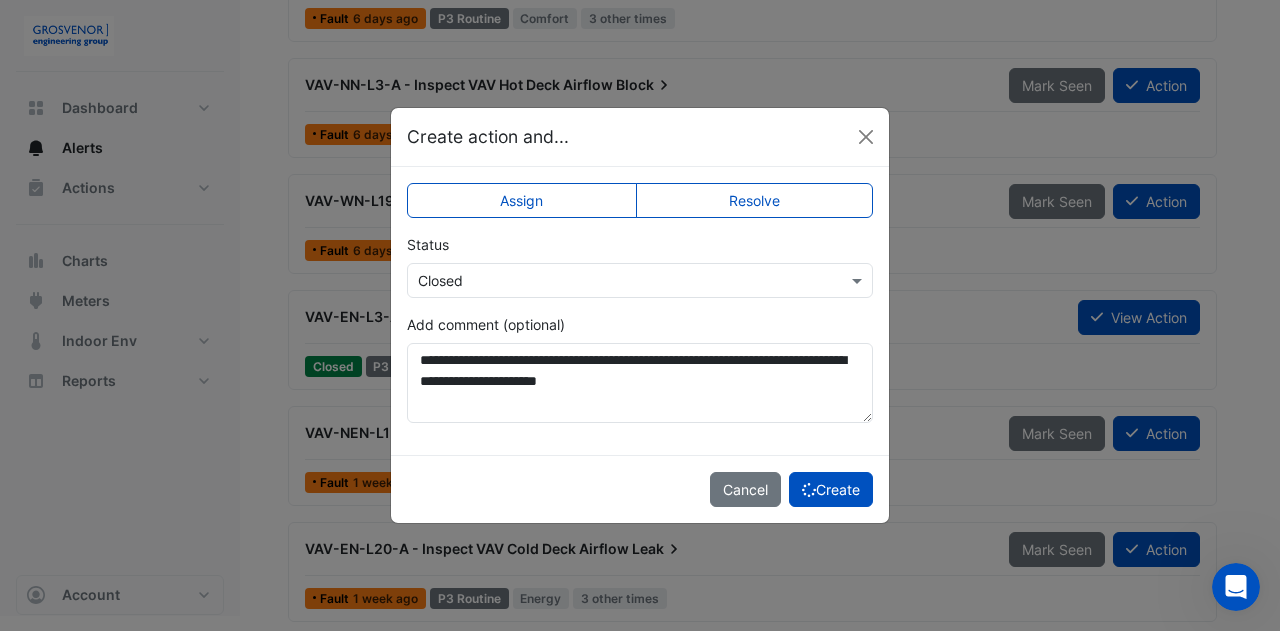 scroll, scrollTop: 197, scrollLeft: 0, axis: vertical 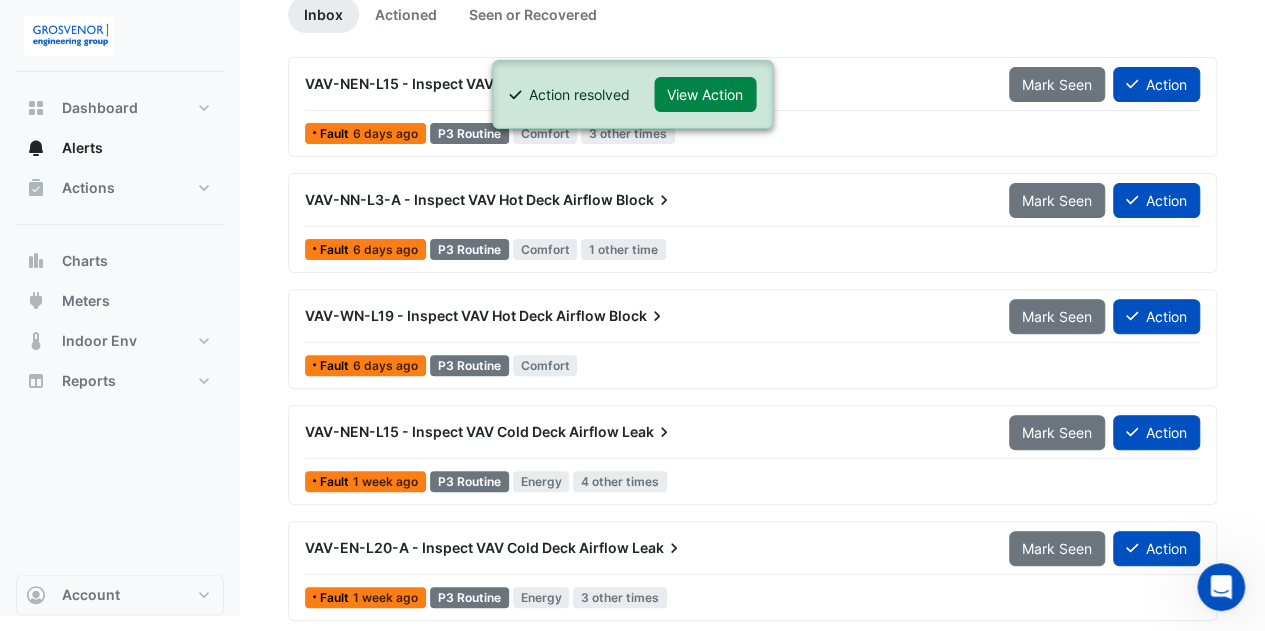 click on "VAV-WN-L19 - Inspect VAV Hot Deck Airflow" at bounding box center [455, 315] 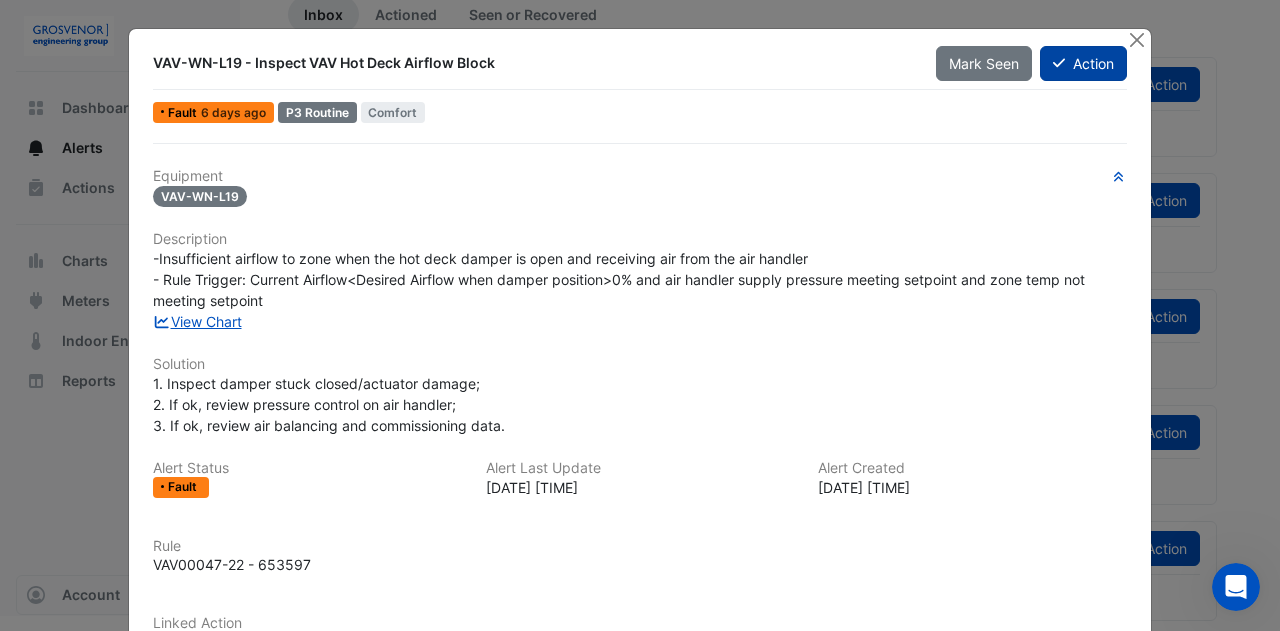click on "Action" 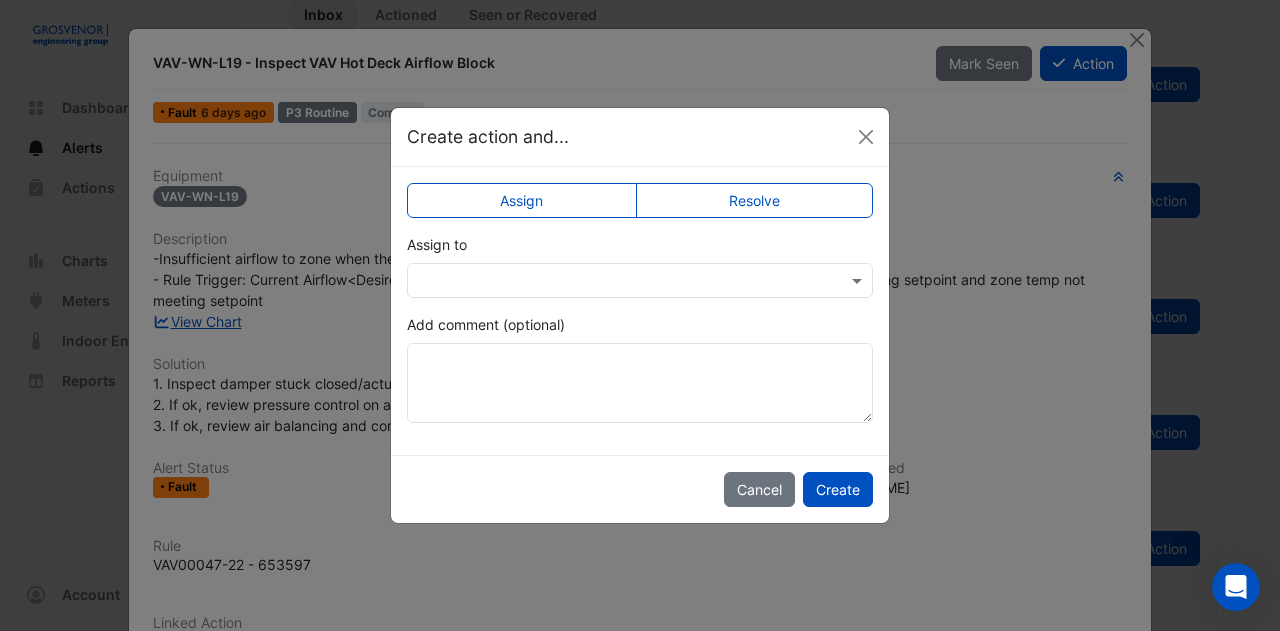 click on "Resolve" 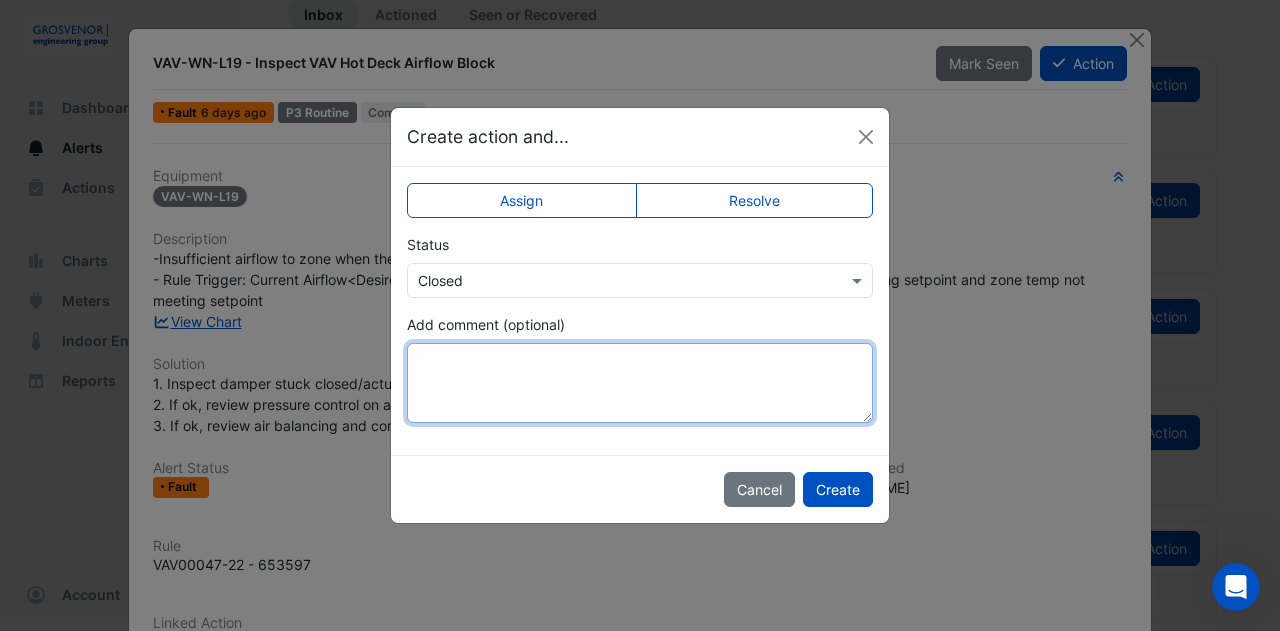 click on "Add comment (optional)" at bounding box center [640, 383] 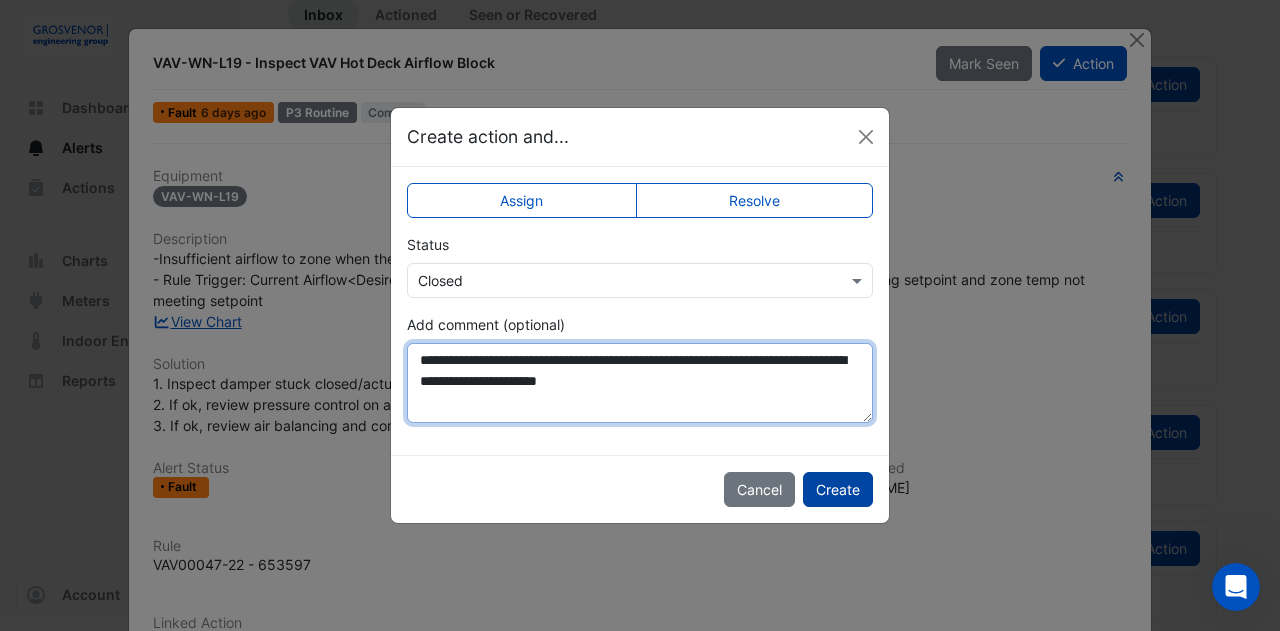 type on "**********" 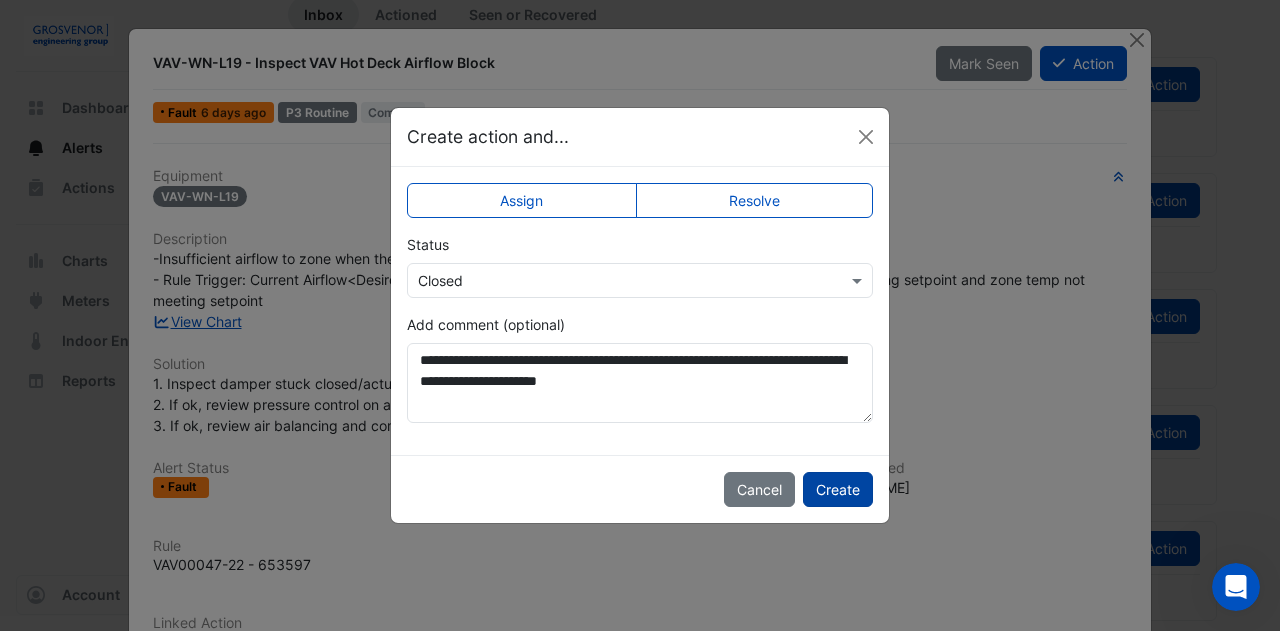 click on "Create" 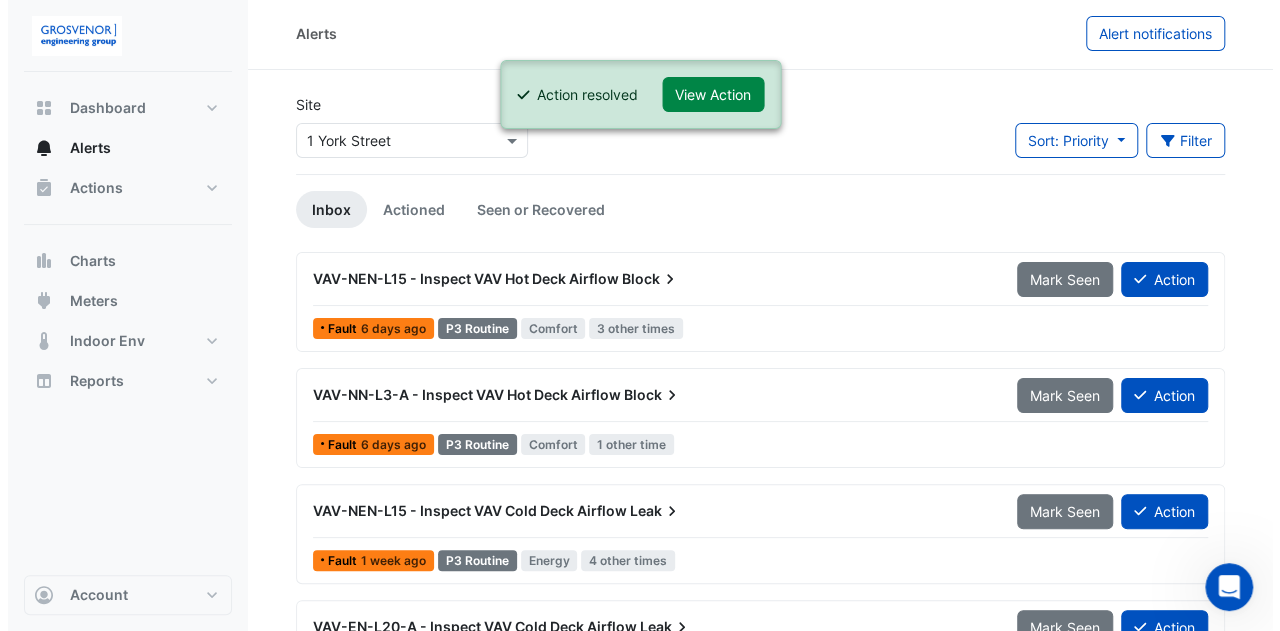 scroll, scrollTop: 0, scrollLeft: 0, axis: both 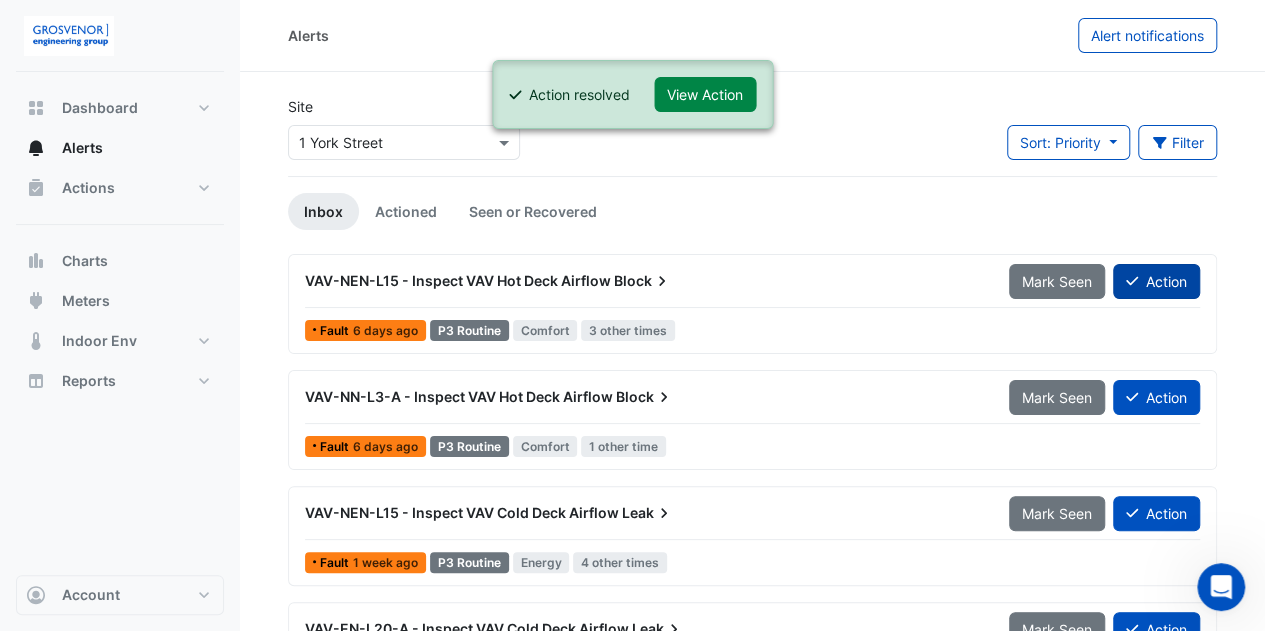 click on "Action" at bounding box center (1156, 281) 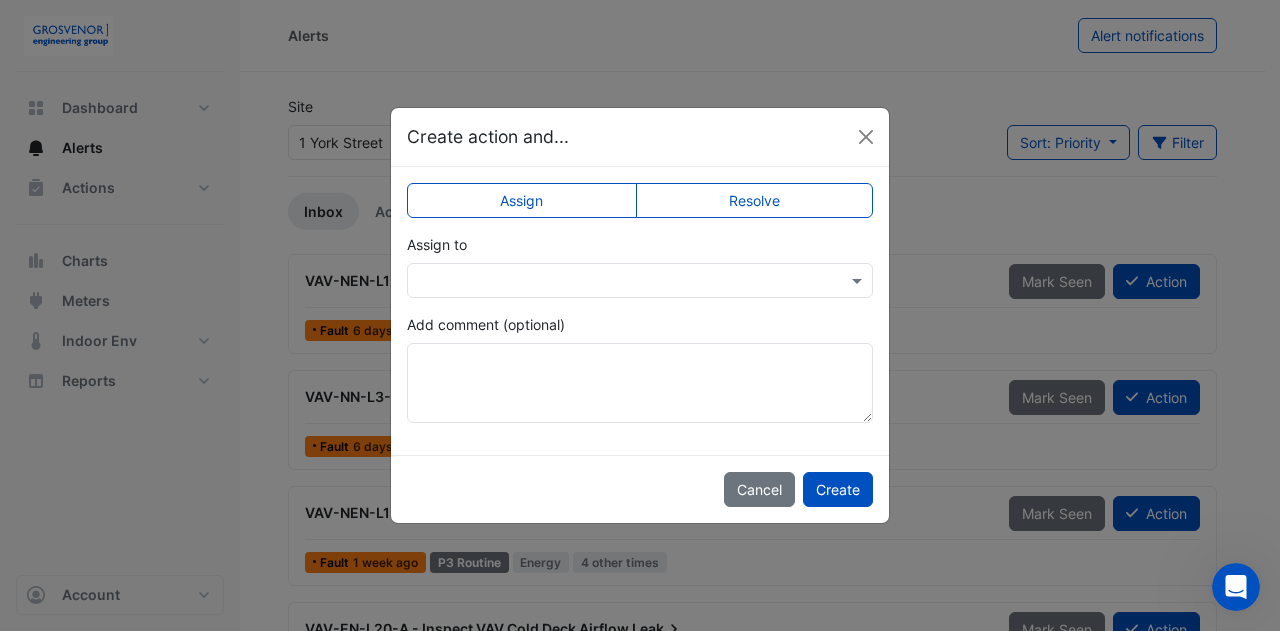 click at bounding box center (620, 281) 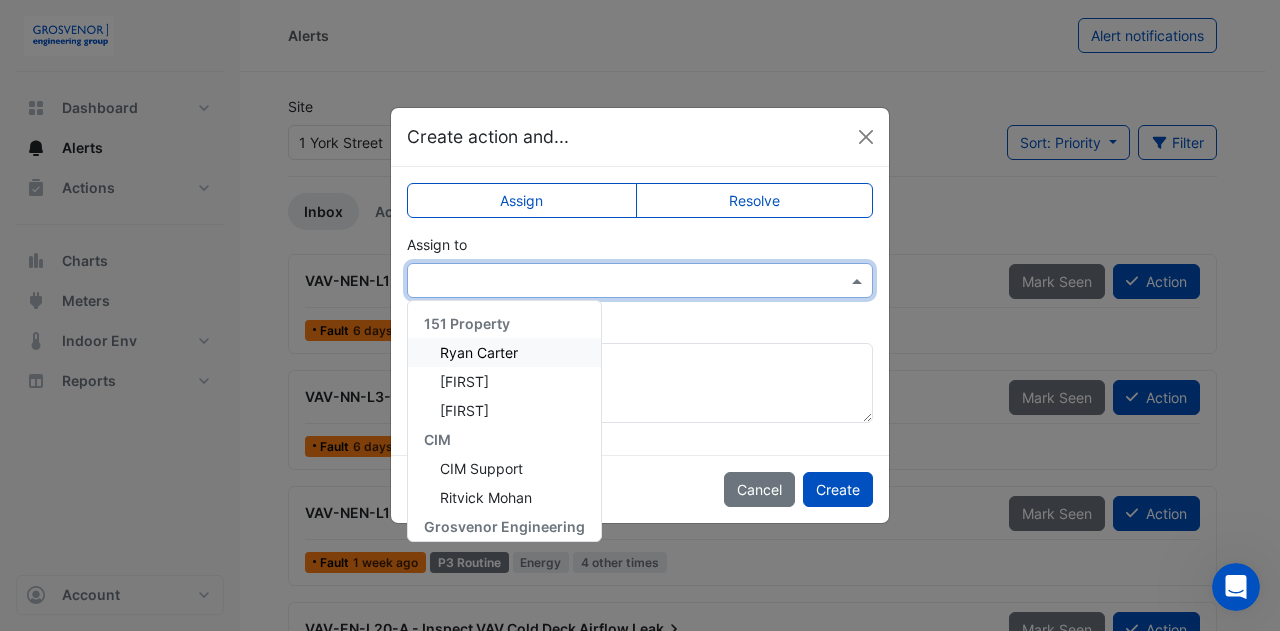 click on "Resolve" 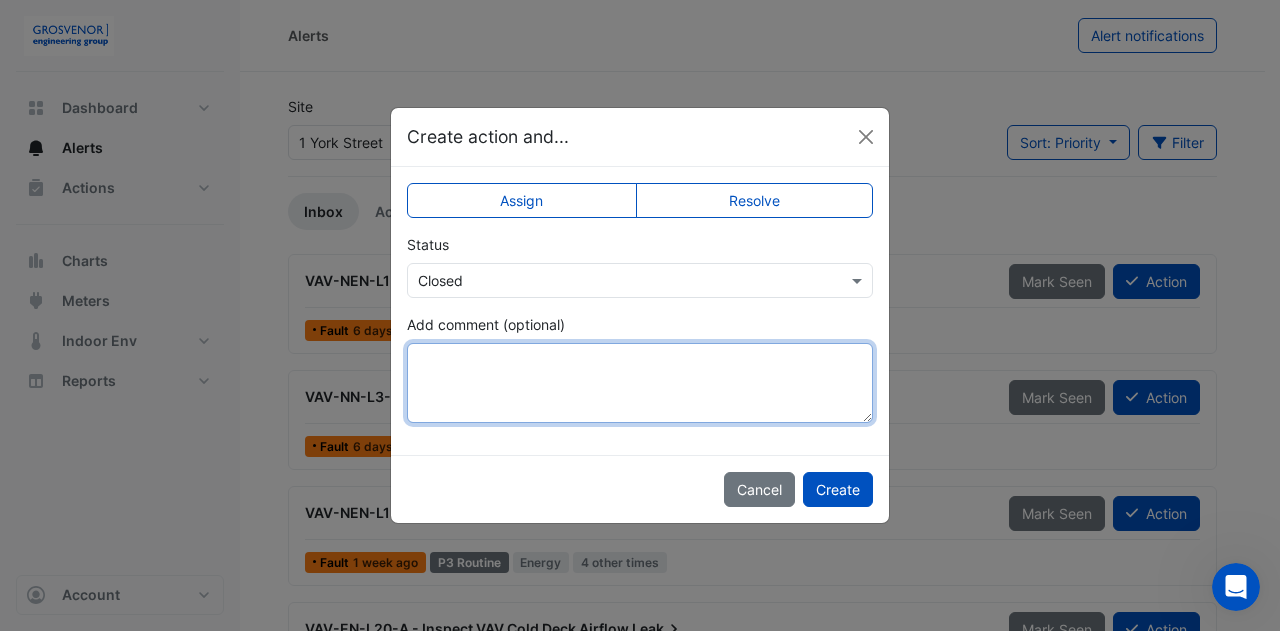 click on "Add comment (optional)" at bounding box center [640, 383] 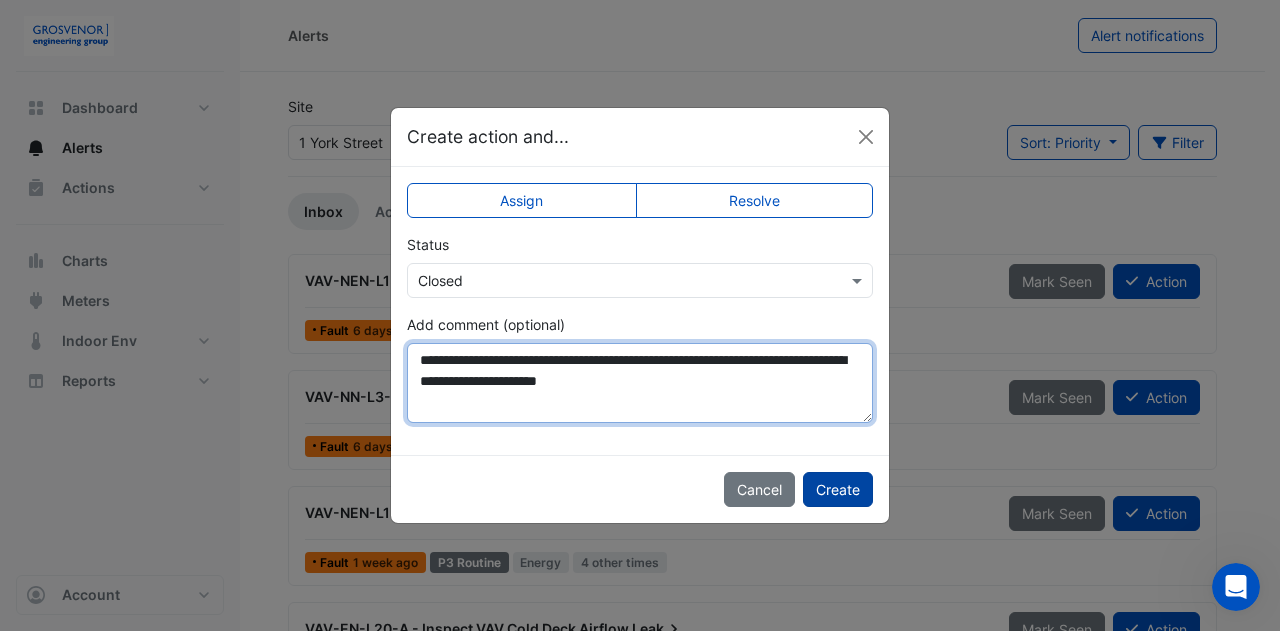type on "**********" 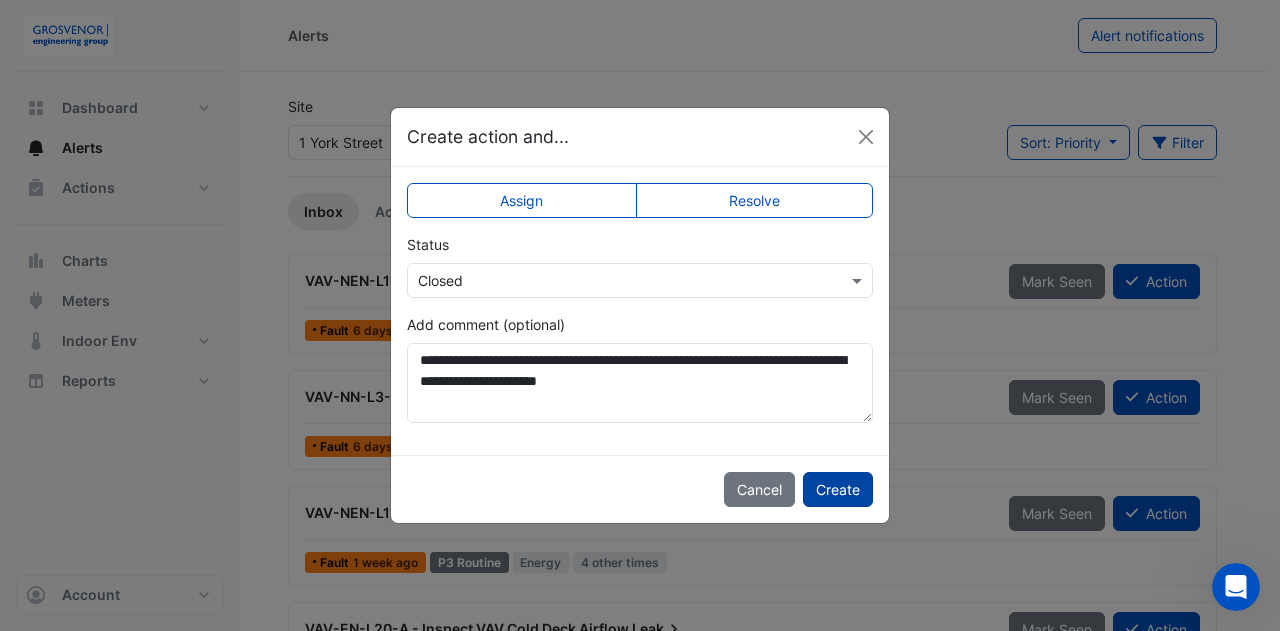 click on "Create" 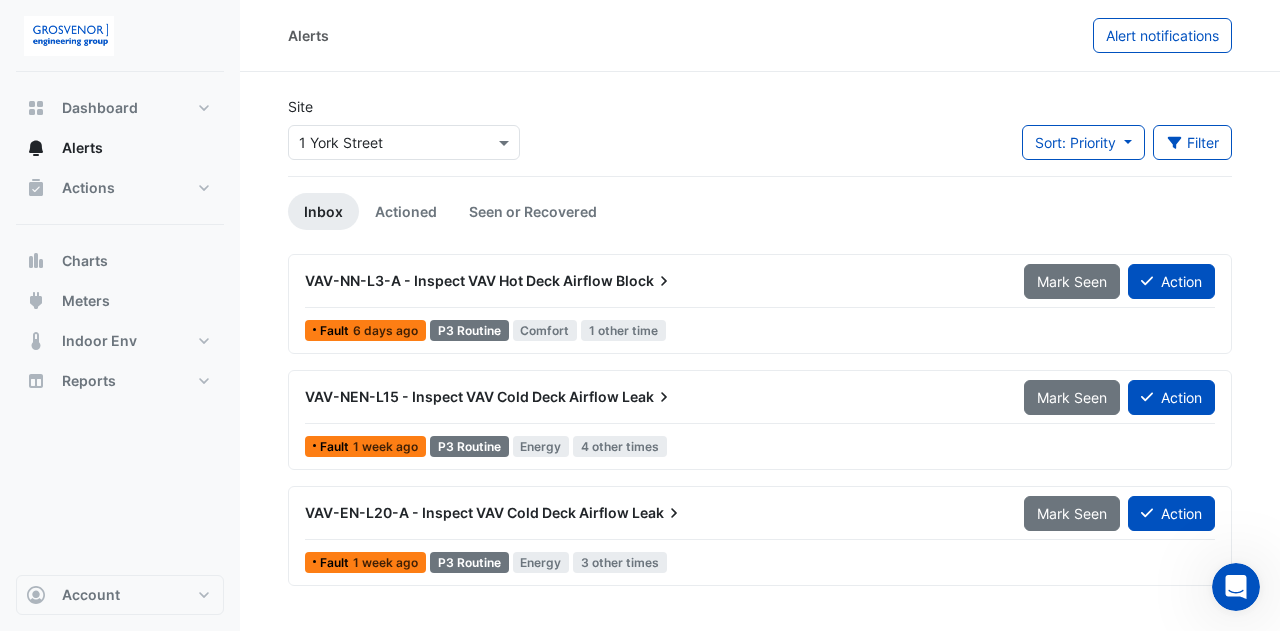 click on "VAV-NN-L3-A - Inspect VAV Hot Deck Airflow" at bounding box center [459, 280] 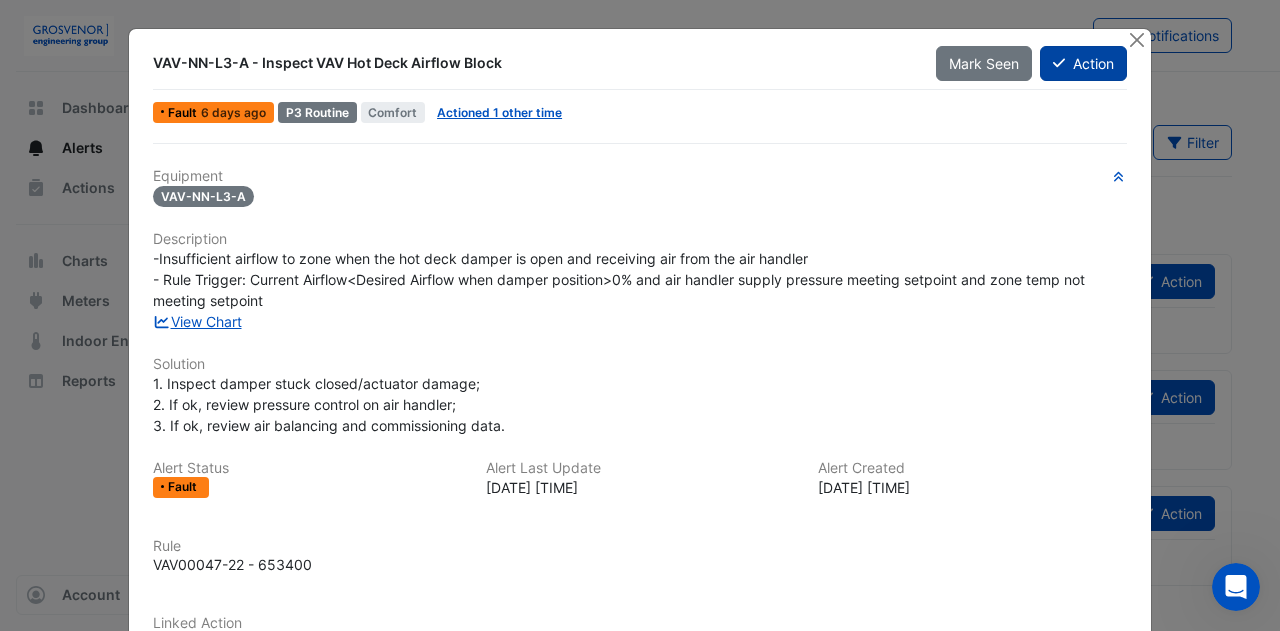 click on "Action" 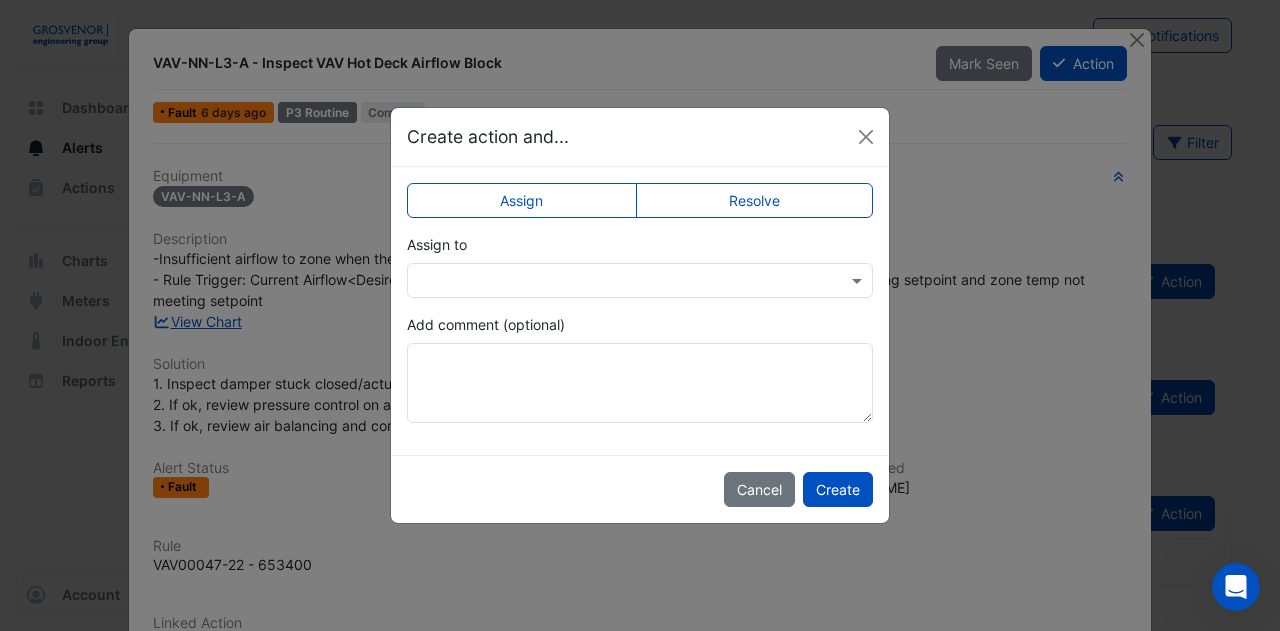 click on "Resolve" 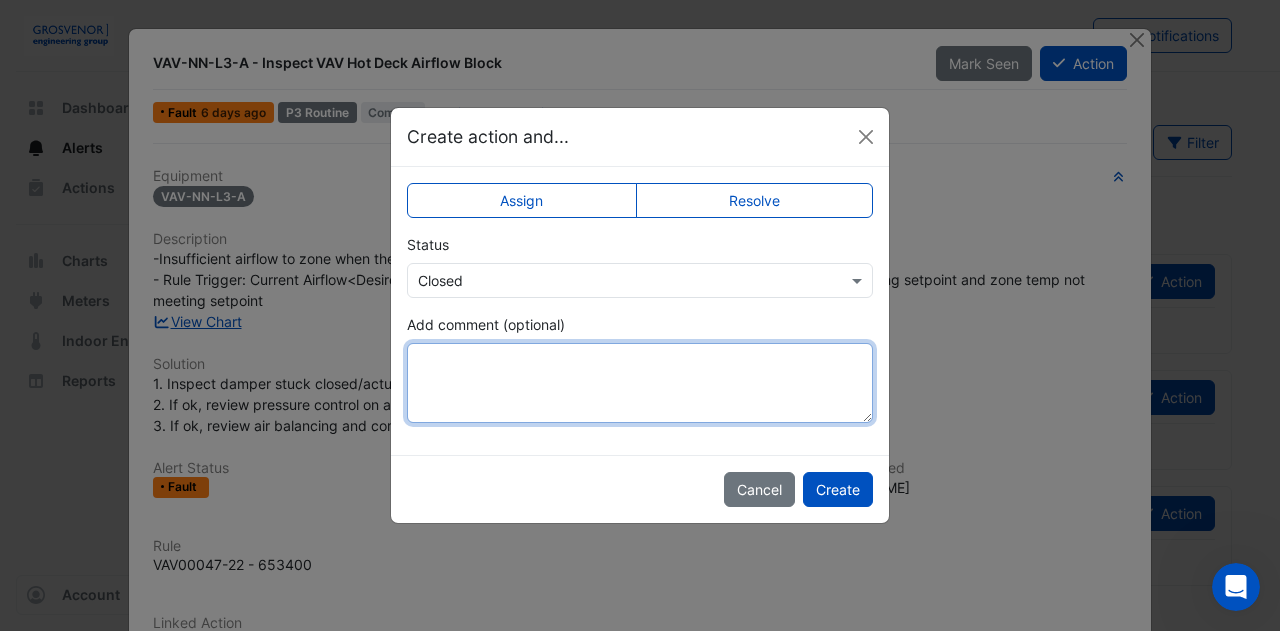 click on "Add comment (optional)" at bounding box center (640, 383) 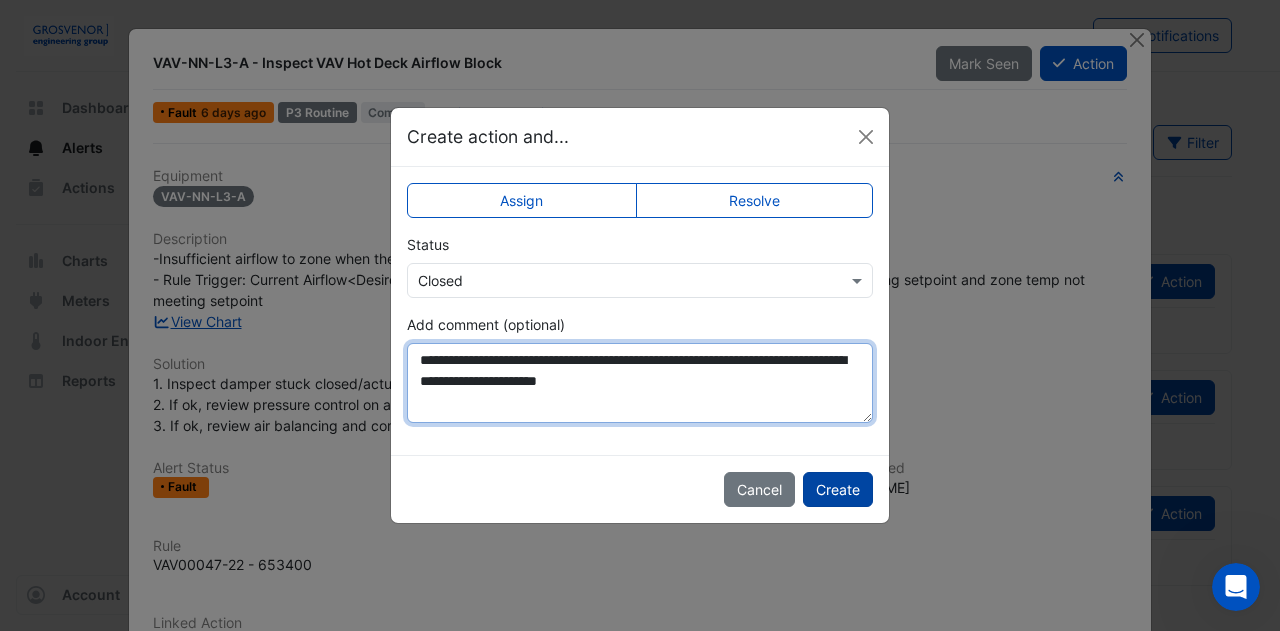 type on "**********" 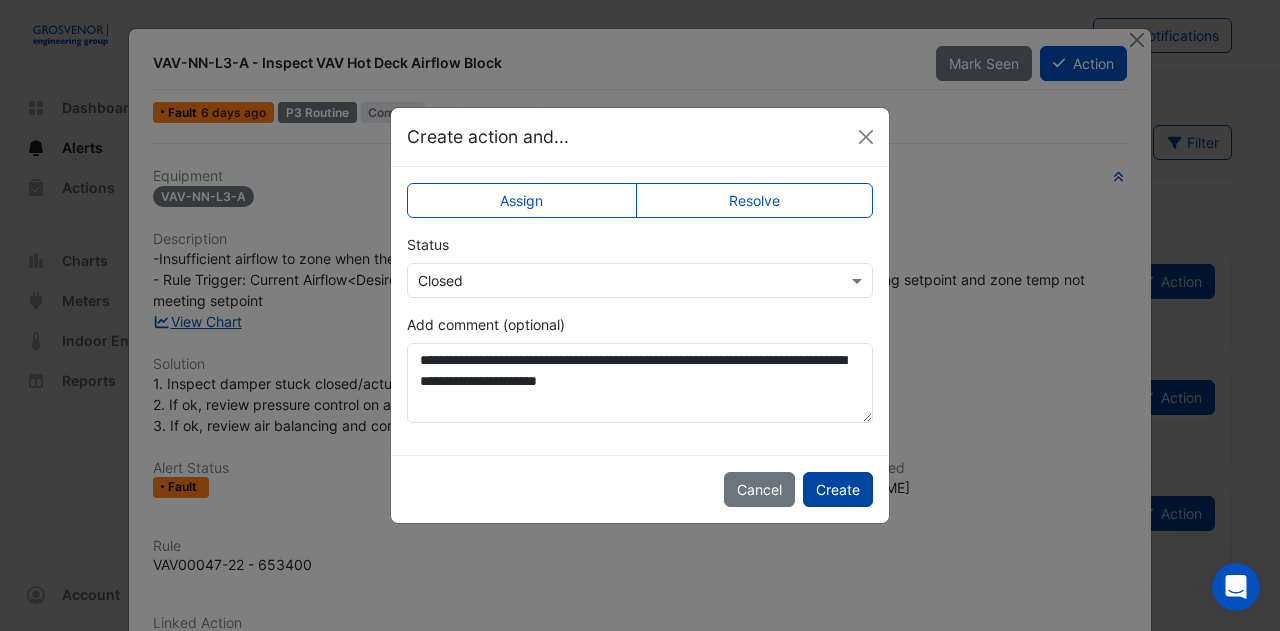 click on "Create" 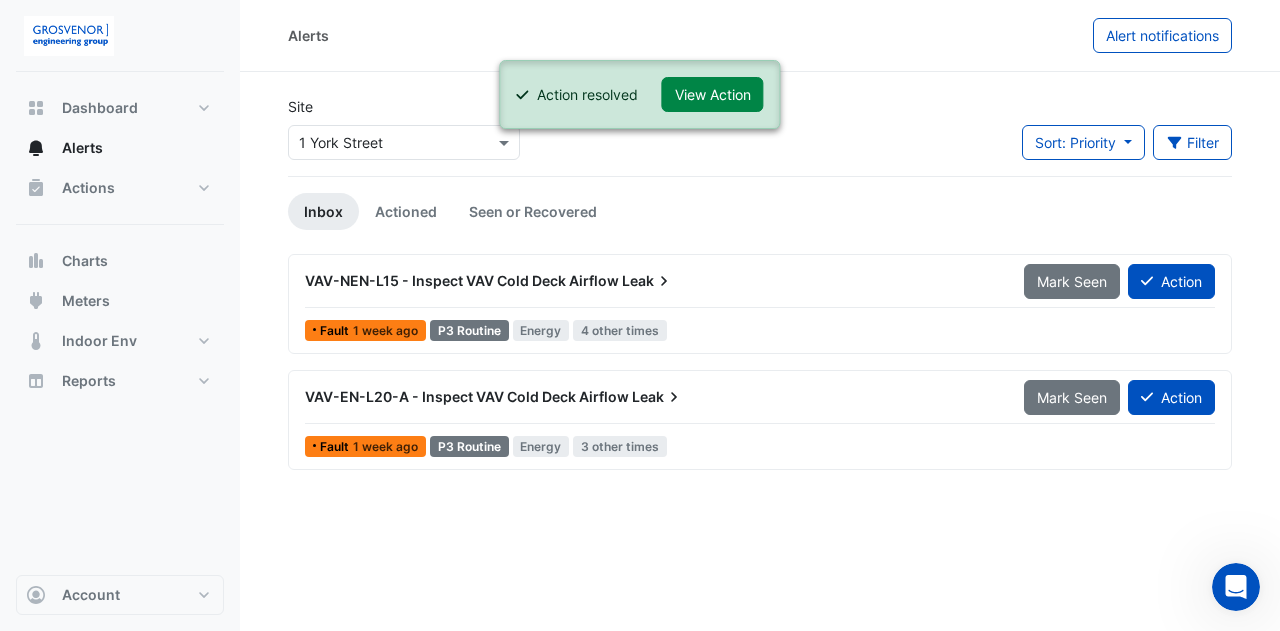 click on "VAV-EN-L20-A - Inspect VAV Cold Deck Airflow
Leak" at bounding box center [652, 397] 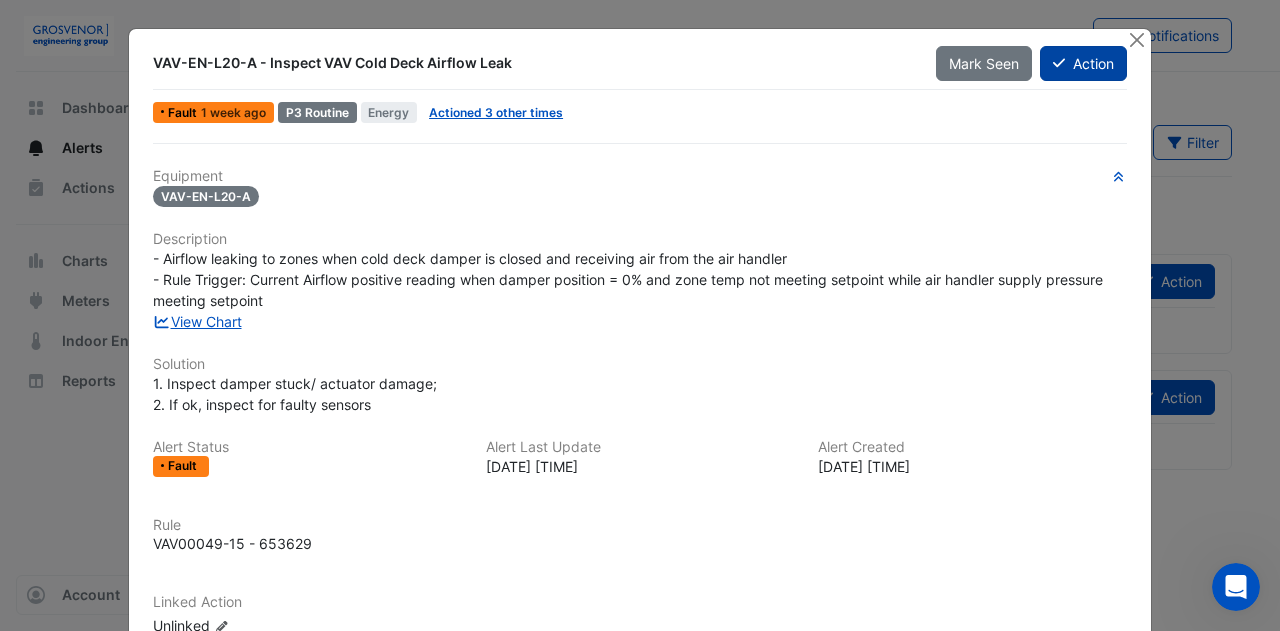click on "Action" 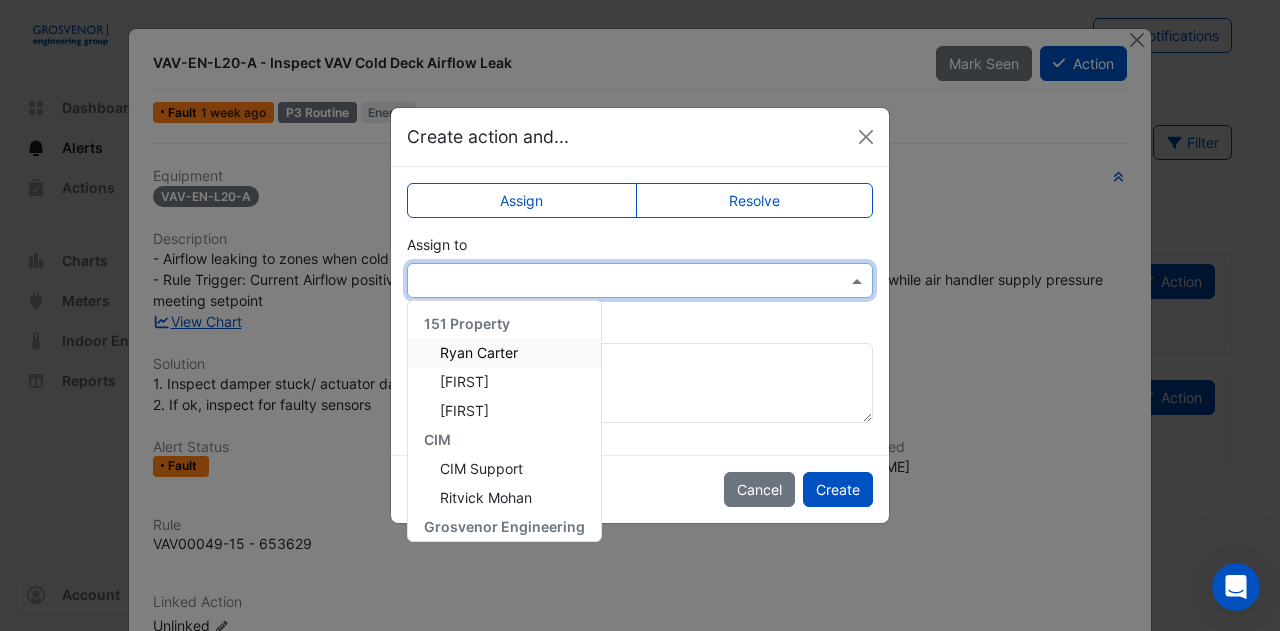 click at bounding box center (620, 281) 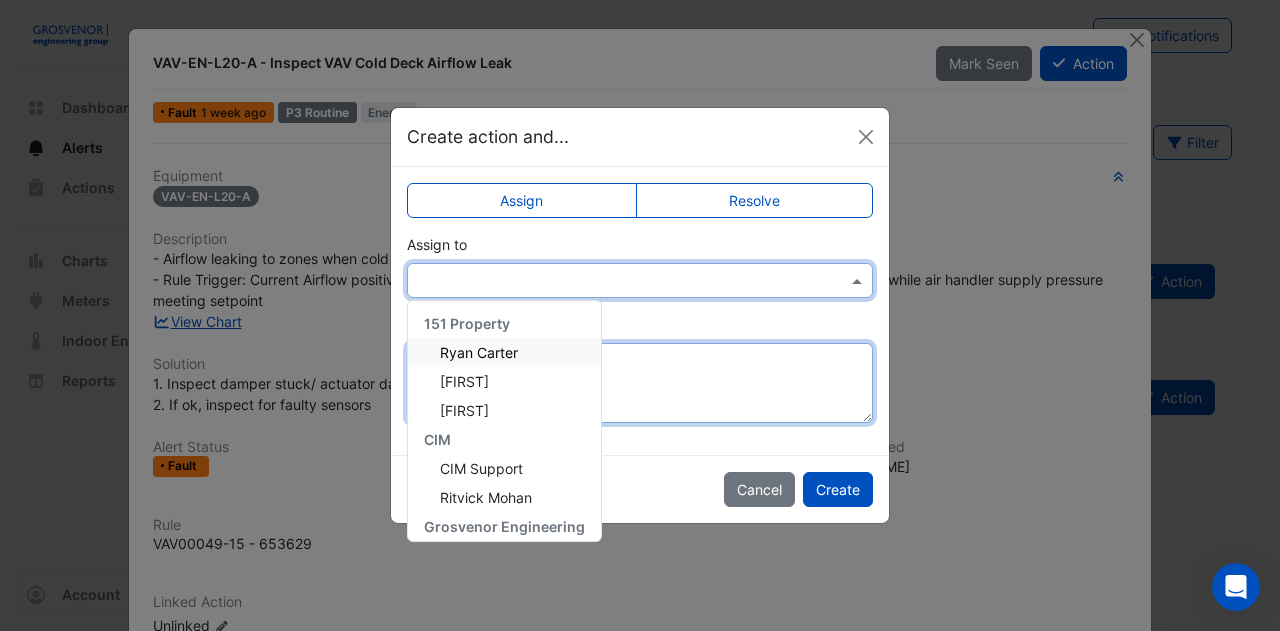 click on "Add comment (optional)" at bounding box center [640, 383] 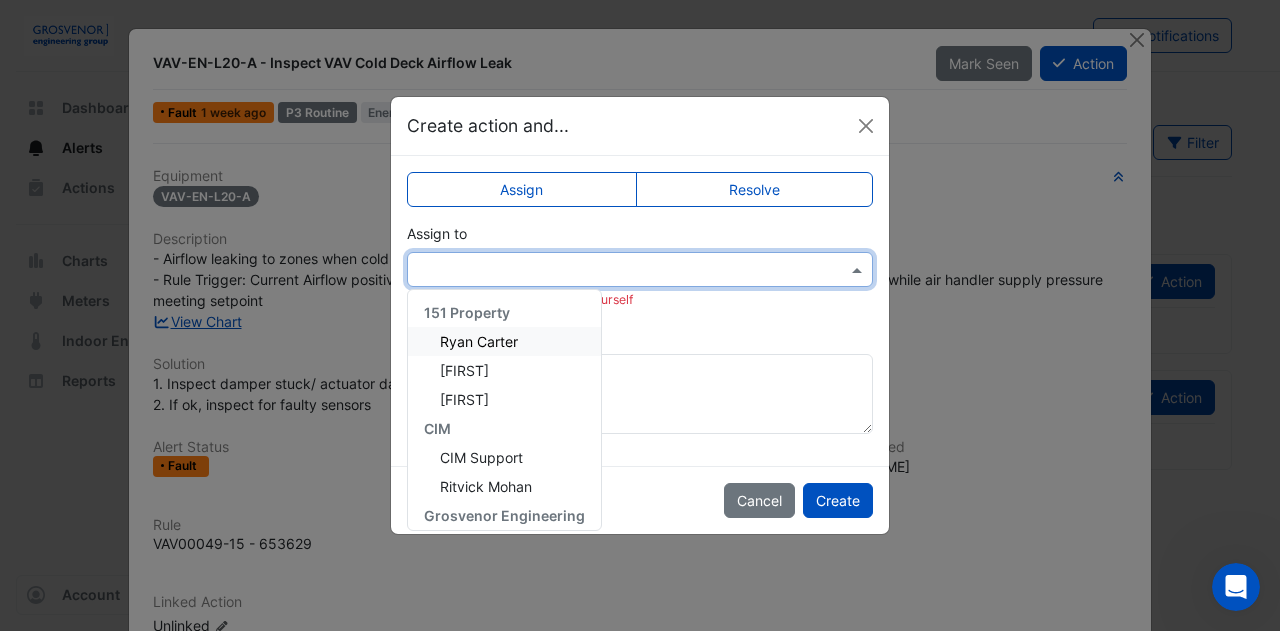click at bounding box center (620, 270) 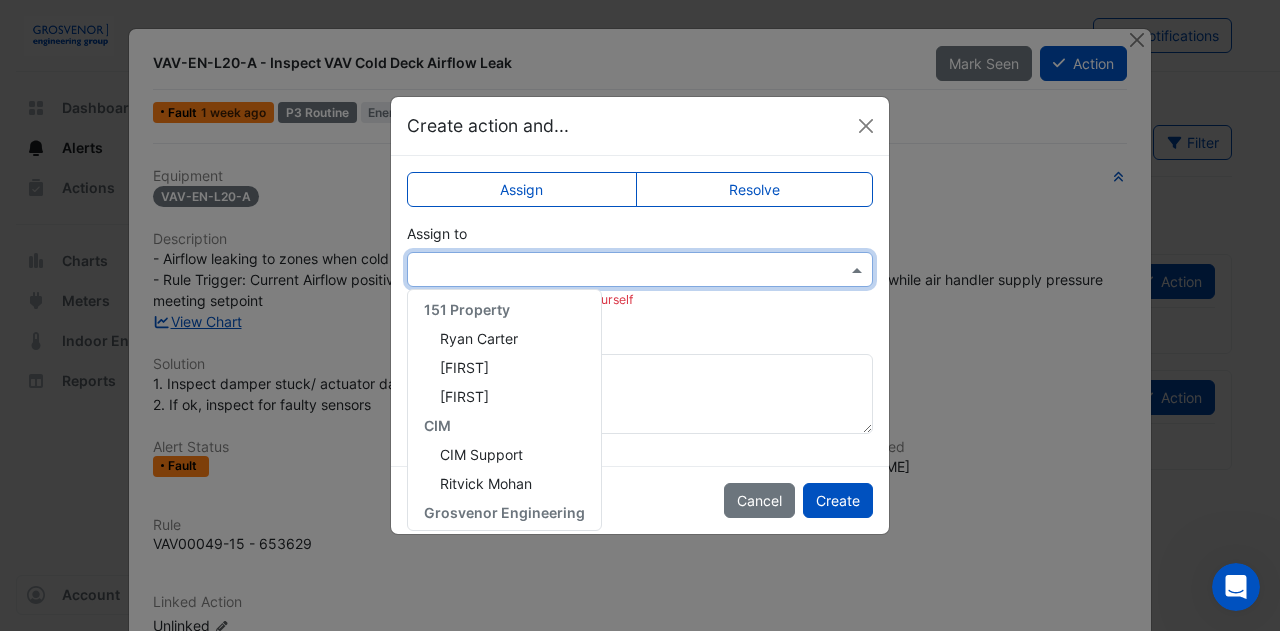 scroll, scrollTop: 0, scrollLeft: 0, axis: both 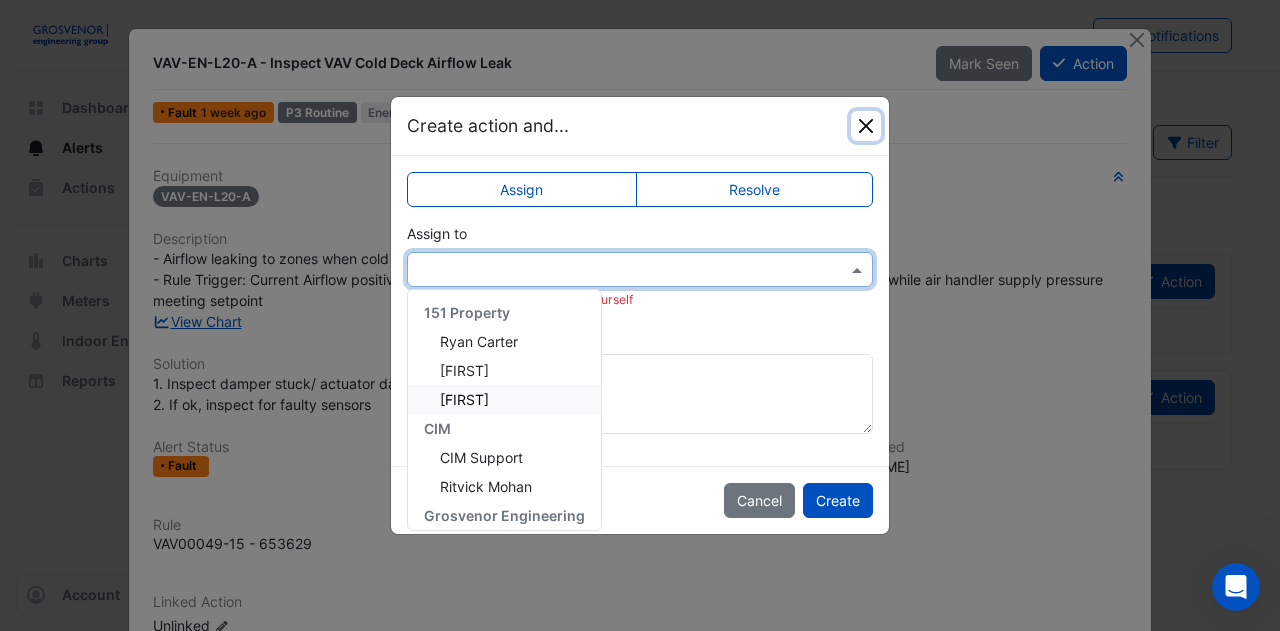 click 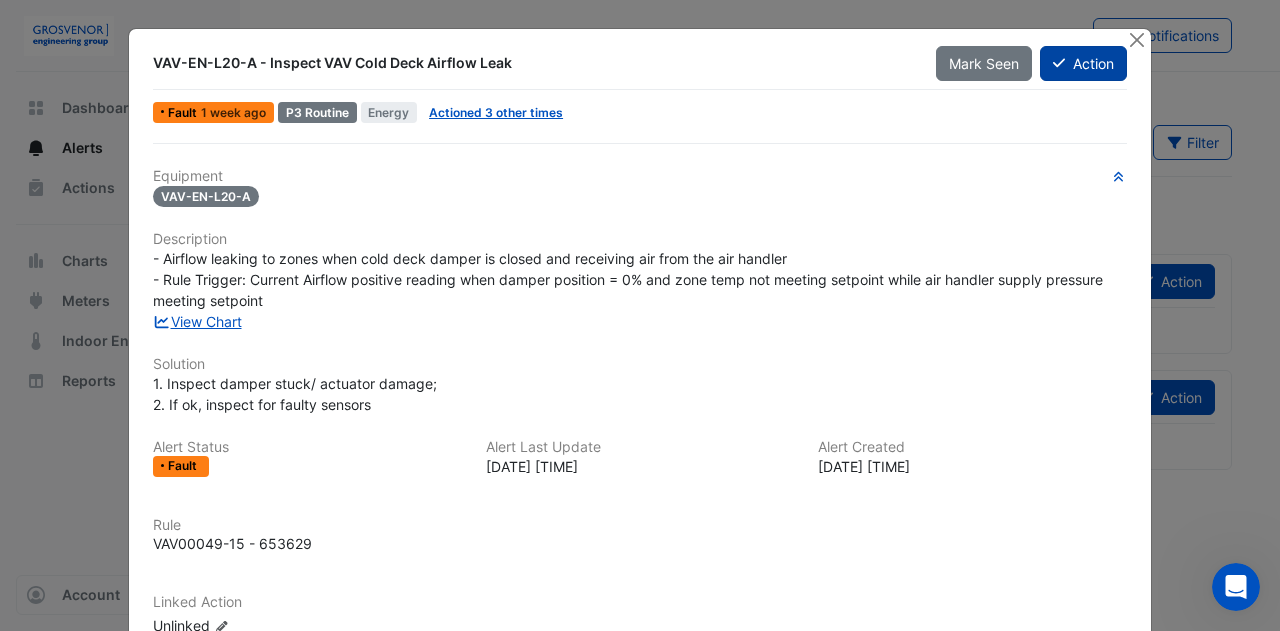 click on "Action" 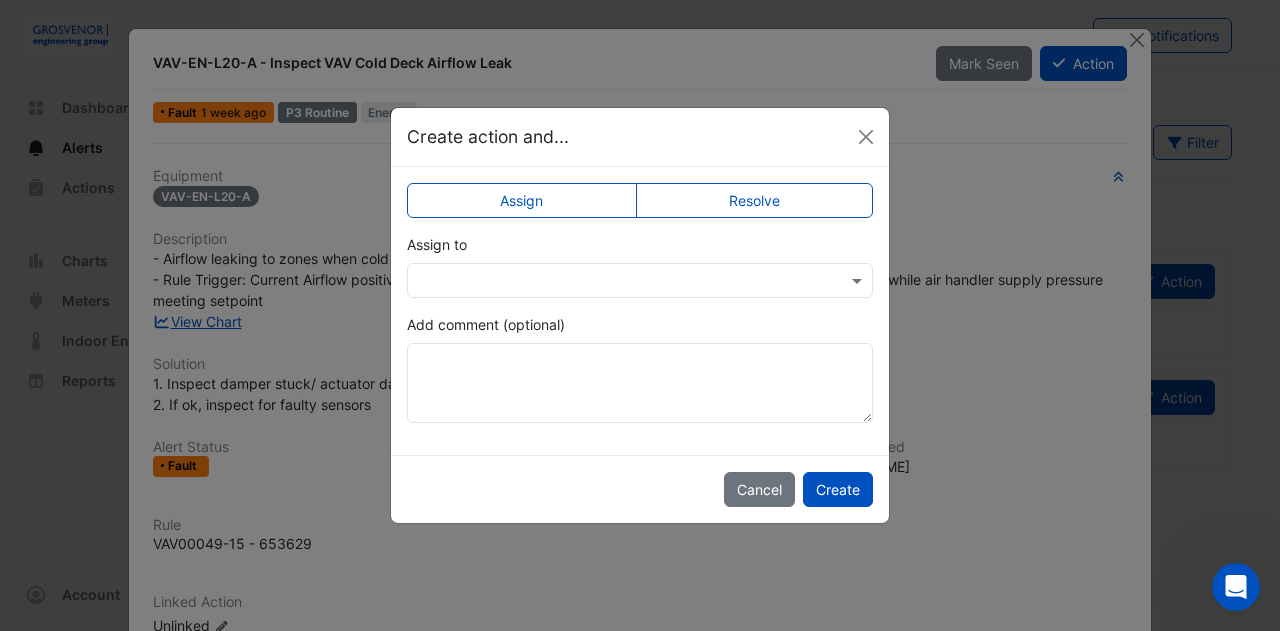 click on "Resolve" 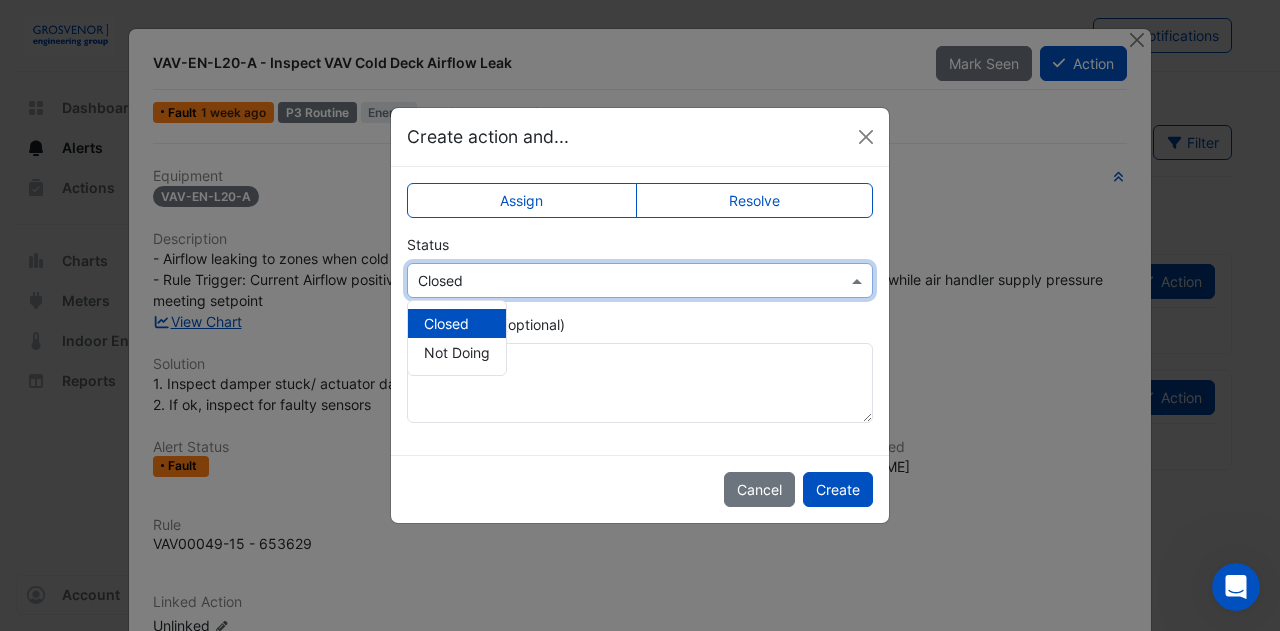 click at bounding box center [859, 280] 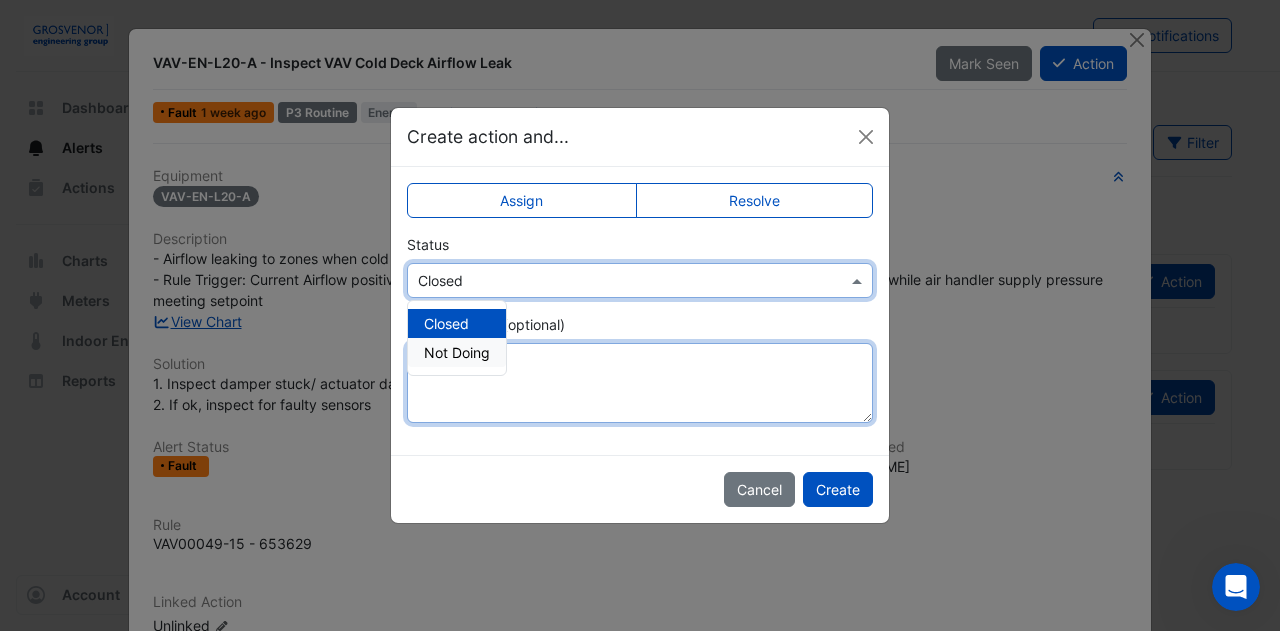 click on "Add comment (optional)" at bounding box center [640, 383] 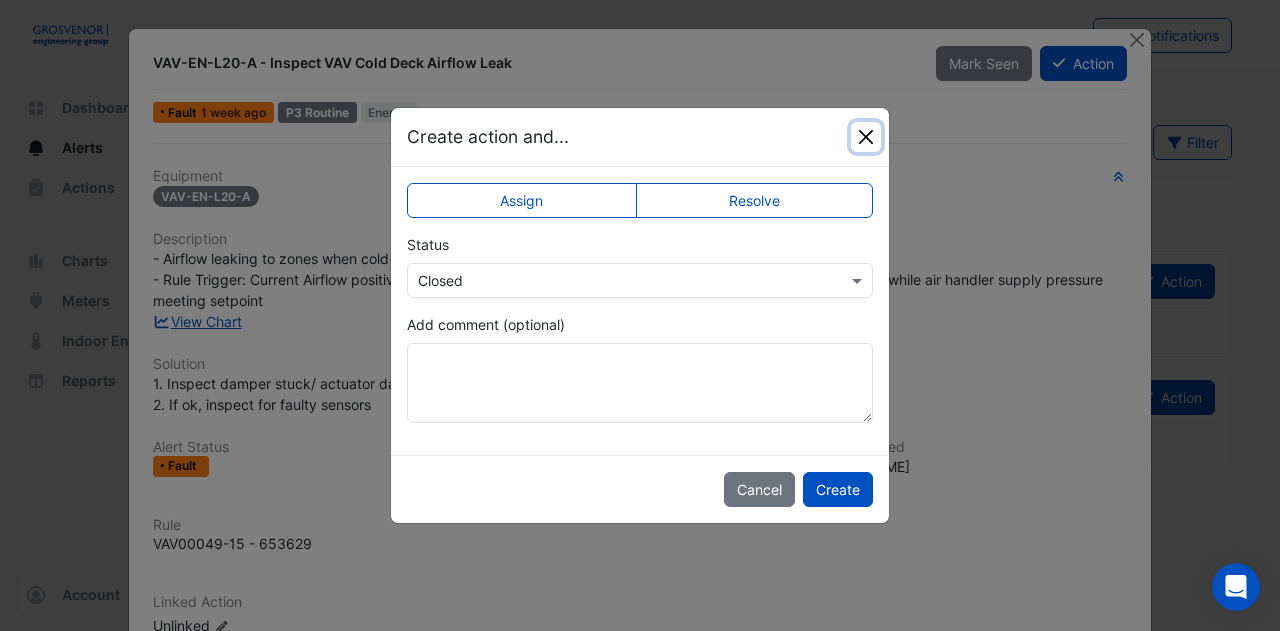 click 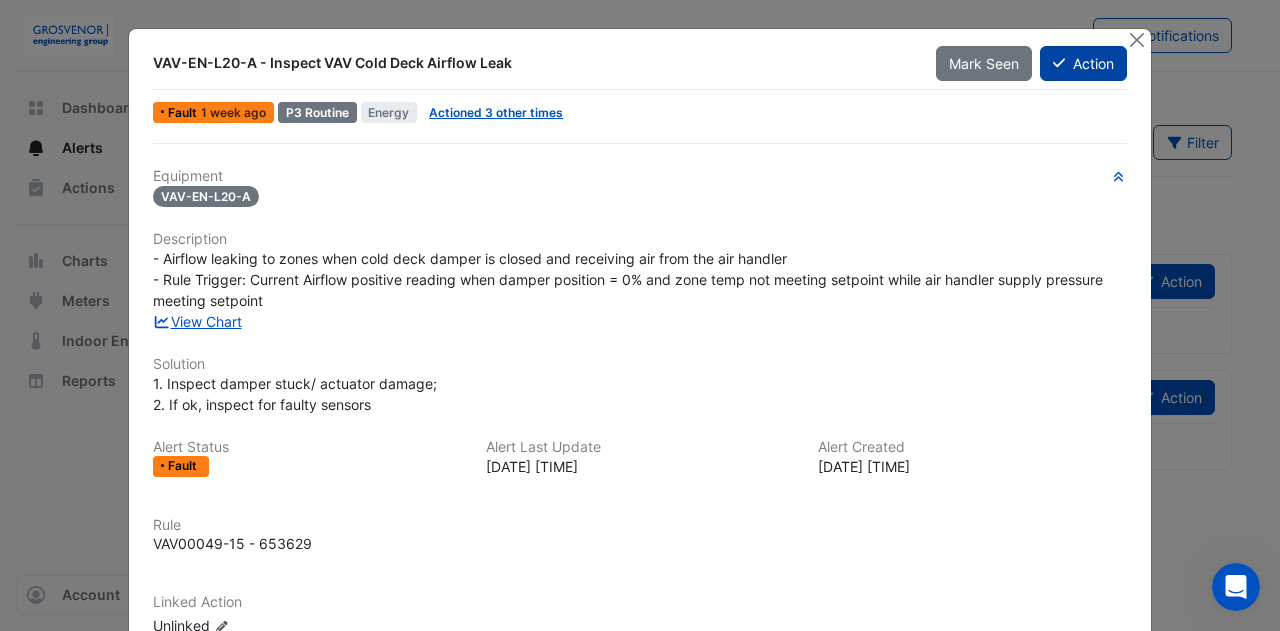 click on "Action" 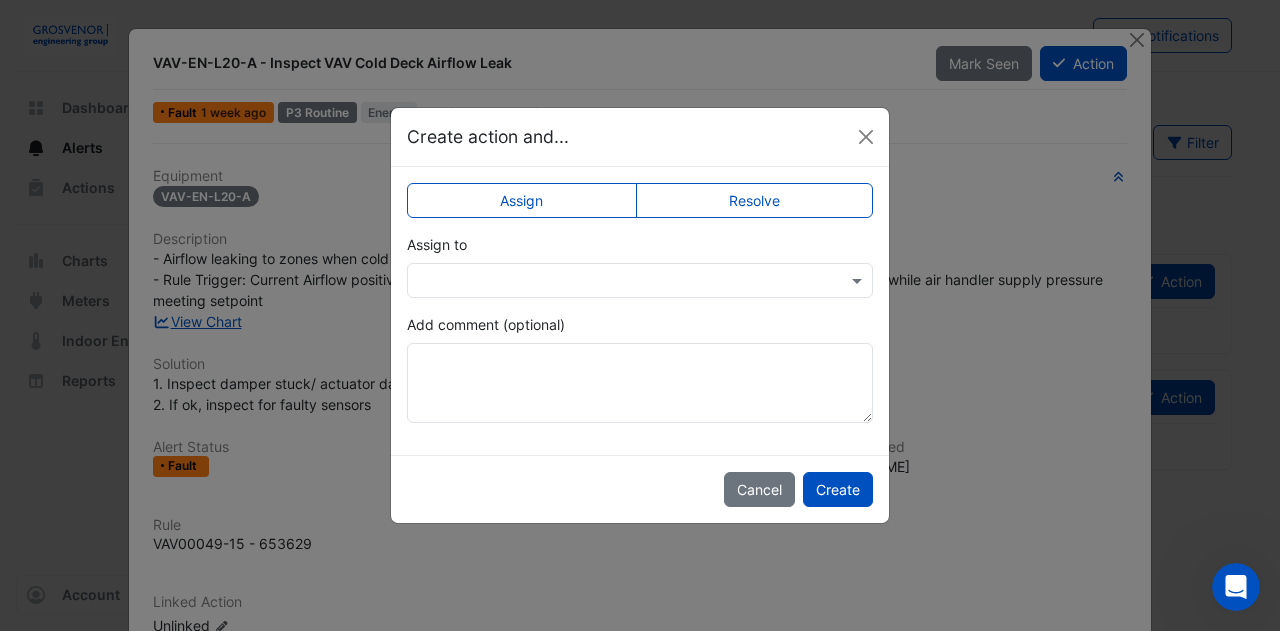click on "Resolve" 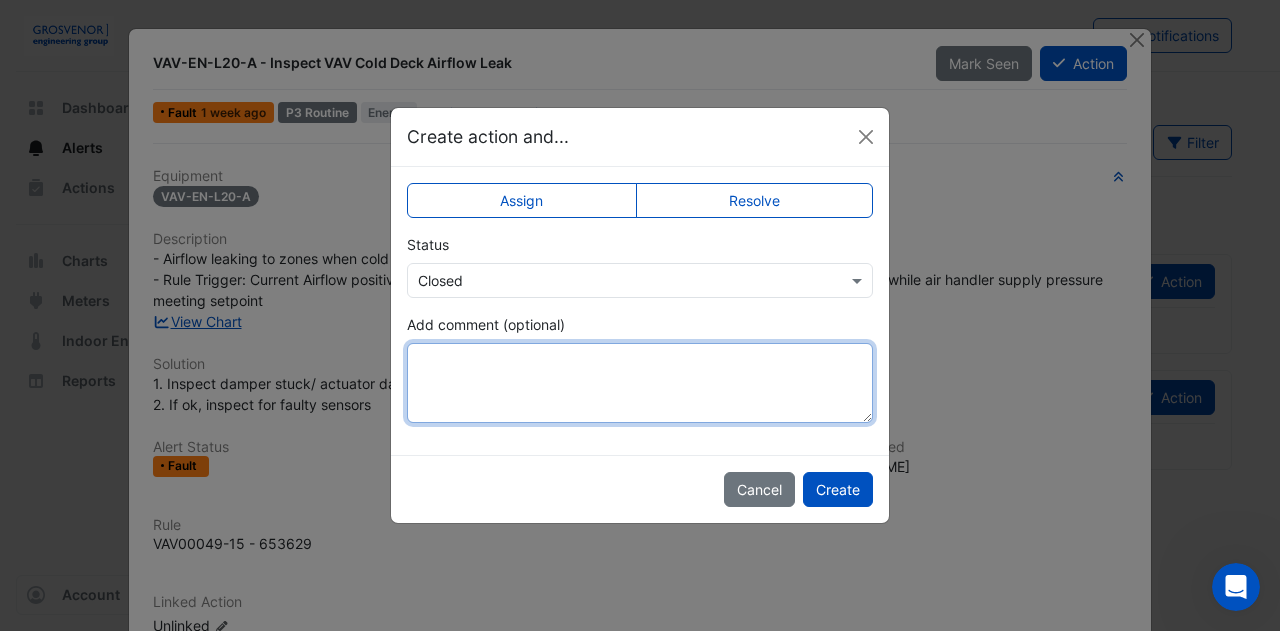 click on "Add comment (optional)" at bounding box center [640, 383] 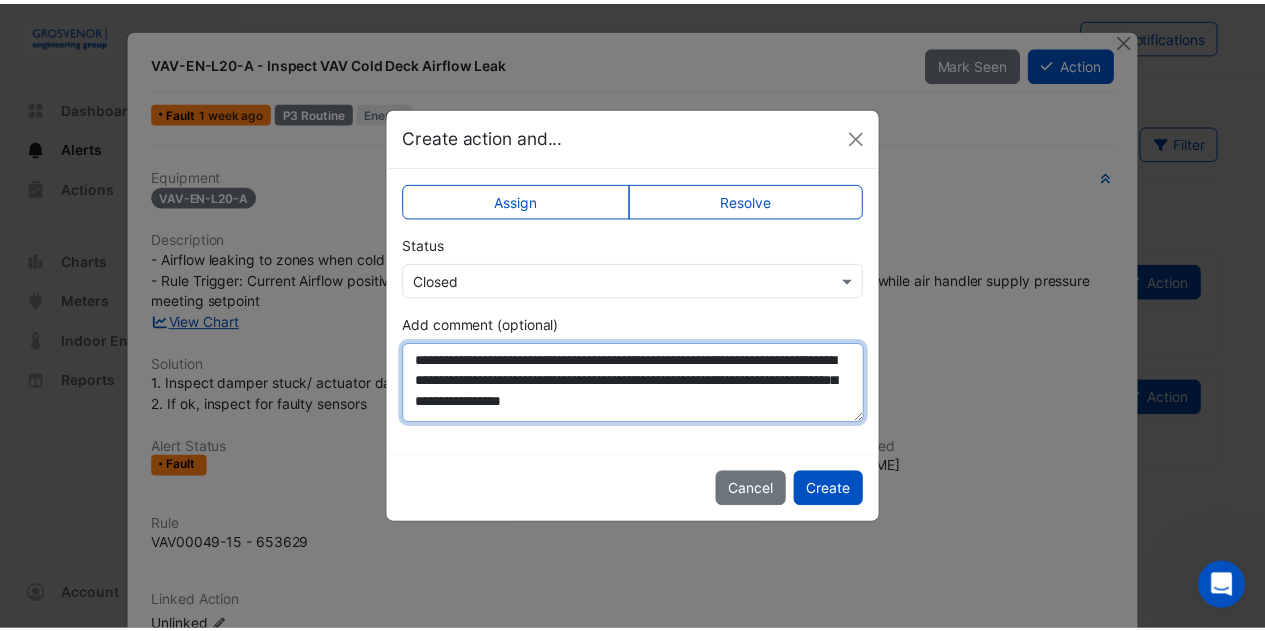 scroll, scrollTop: 0, scrollLeft: 0, axis: both 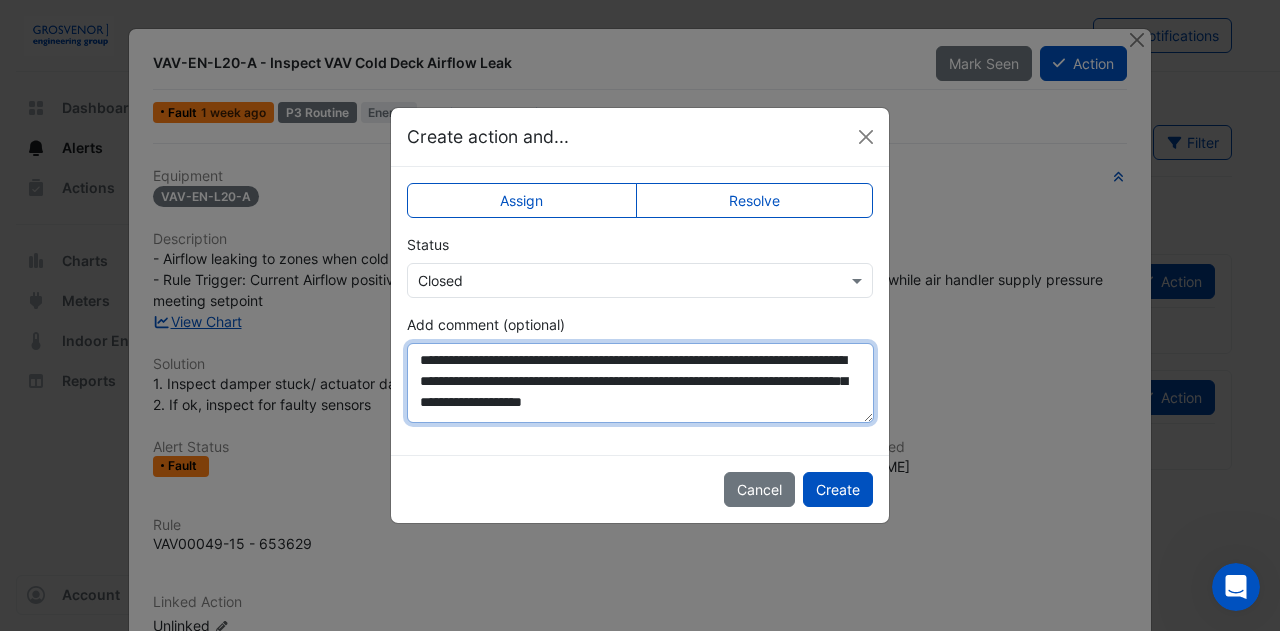 drag, startPoint x: 862, startPoint y: 401, endPoint x: 412, endPoint y: 345, distance: 453.47107 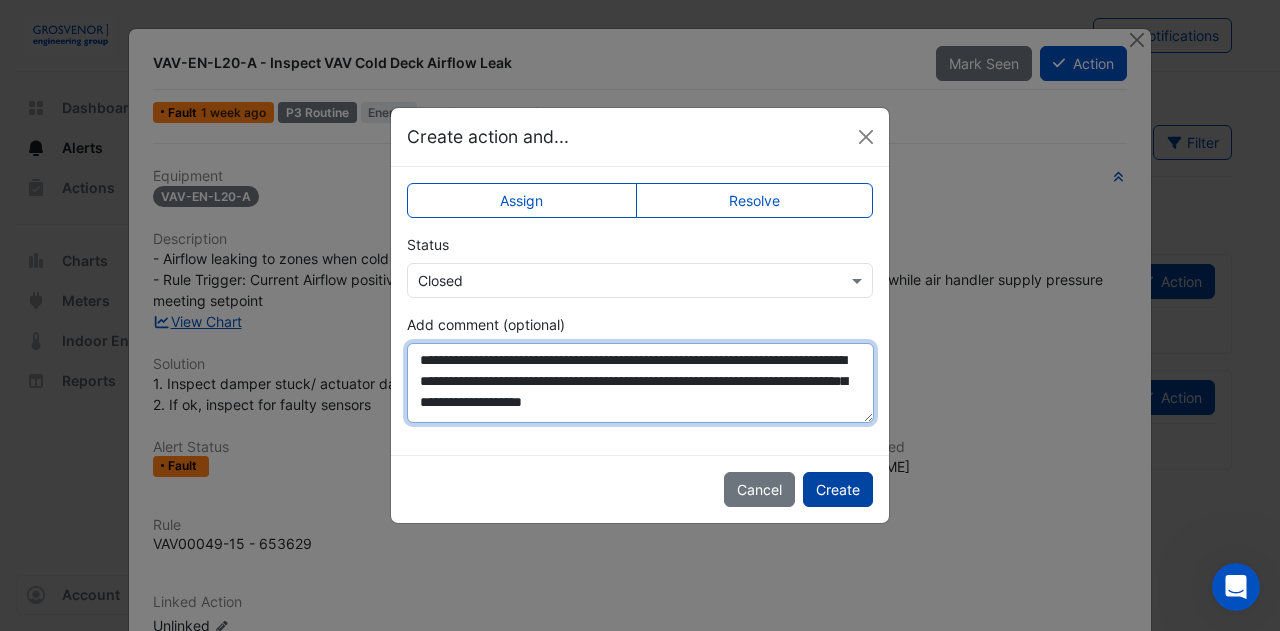 type on "**********" 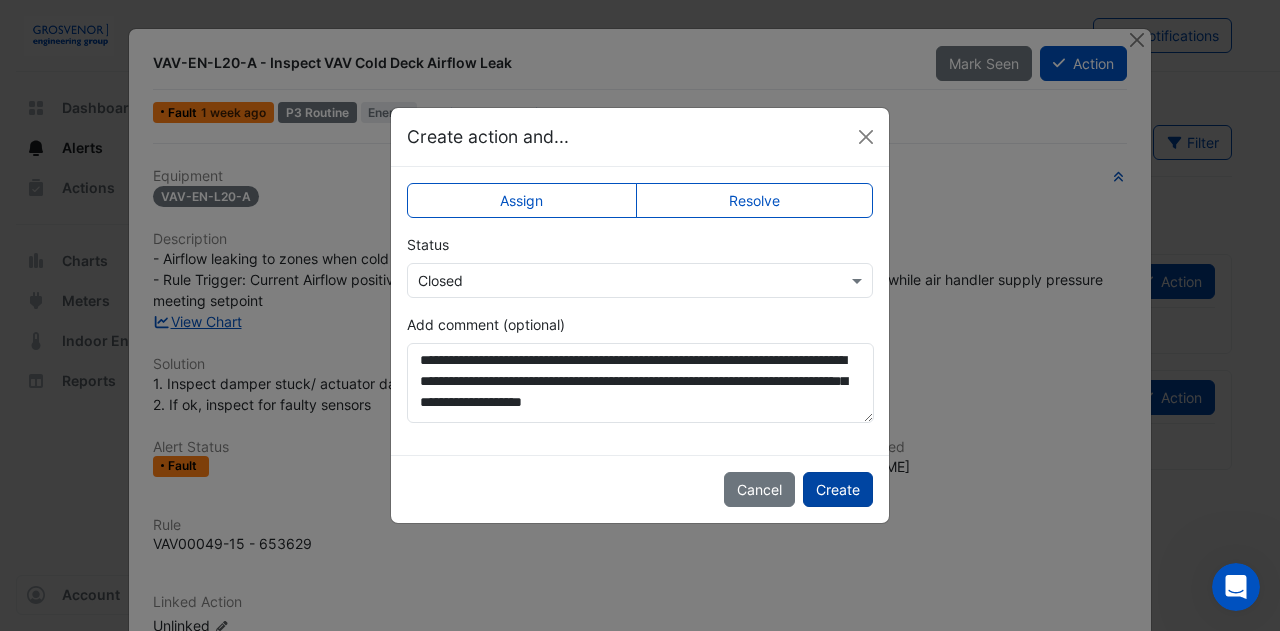 click on "Create" 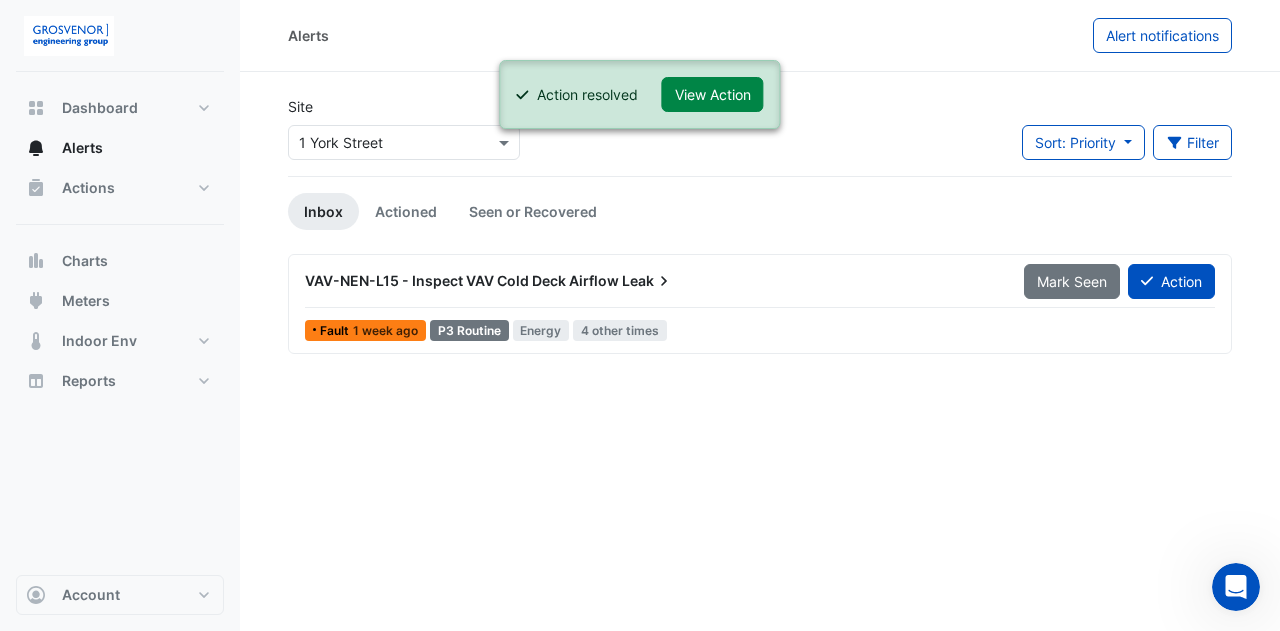 click on "VAV-NEN-L15 - Inspect VAV Cold Deck Airflow" at bounding box center [462, 280] 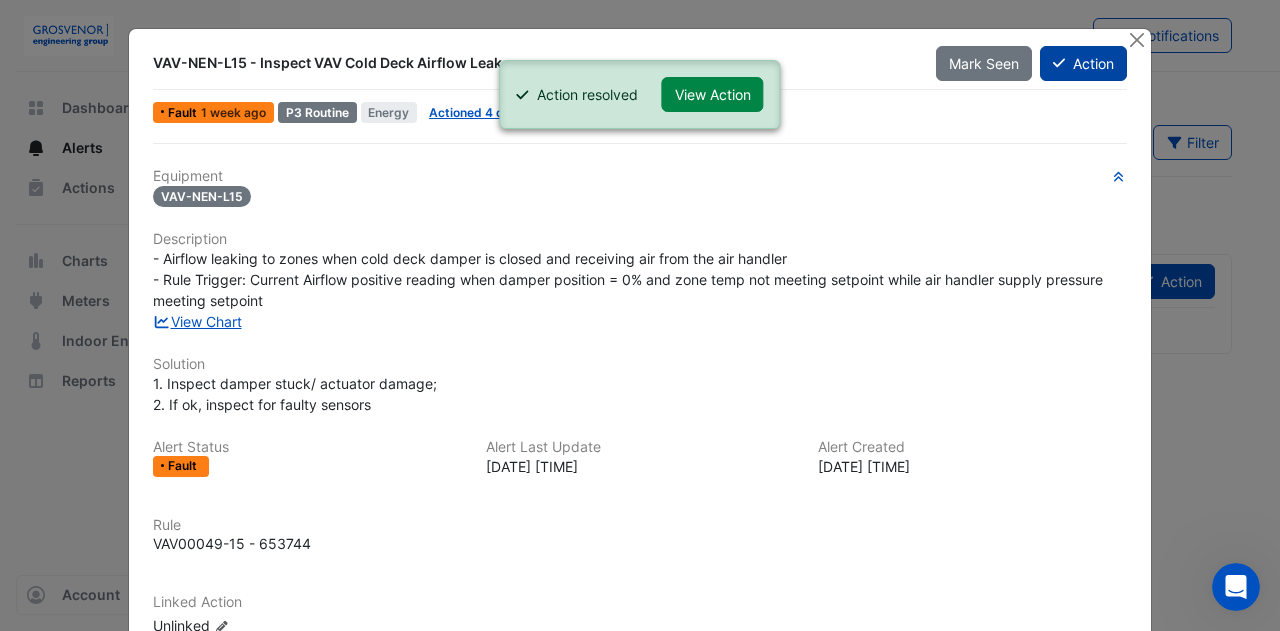 click on "Action" 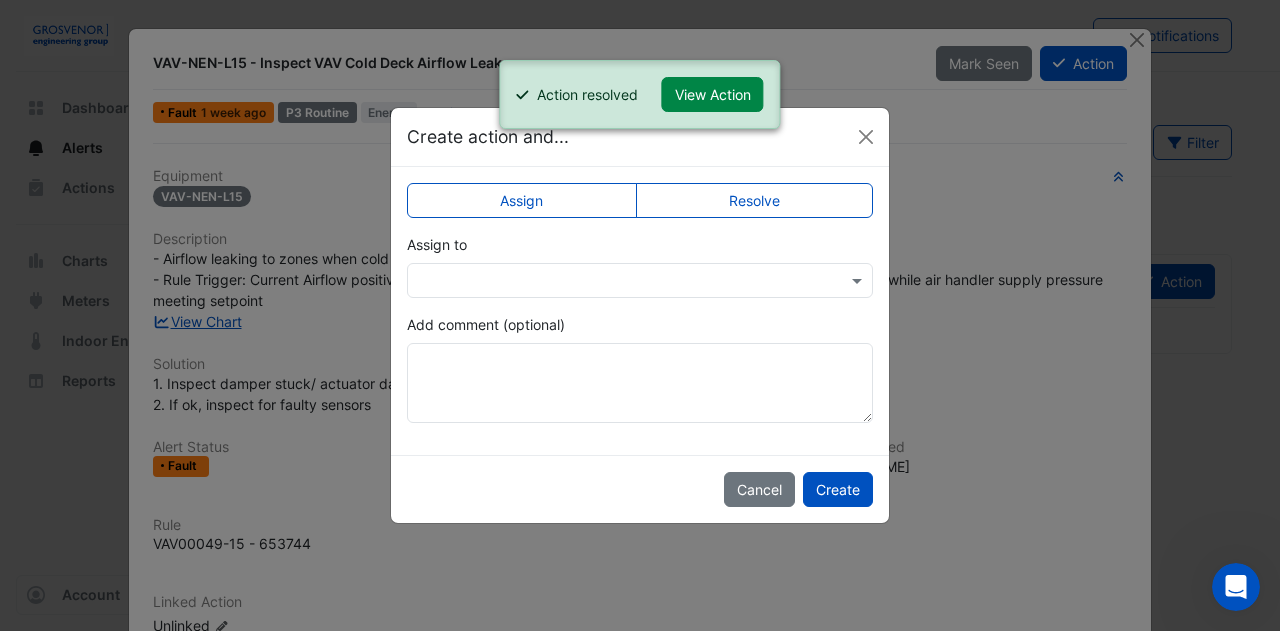 click on "Resolve" 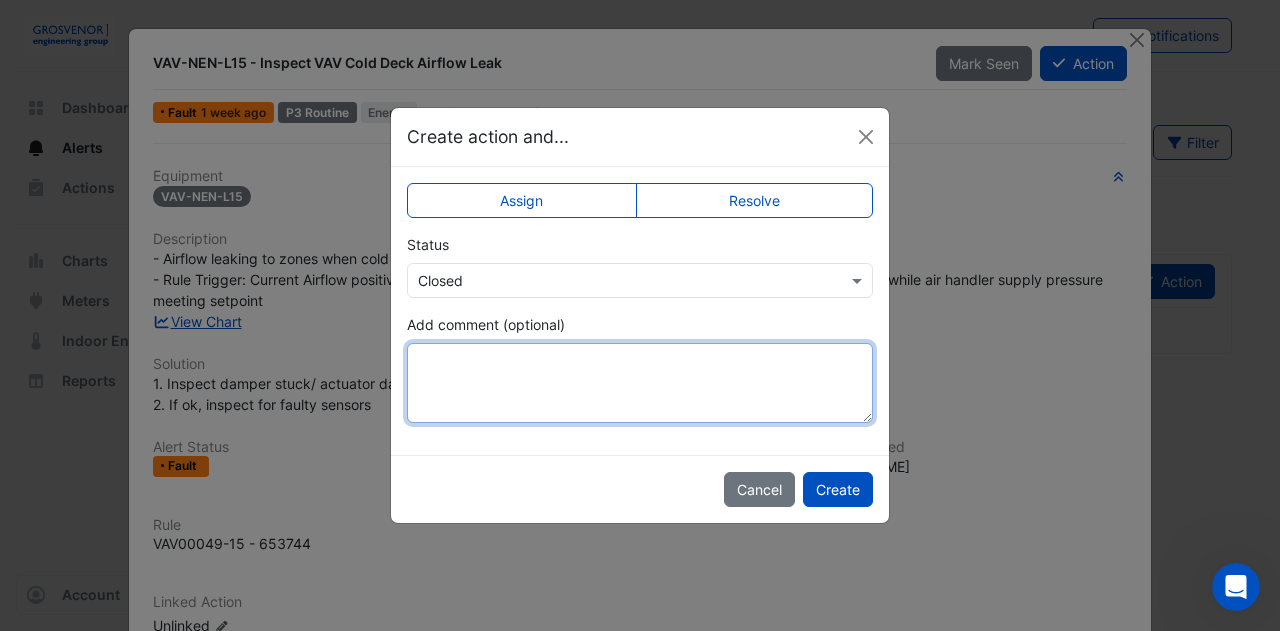 click on "Add comment (optional)" at bounding box center (640, 383) 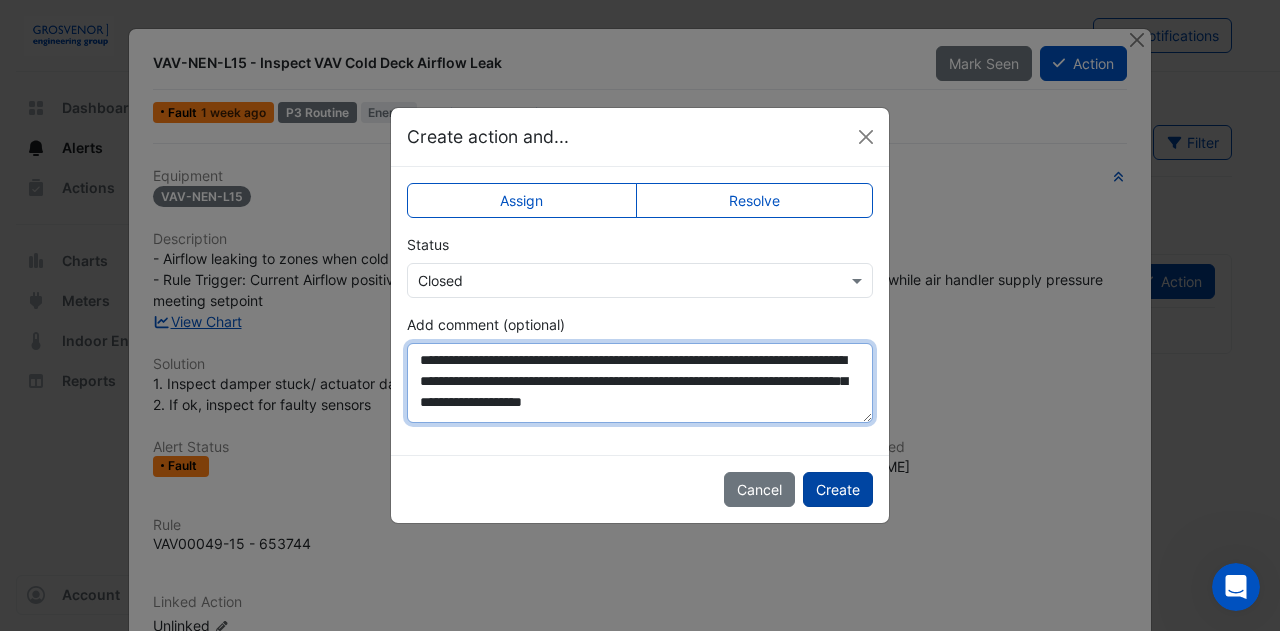 type on "**********" 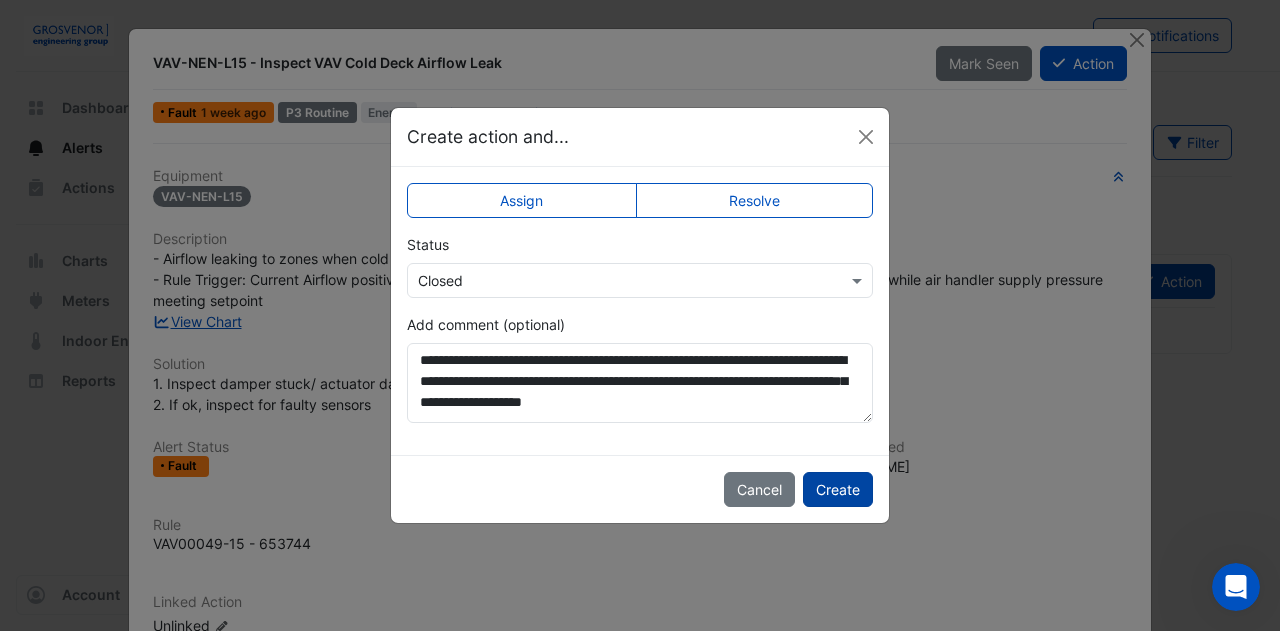 click on "Create" 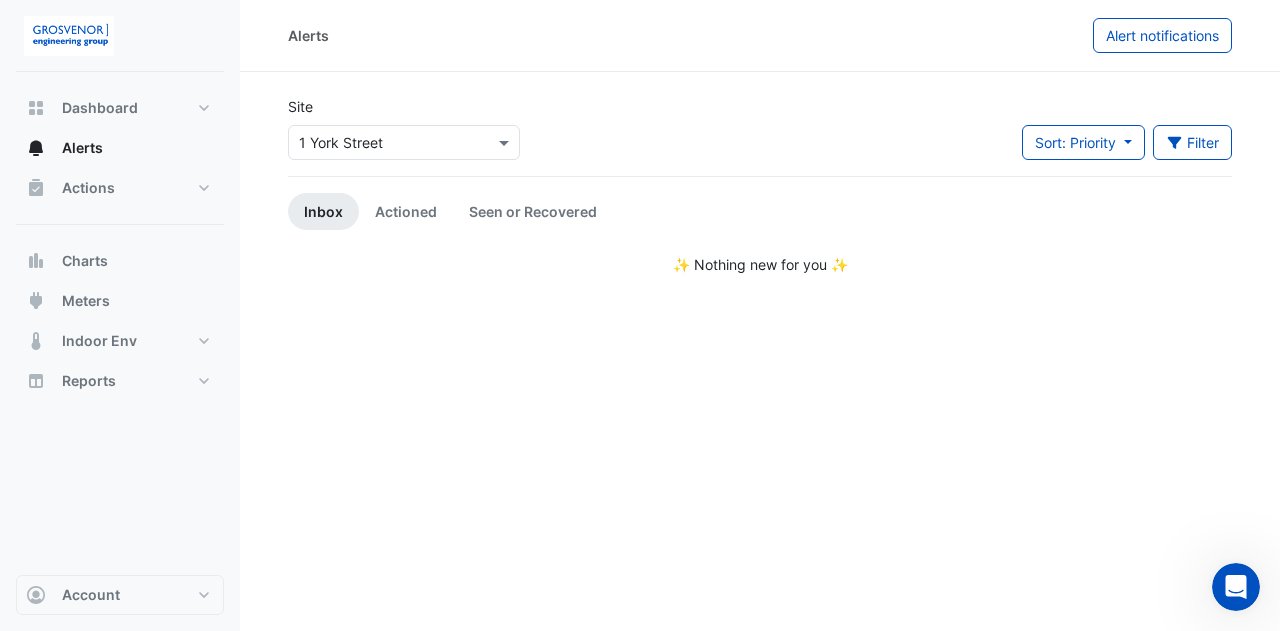 click on "Alerts
Alert notifications
Site
Select a Site × 1 York Street
Sort: Priority
Priority
Updated
Filter
Title
Priority
Filter" 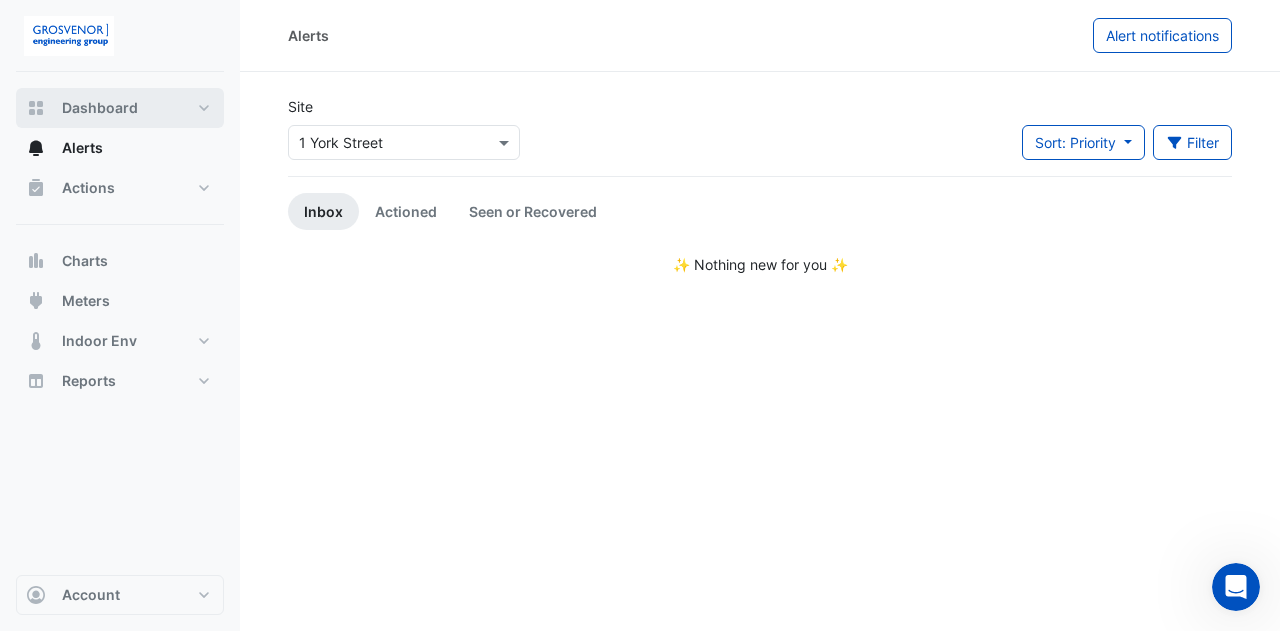 click on "Dashboard" at bounding box center [100, 108] 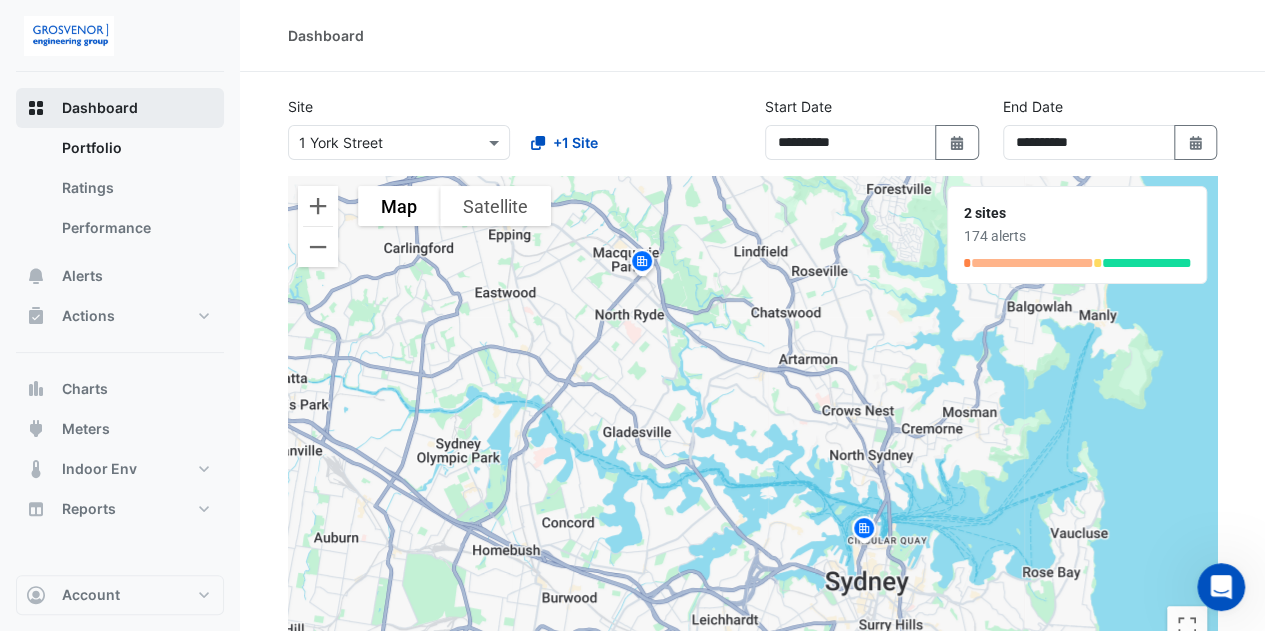 click on "Dashboard" at bounding box center (100, 108) 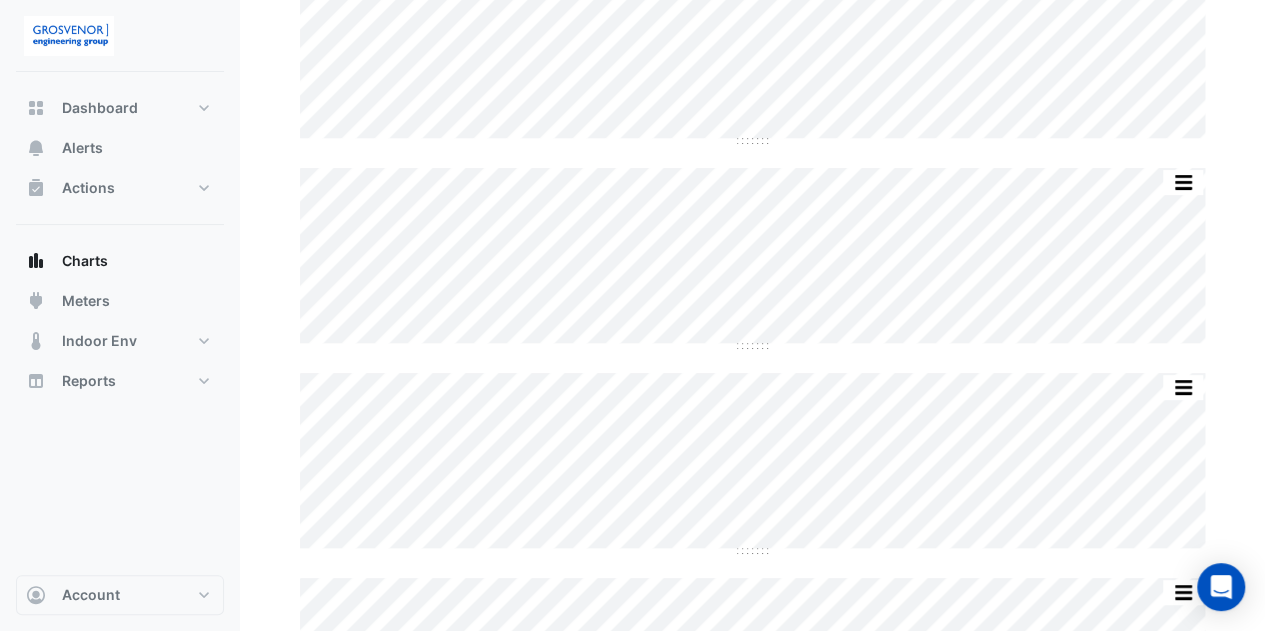 scroll, scrollTop: 272, scrollLeft: 0, axis: vertical 